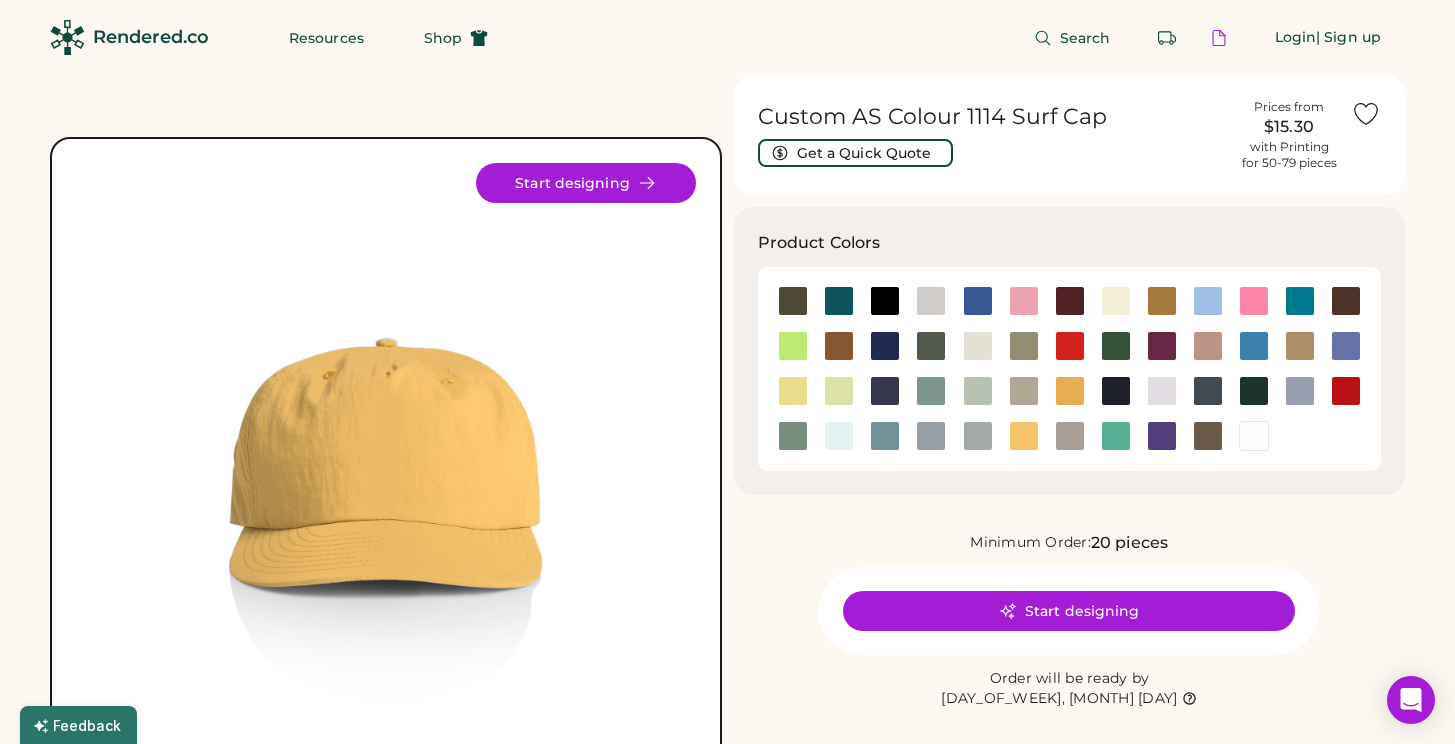 scroll, scrollTop: 0, scrollLeft: 0, axis: both 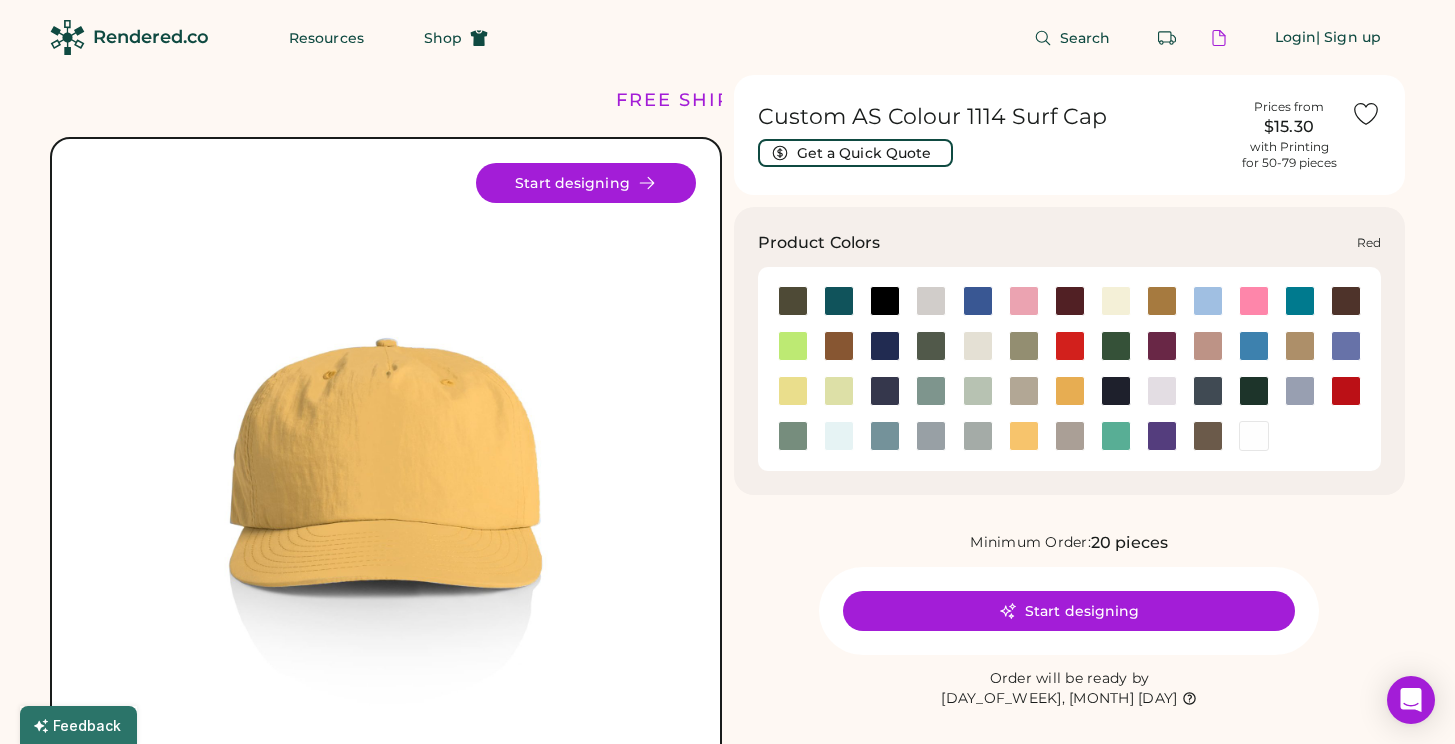 click at bounding box center (1346, 391) 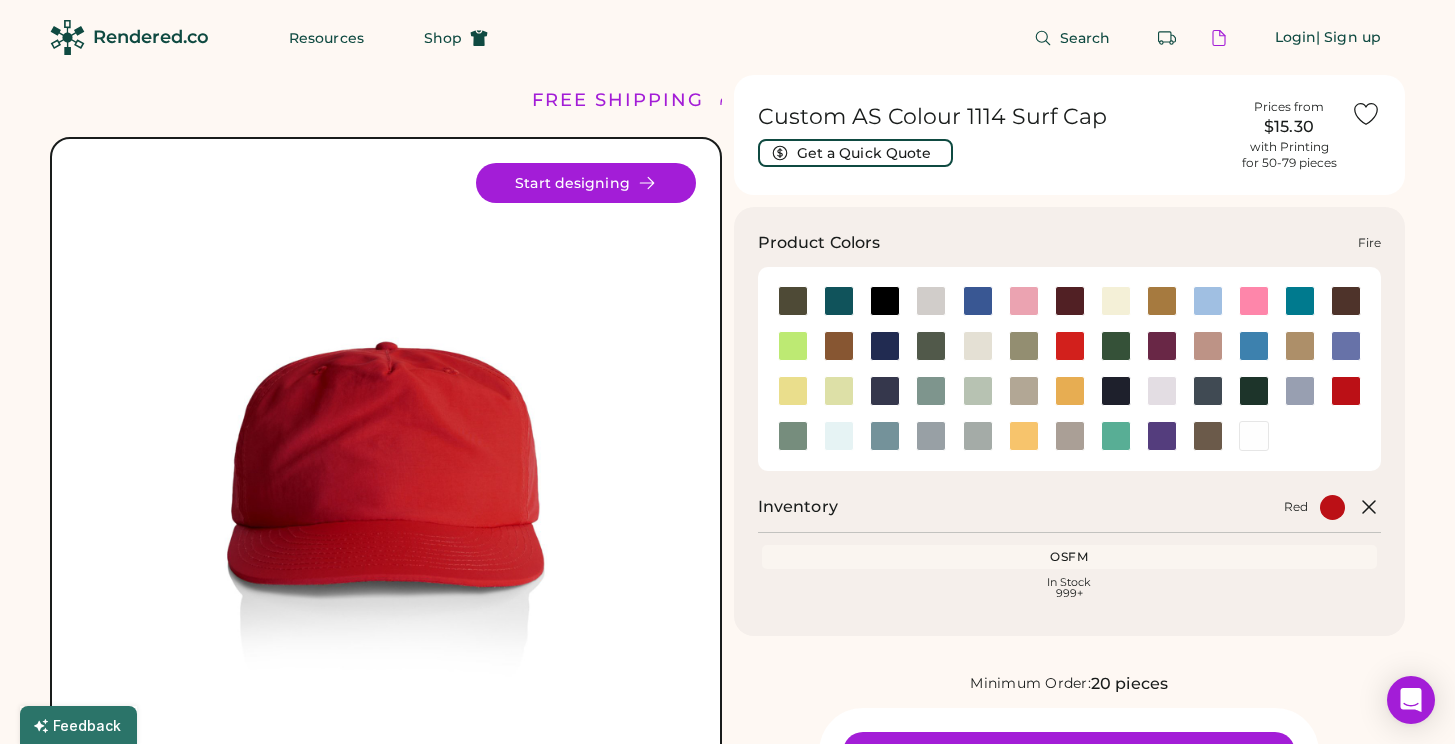 click at bounding box center [1070, 346] 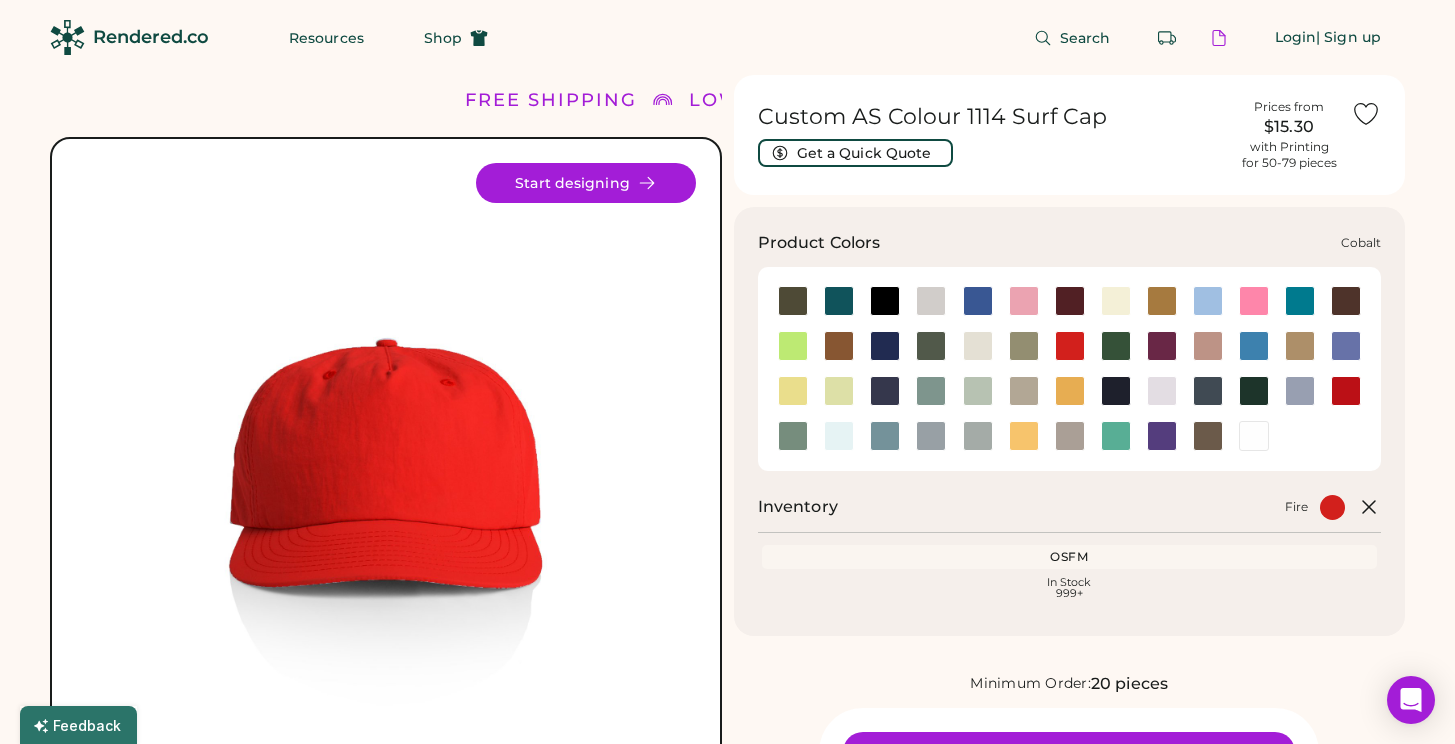 click at bounding box center (885, 301) 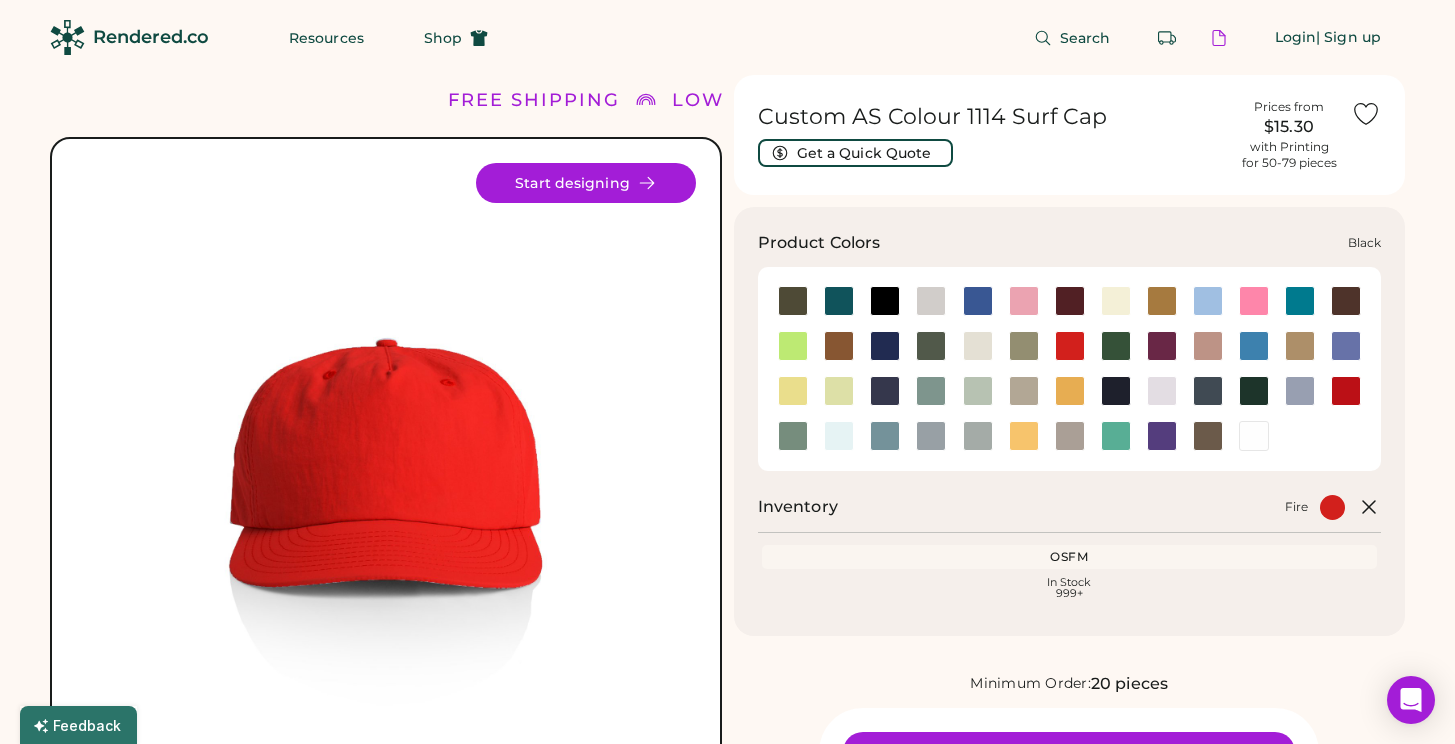 click at bounding box center [885, 301] 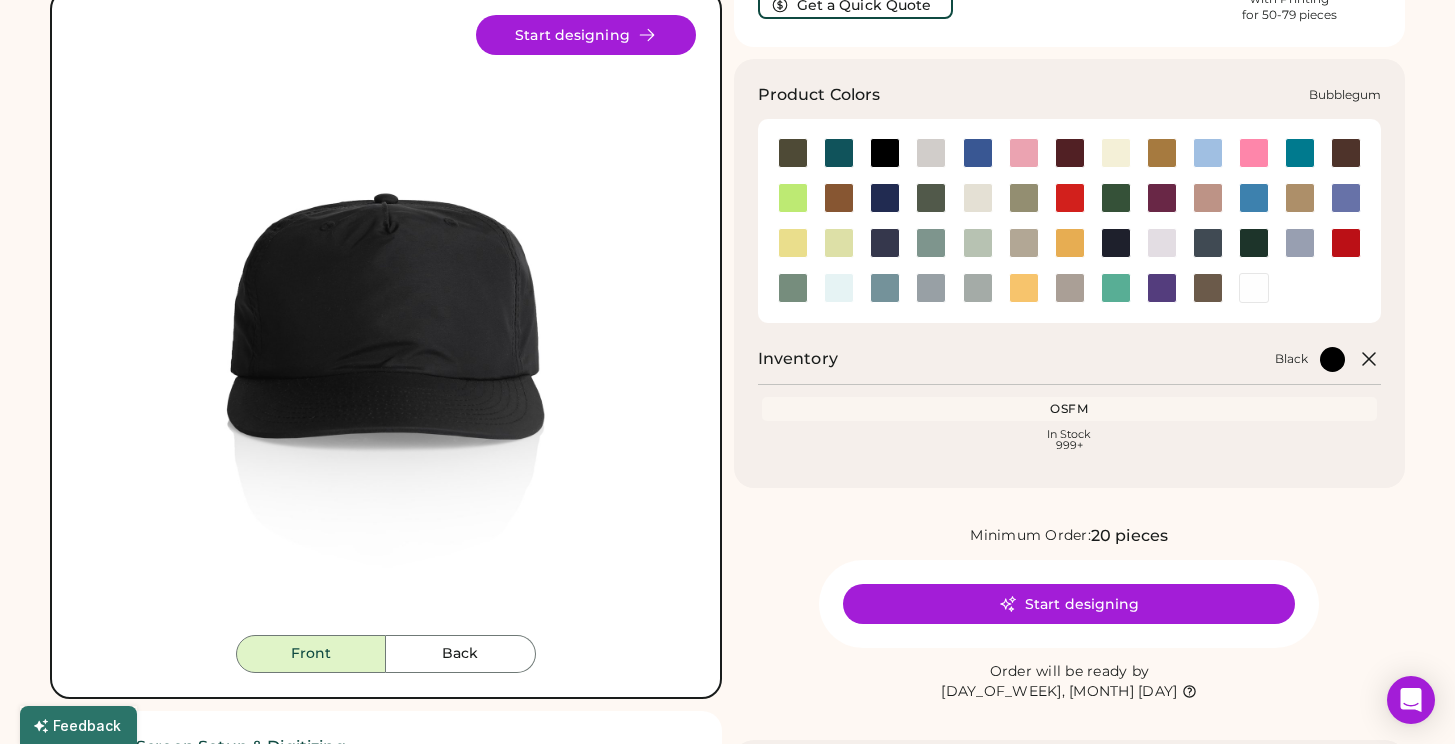 scroll, scrollTop: 0, scrollLeft: 0, axis: both 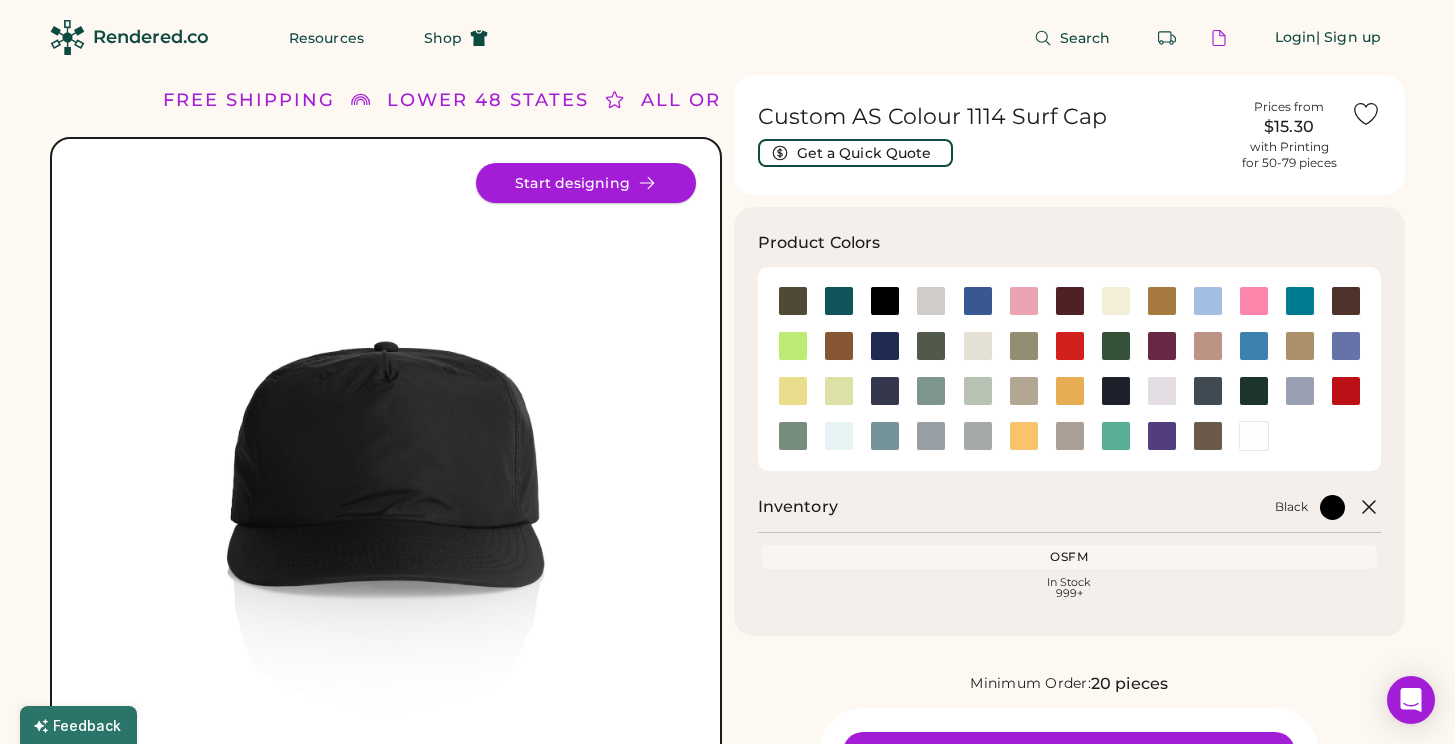 click on "Start designing" at bounding box center [586, 183] 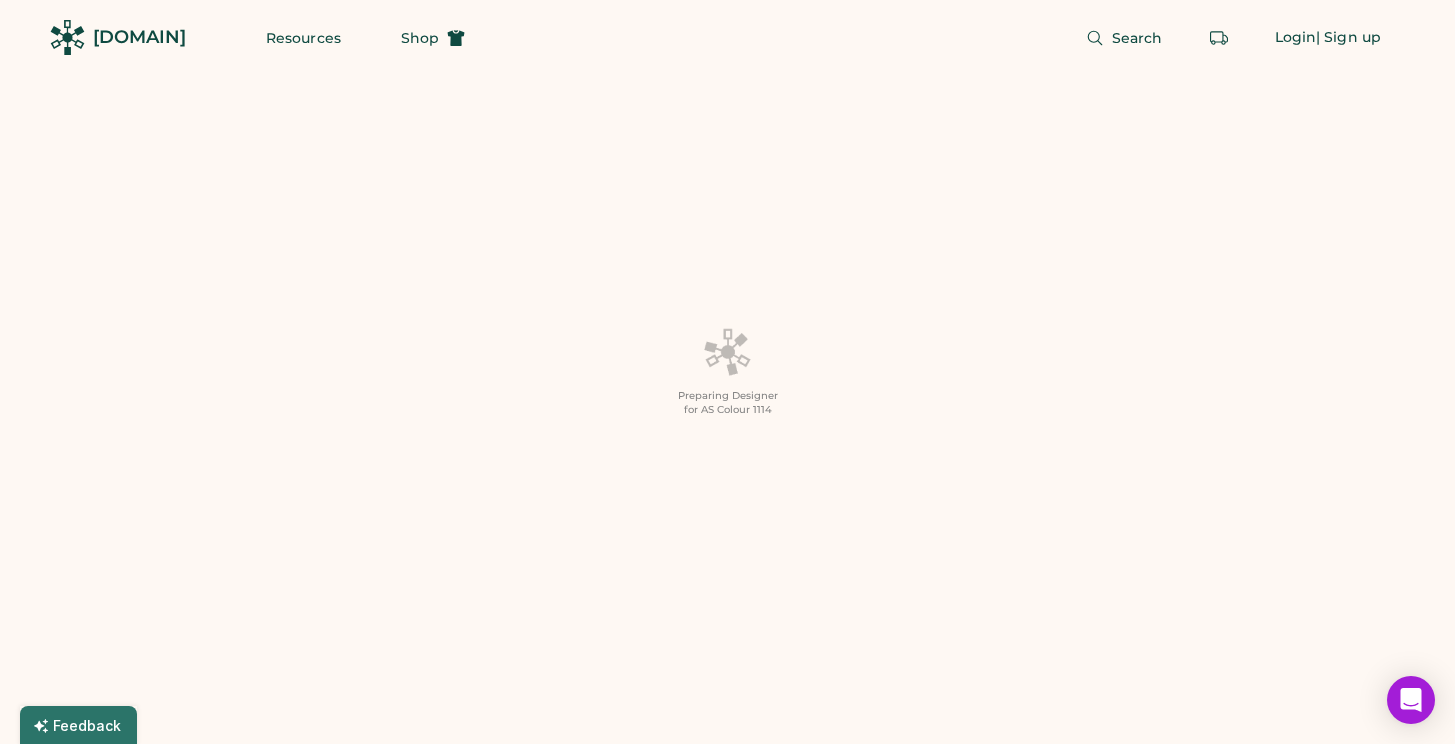 scroll, scrollTop: 0, scrollLeft: 0, axis: both 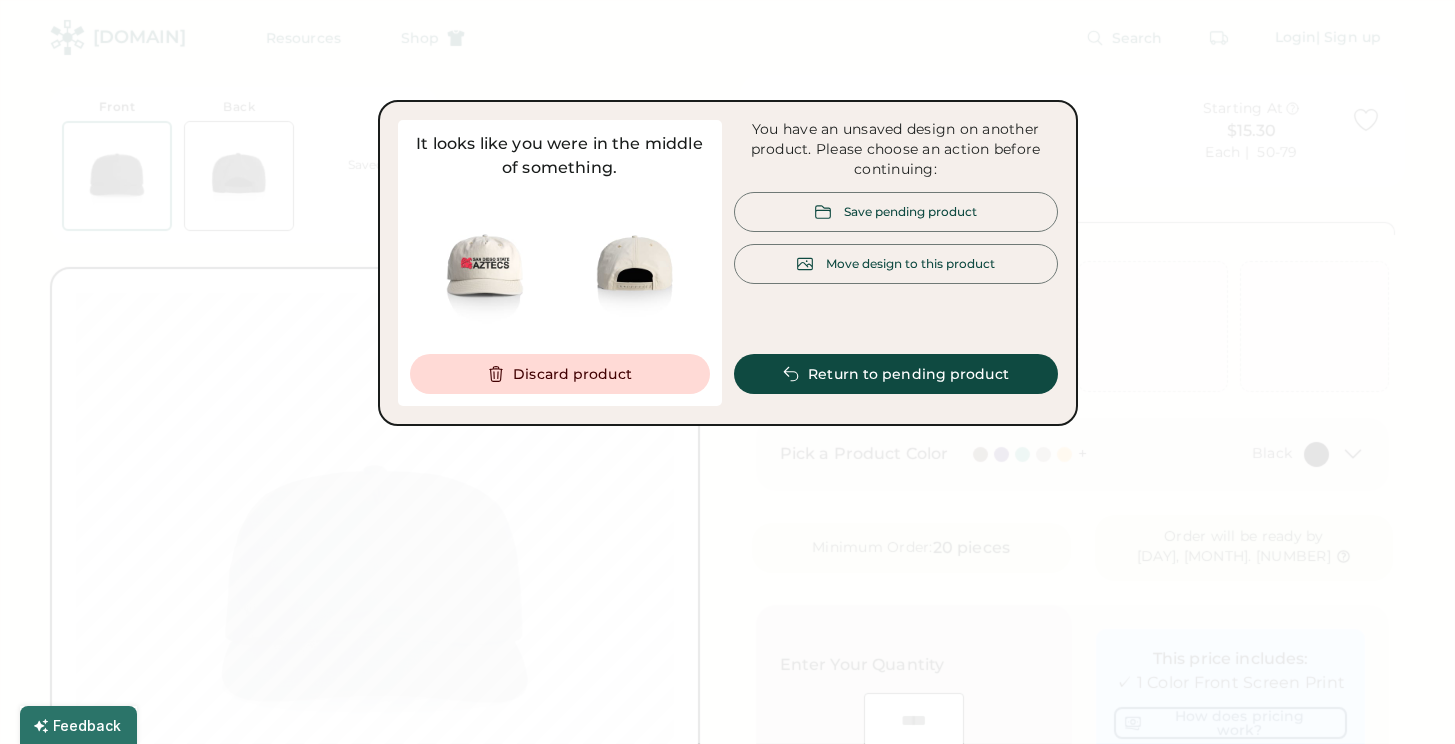 click on "Move design to this product" at bounding box center [910, 263] 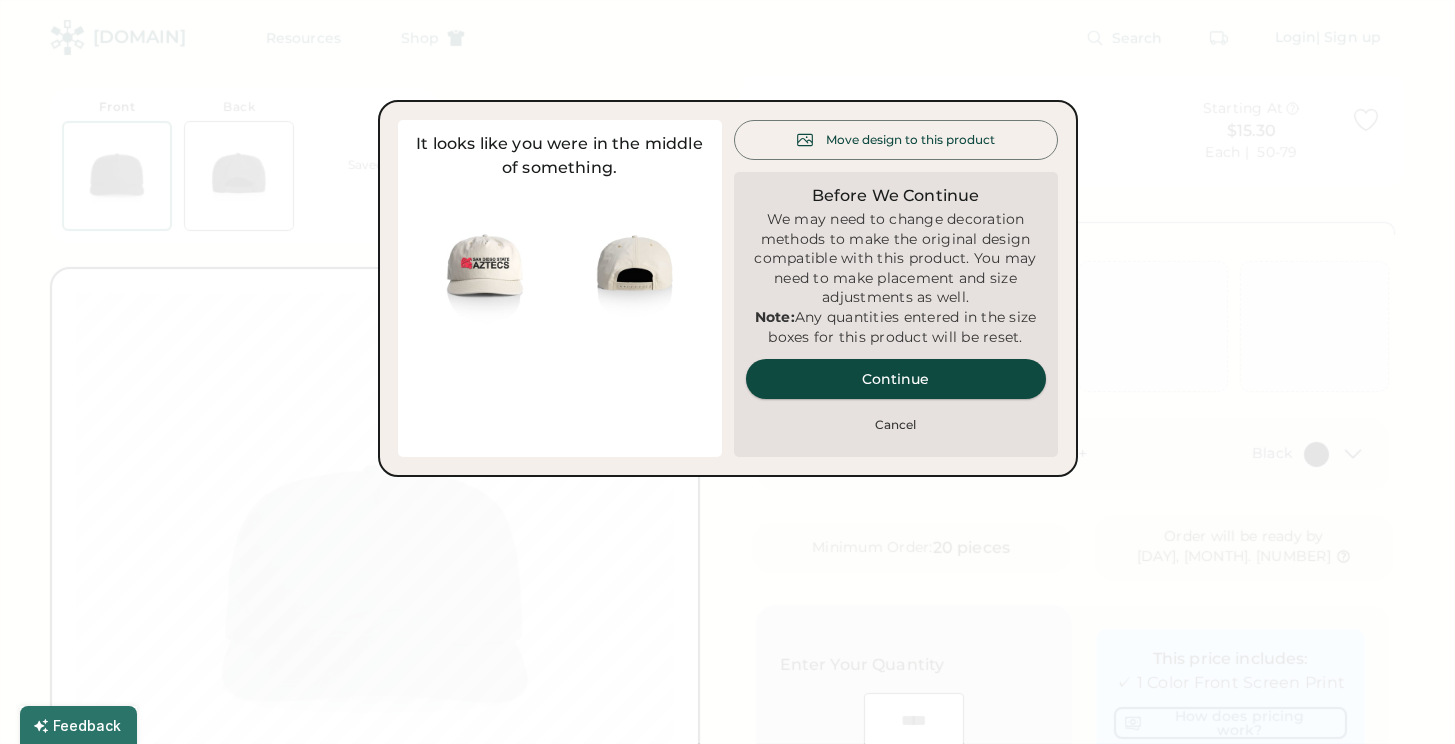 click on "Continue" at bounding box center [896, 379] 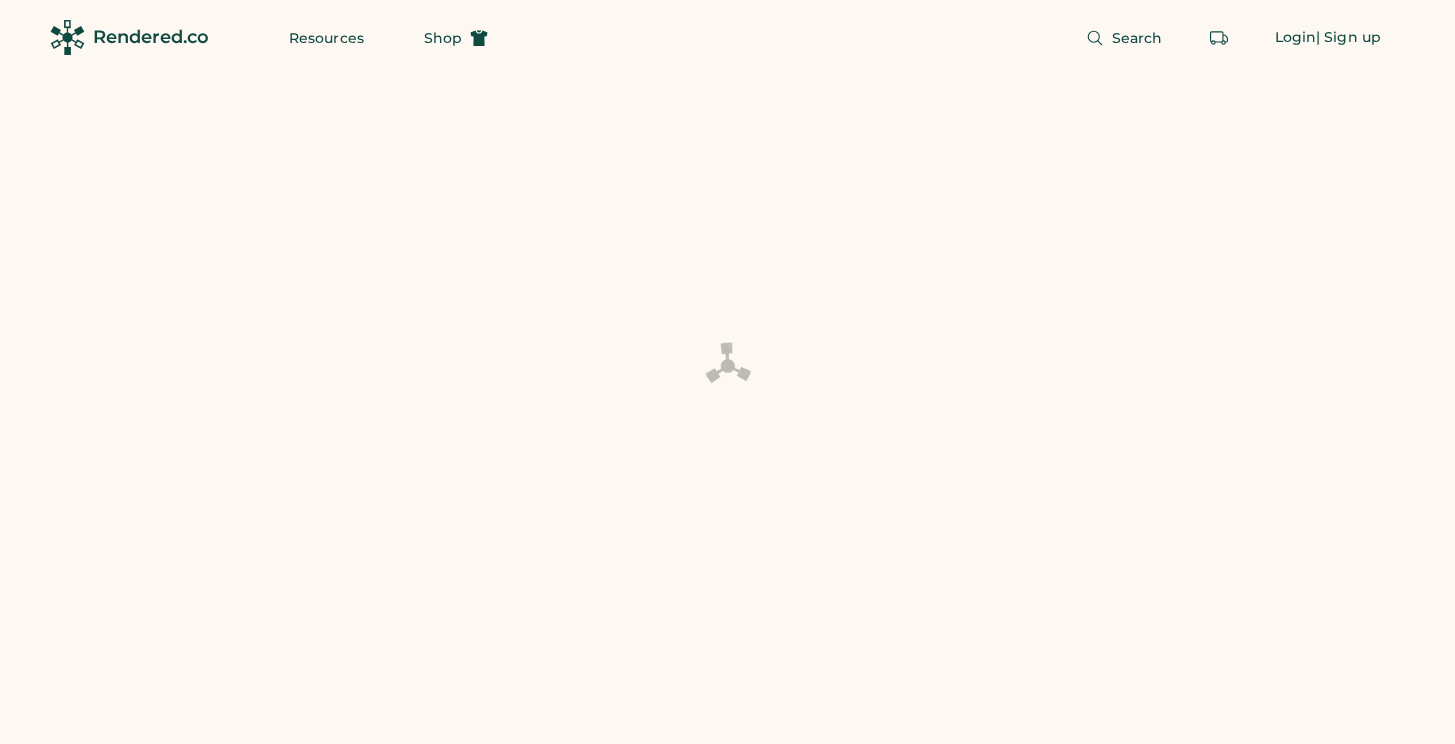 scroll, scrollTop: 0, scrollLeft: 0, axis: both 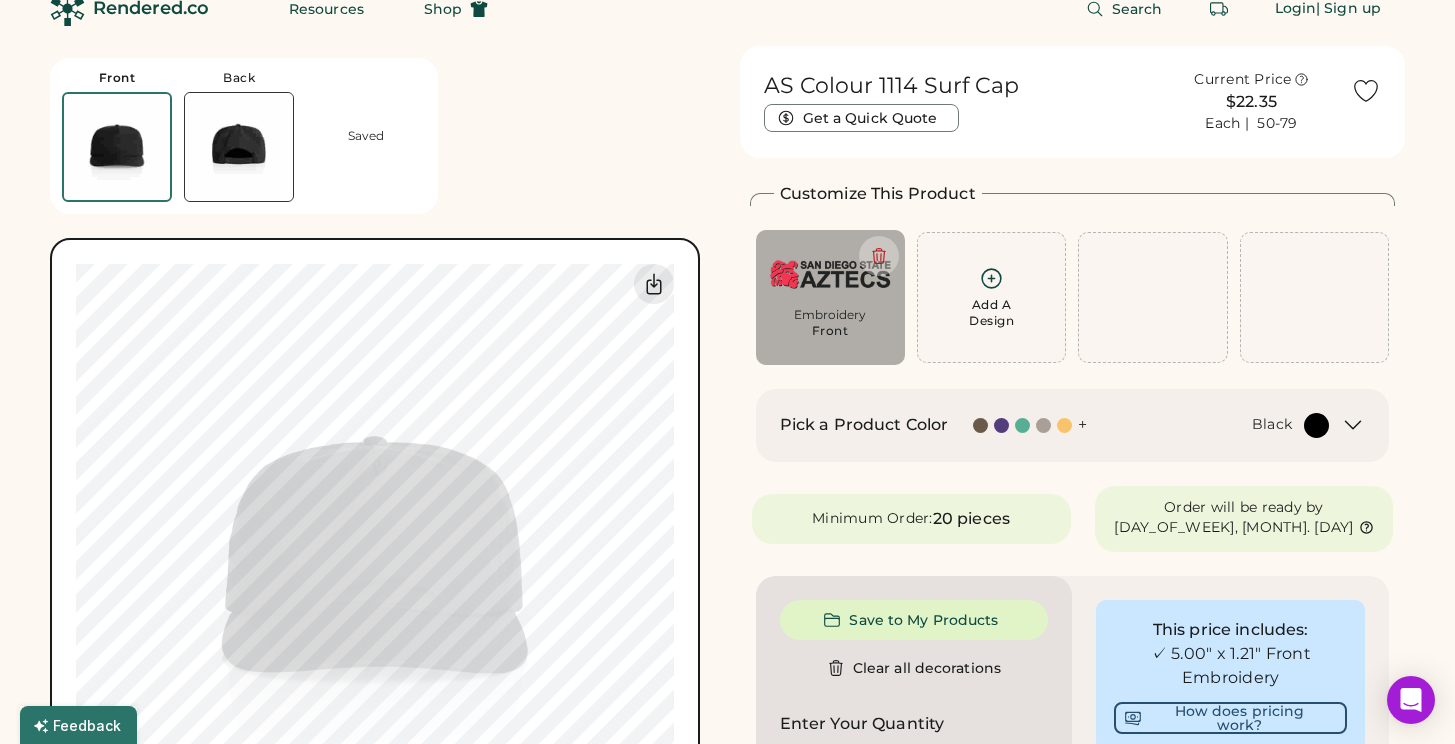 click 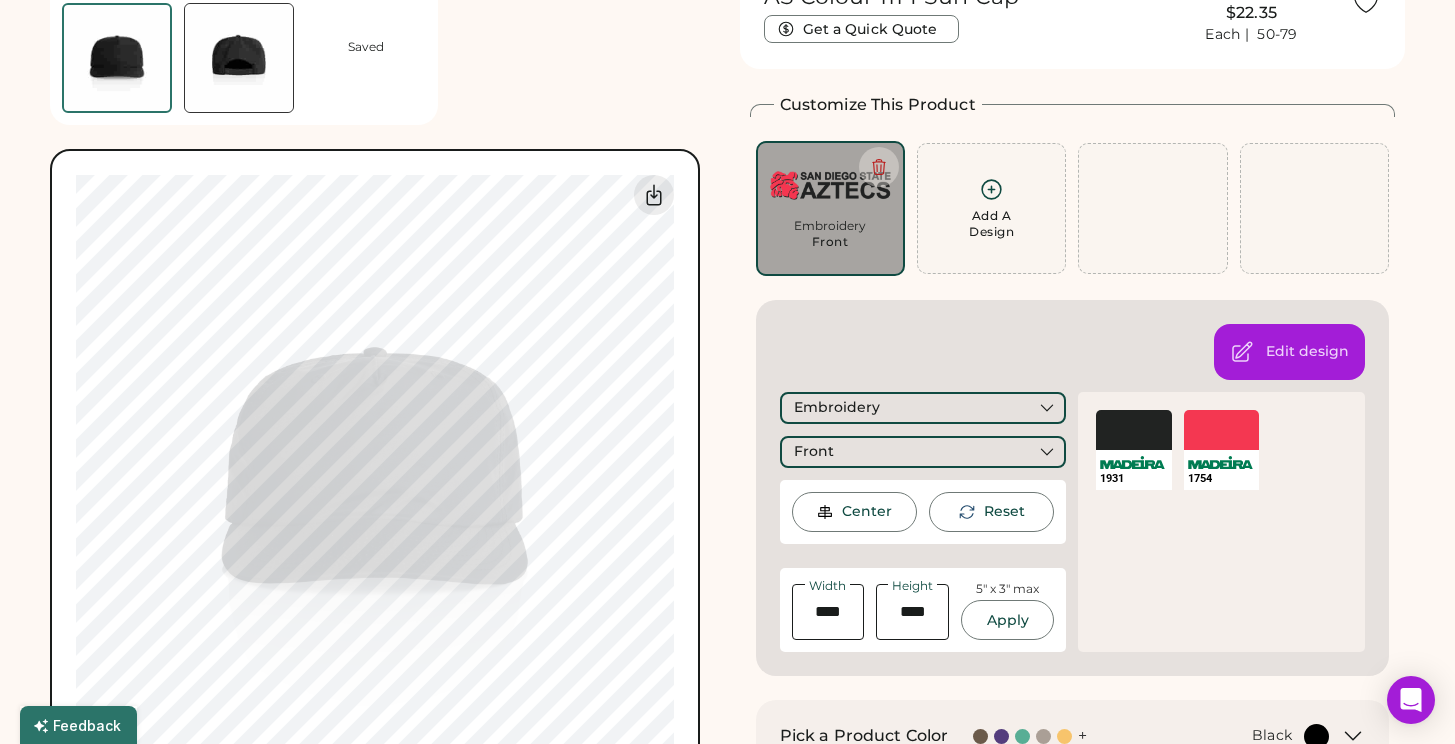 scroll, scrollTop: 133, scrollLeft: 0, axis: vertical 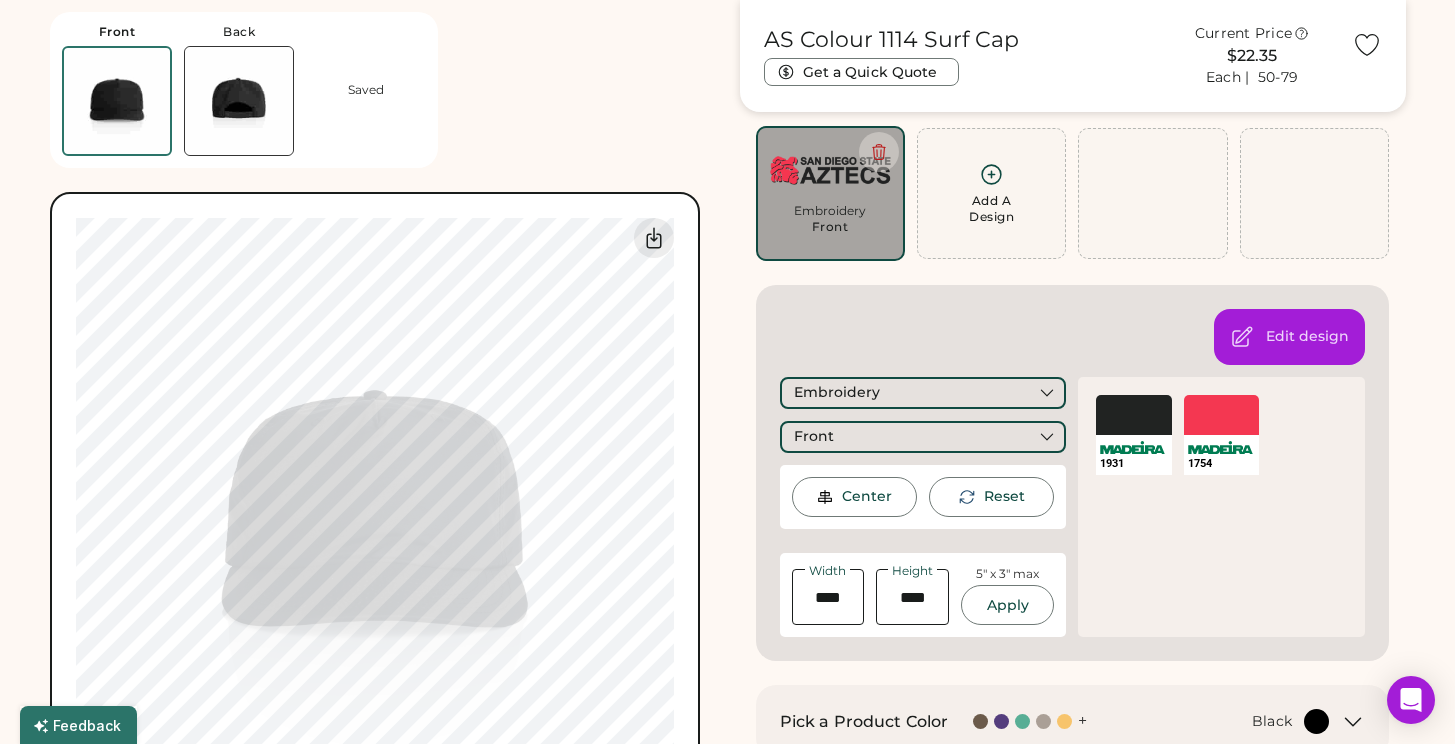 click at bounding box center [1134, 415] 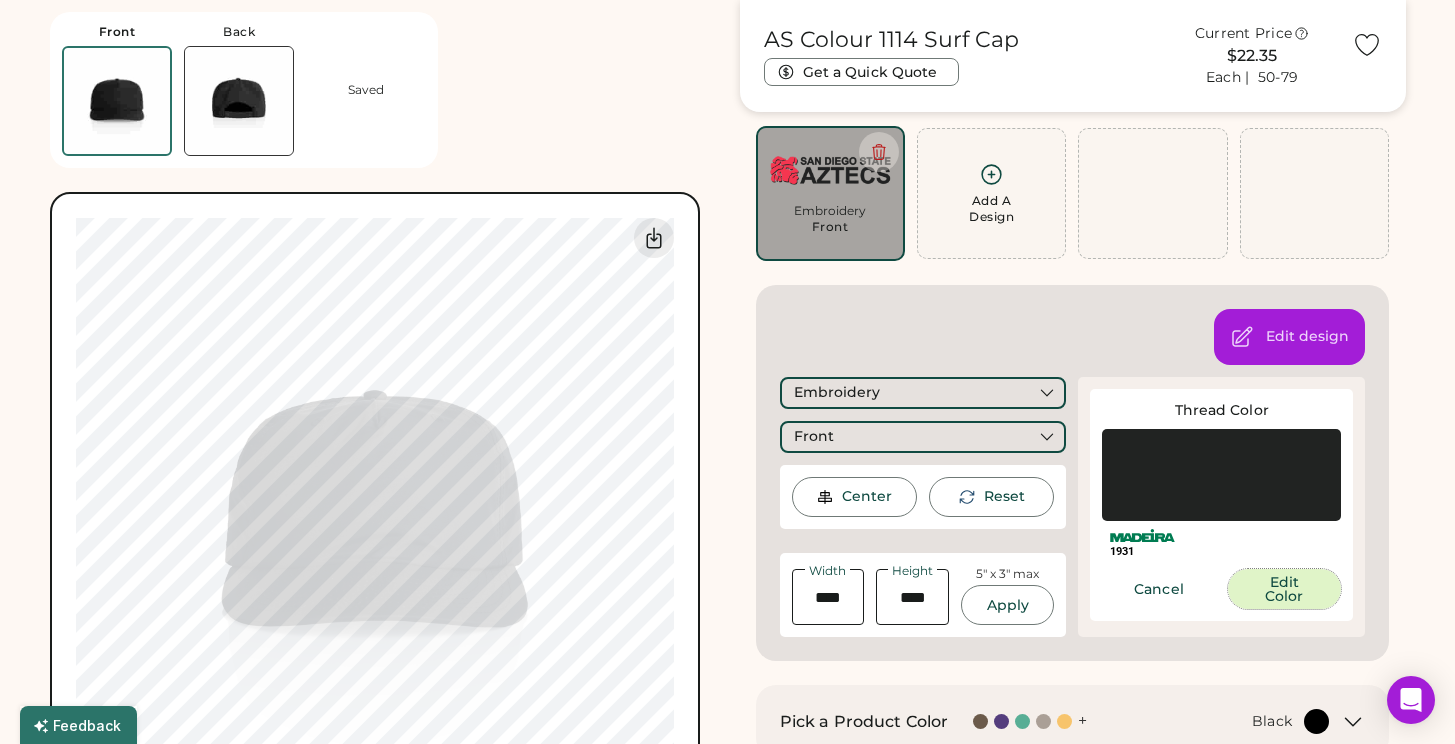 click on "Edit Color" at bounding box center (1284, 589) 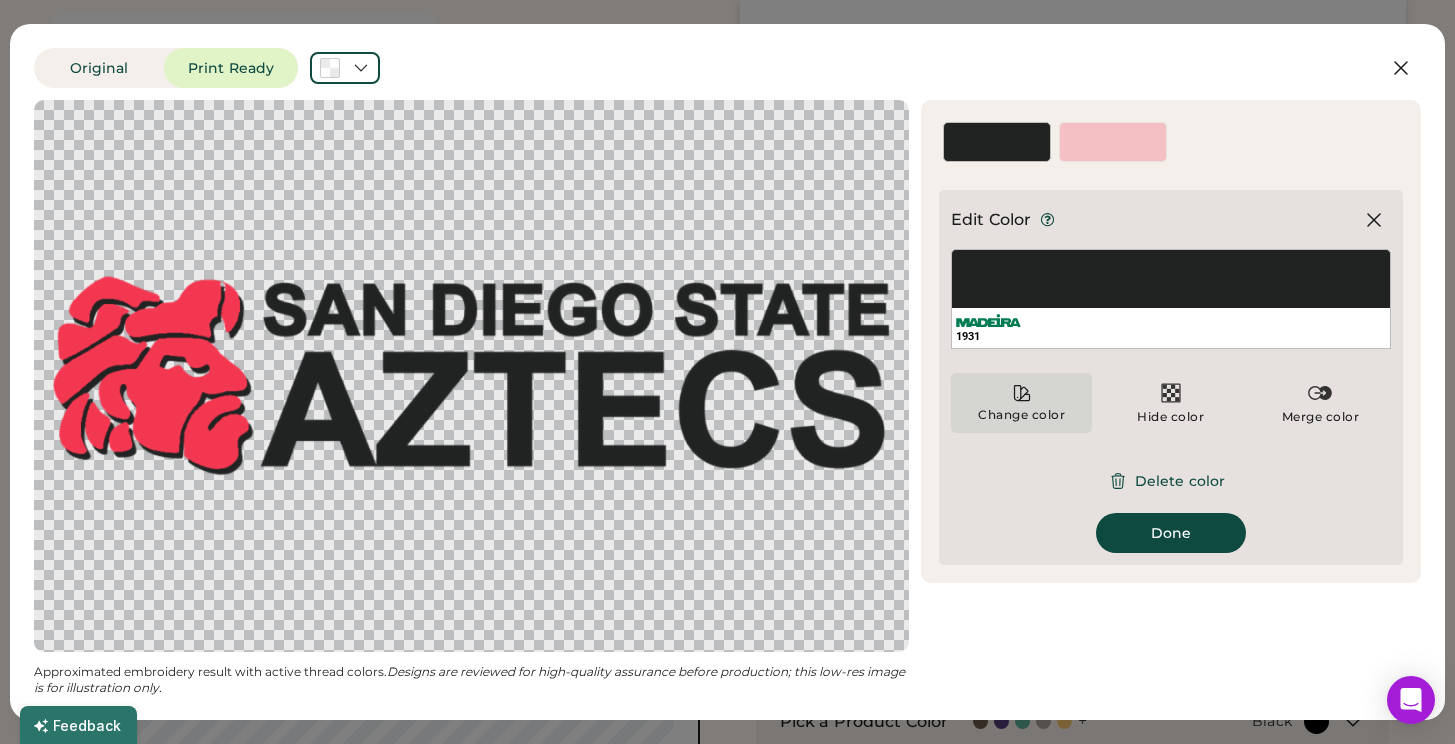 click on "Change color" at bounding box center (1021, 403) 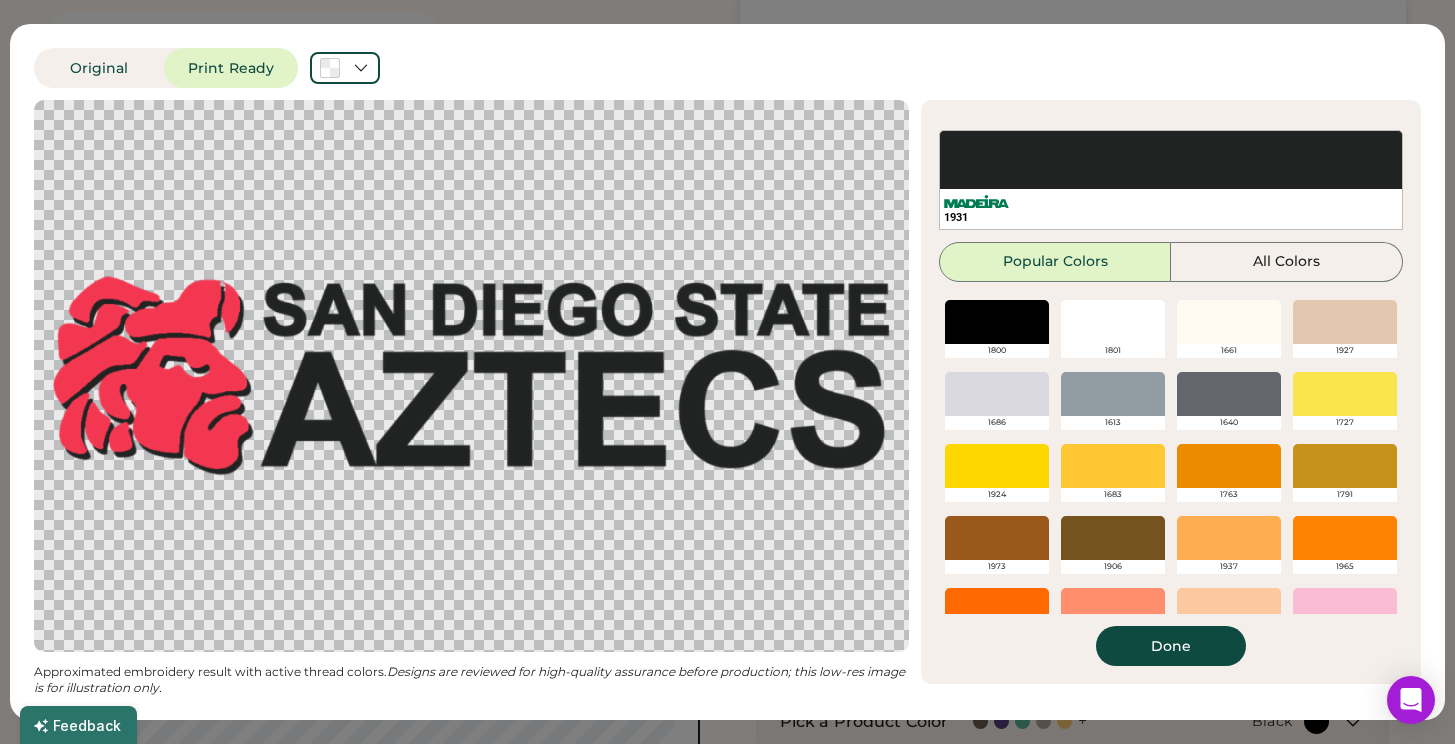 click at bounding box center [1113, 322] 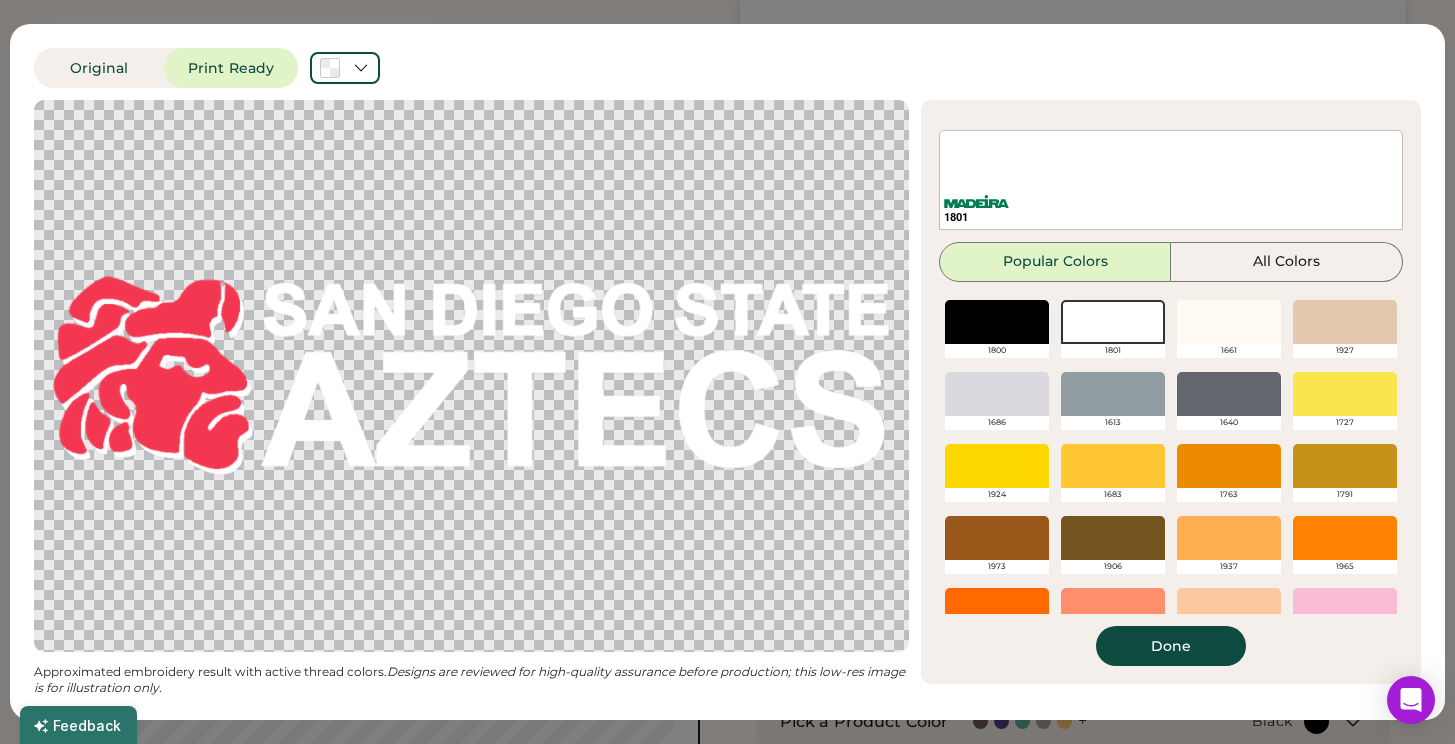 click at bounding box center [1229, 322] 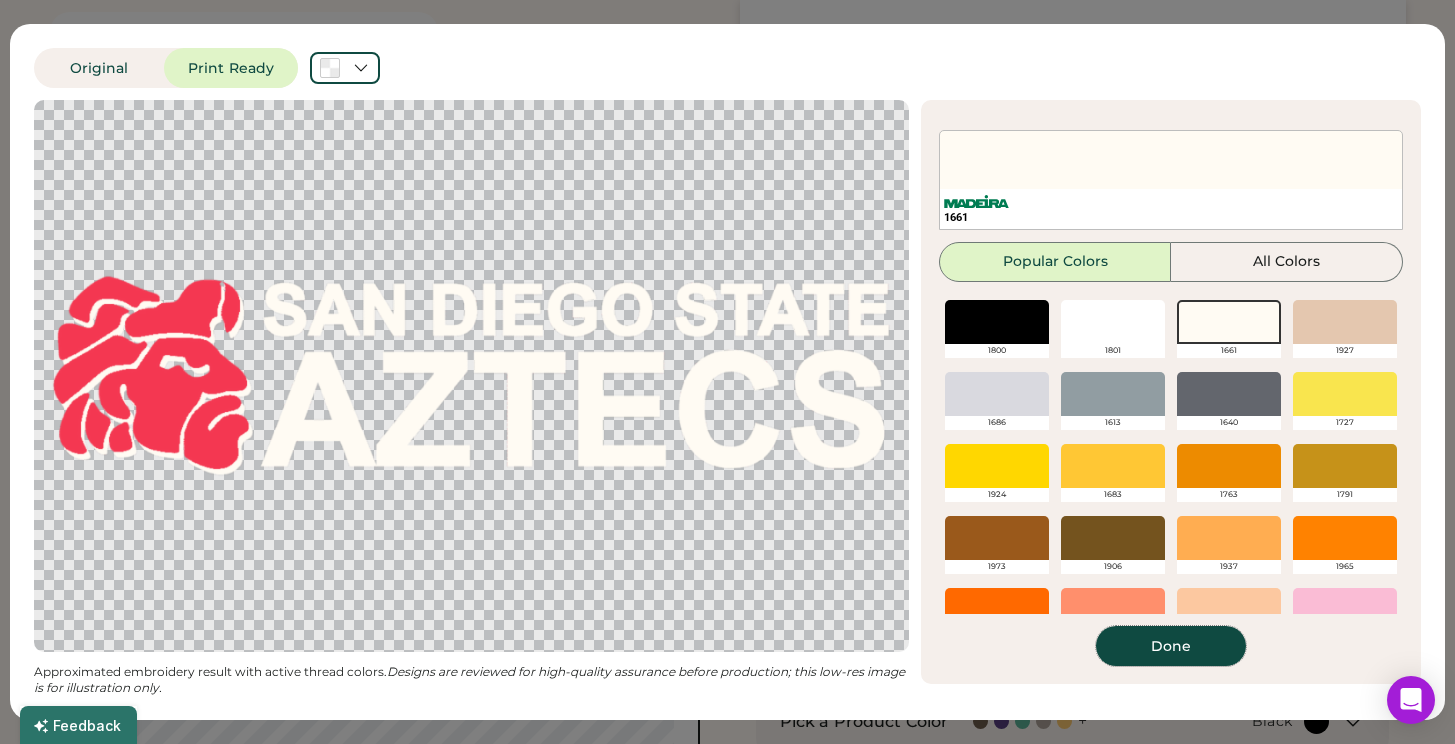 click on "Done" at bounding box center [1171, 646] 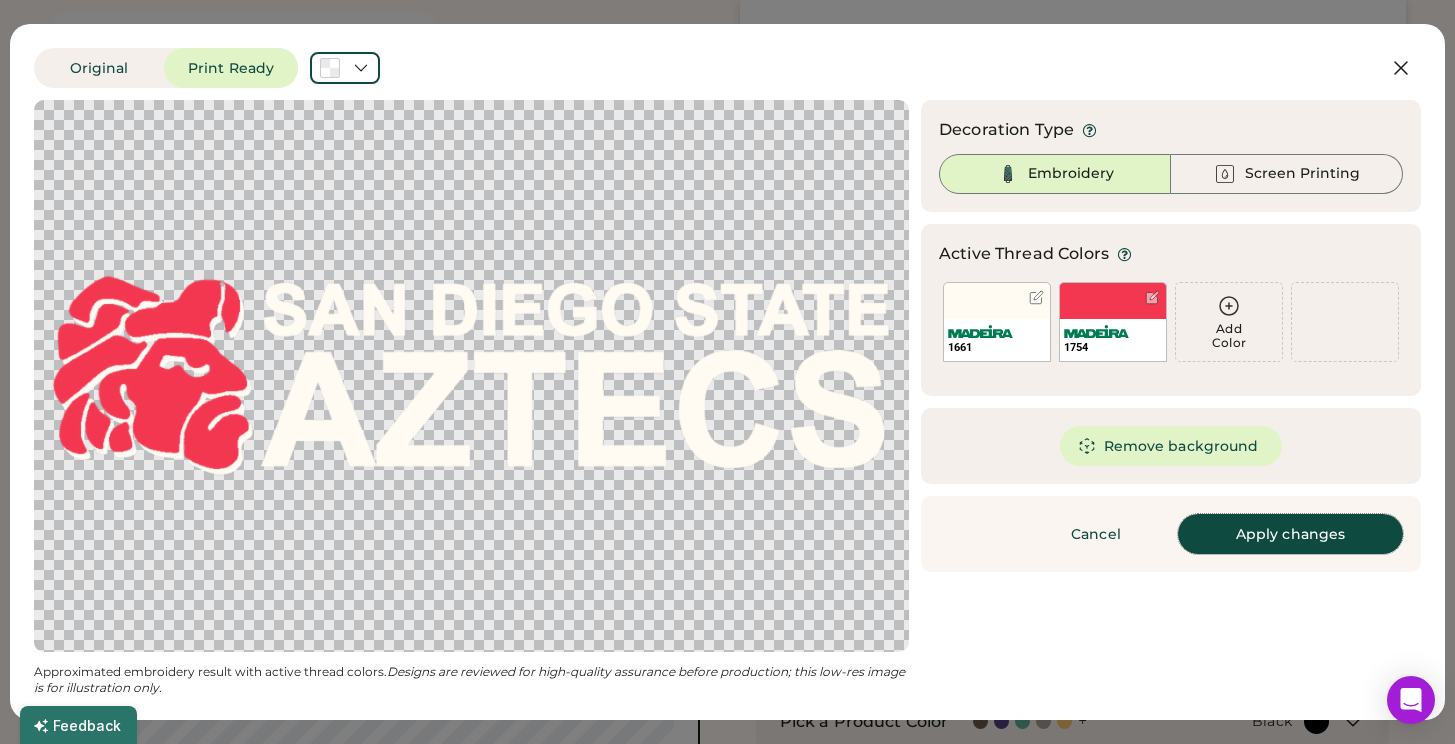 click on "Apply changes" at bounding box center (1290, 534) 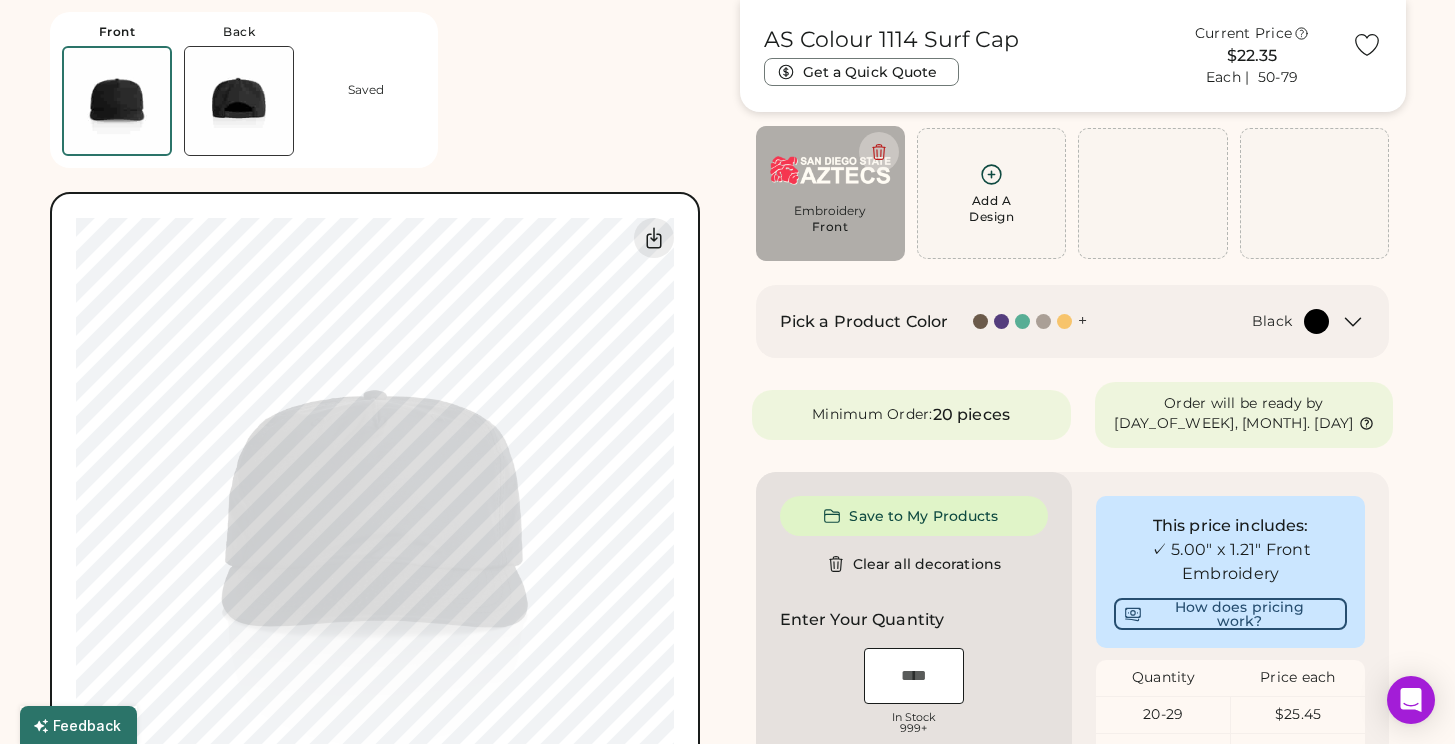 type on "****" 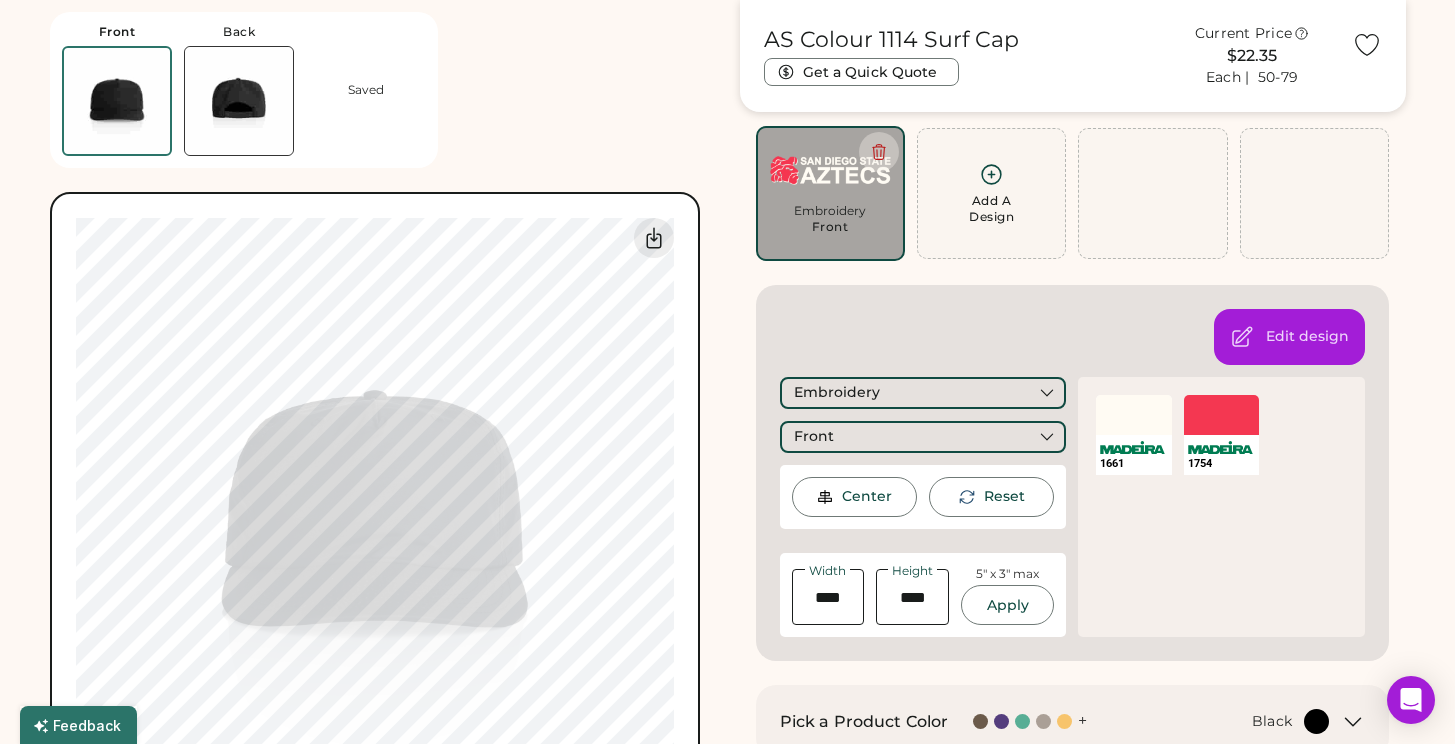 click on "Front Back Saved    0% 0%" at bounding box center (383, 421) 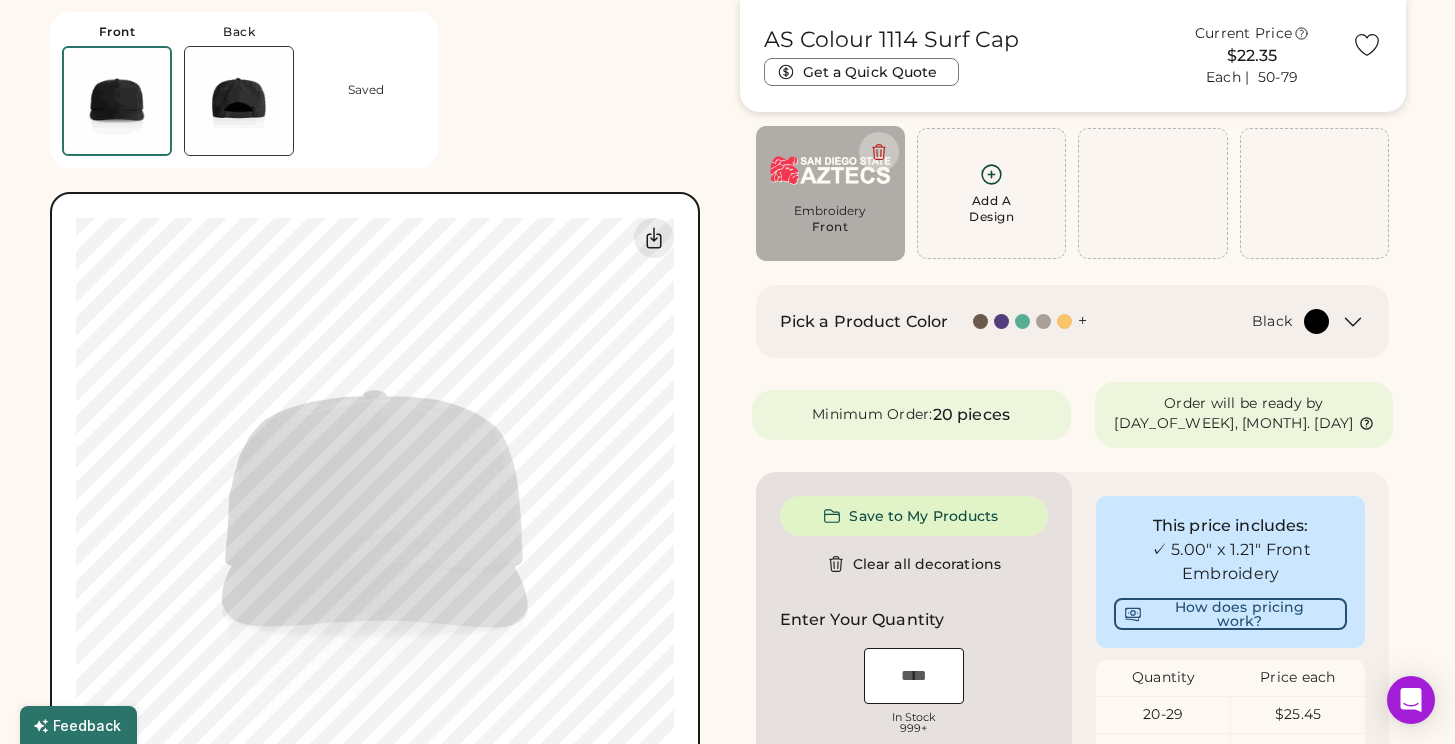 type on "****" 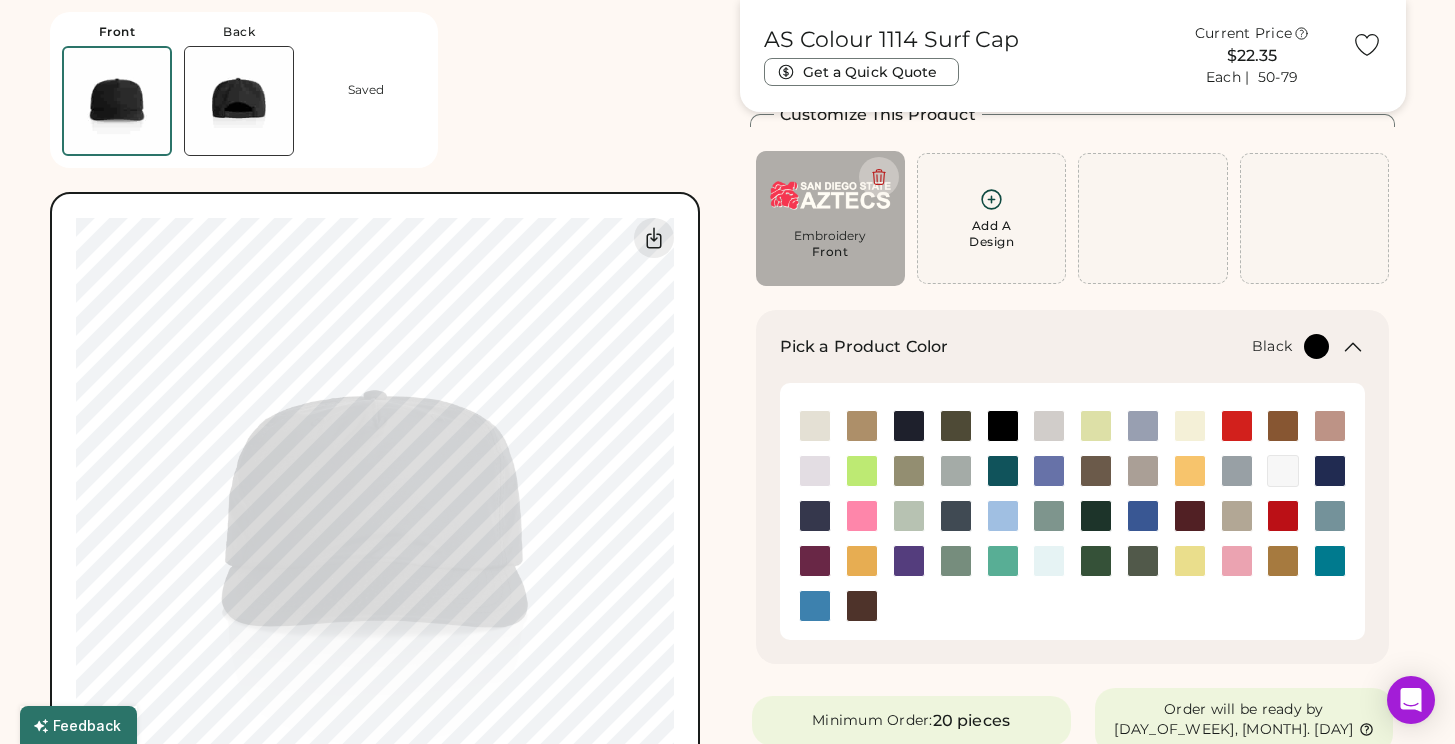 scroll, scrollTop: 74, scrollLeft: 0, axis: vertical 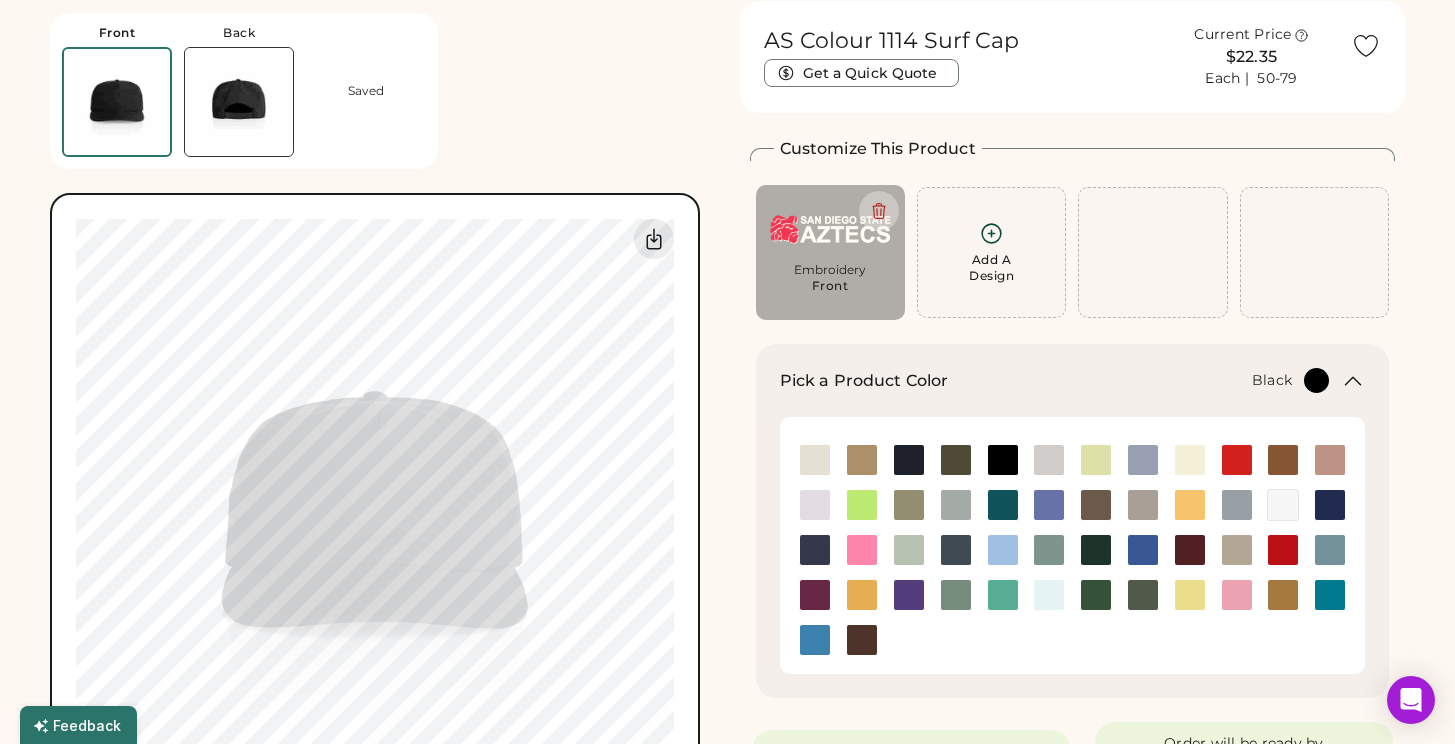 click 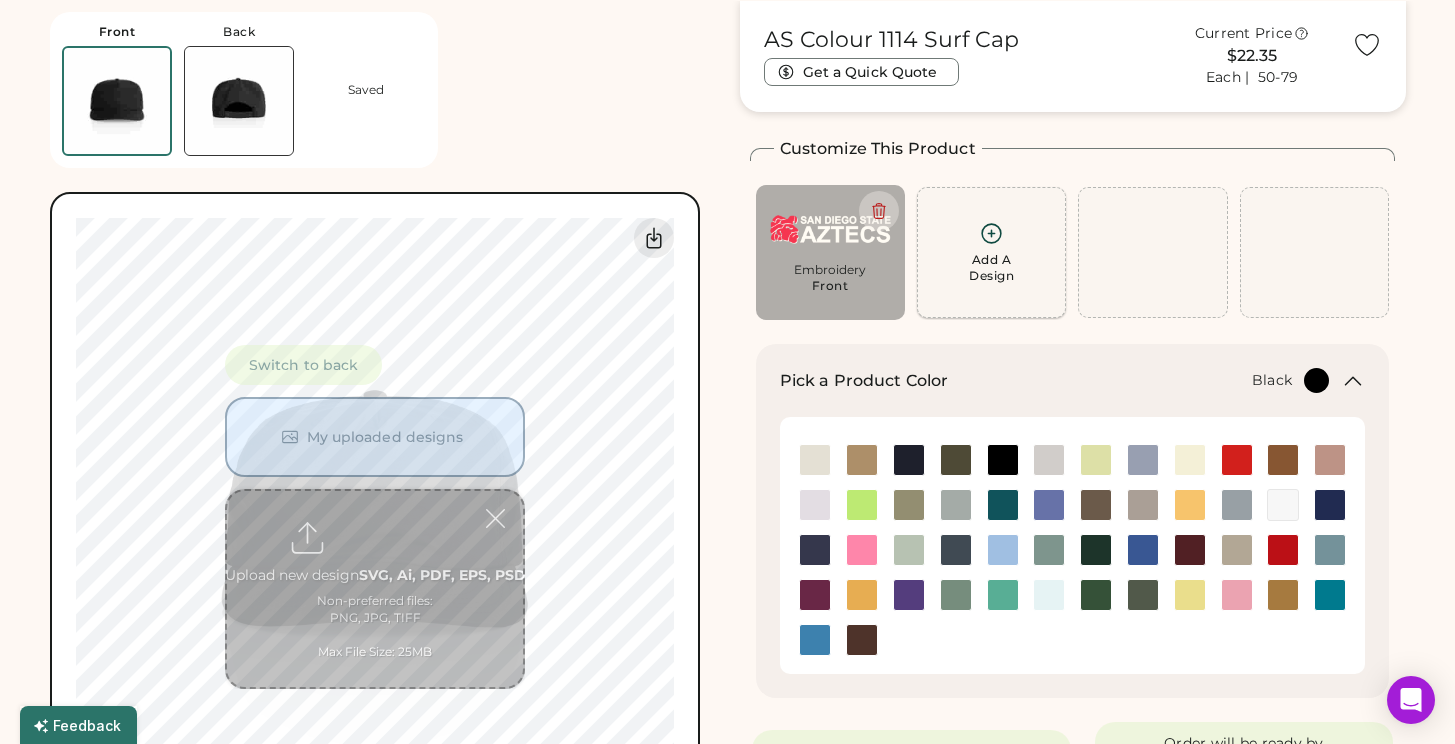 scroll, scrollTop: 75, scrollLeft: 0, axis: vertical 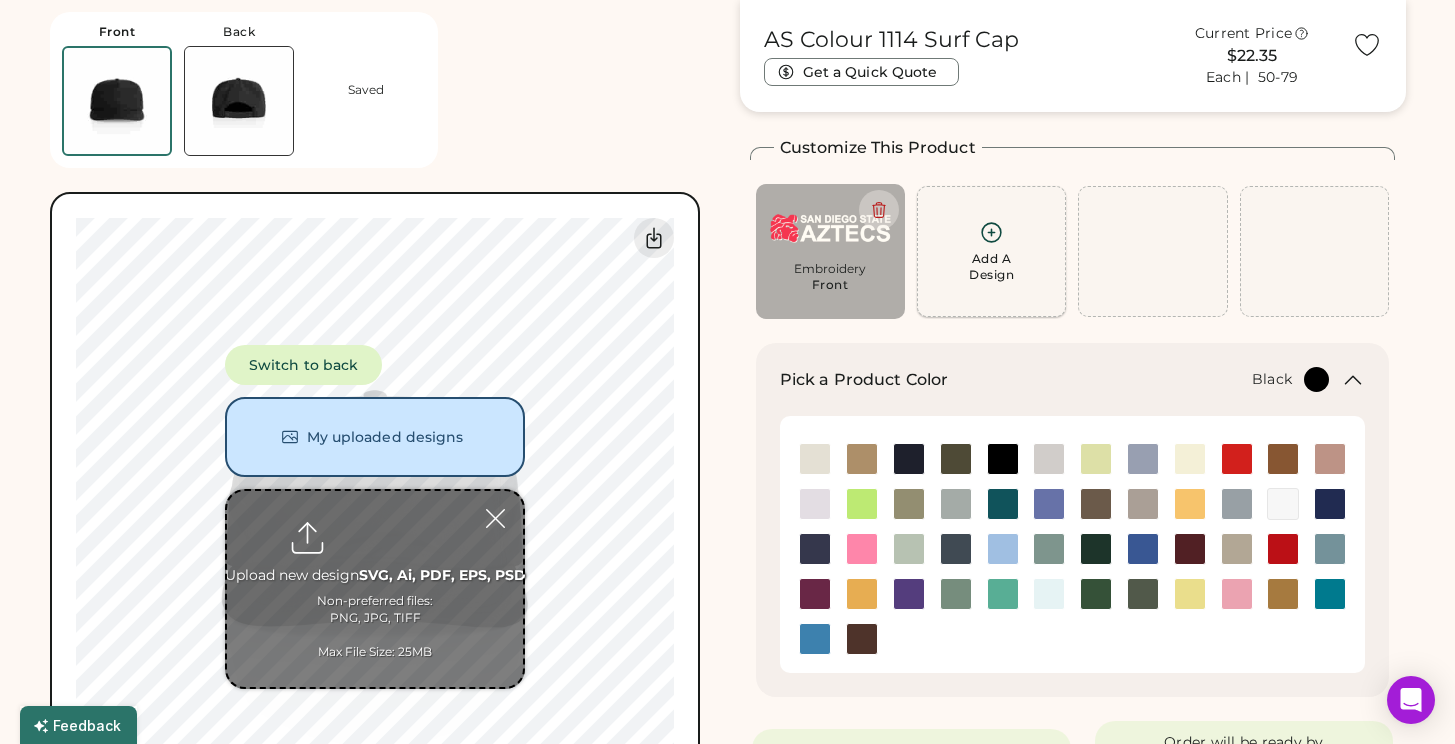 click on "Add A
Design" at bounding box center [991, 251] 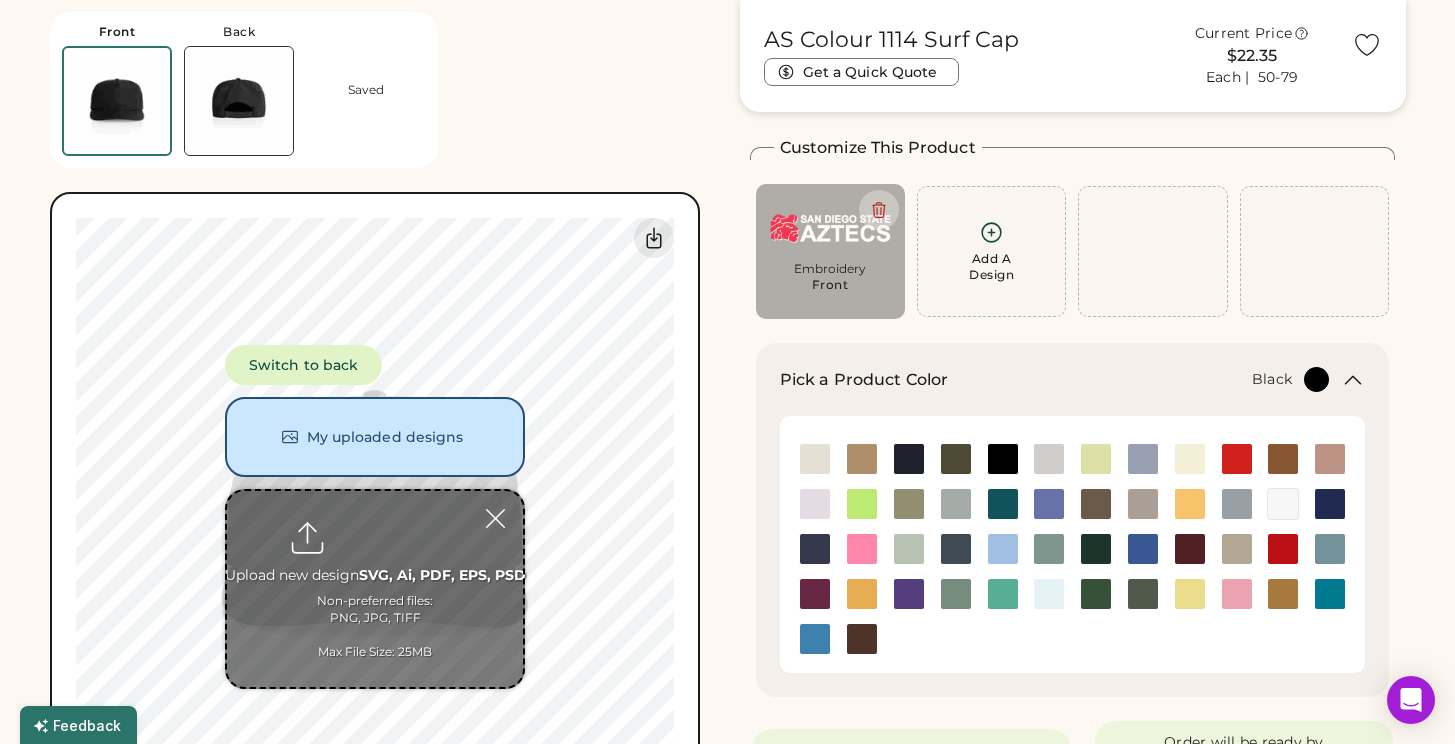 click 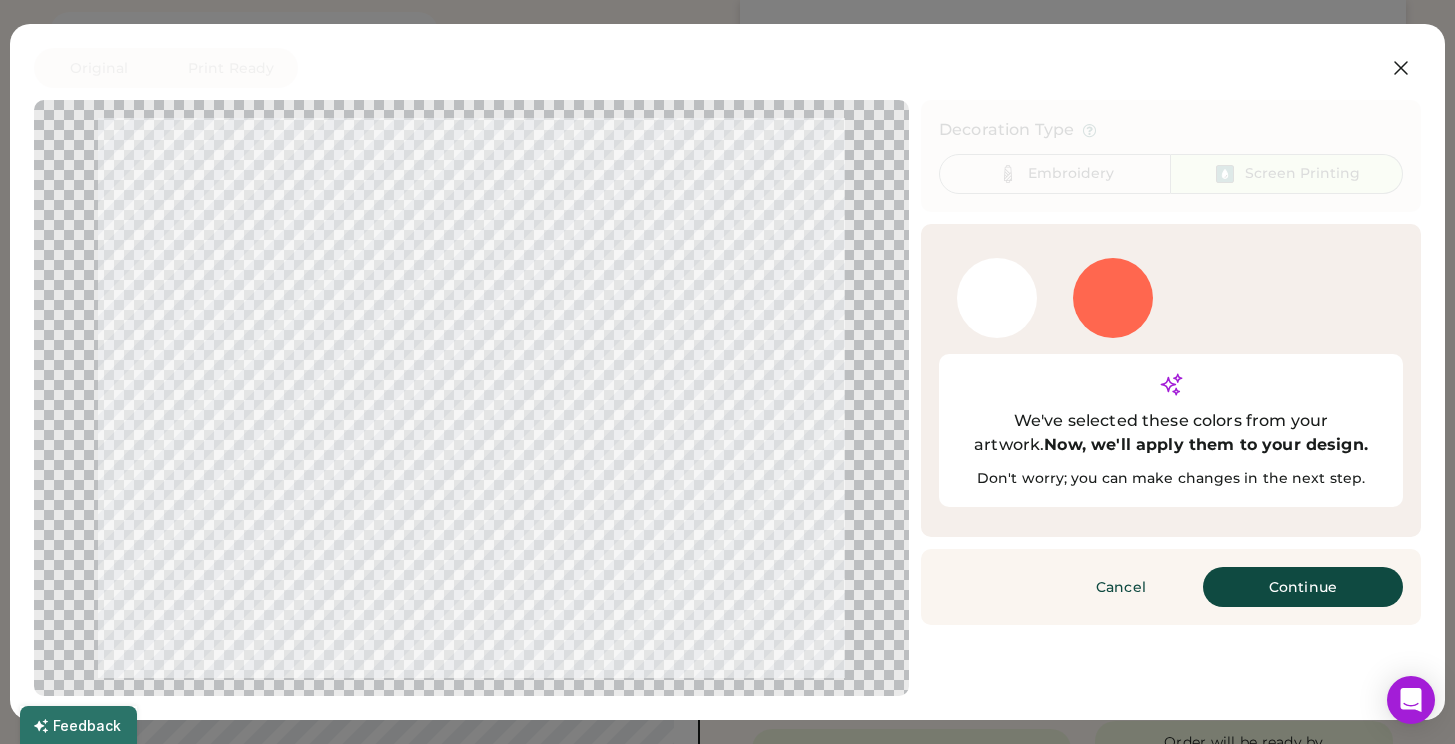 click on "Add
Color" at bounding box center (1229, 298) 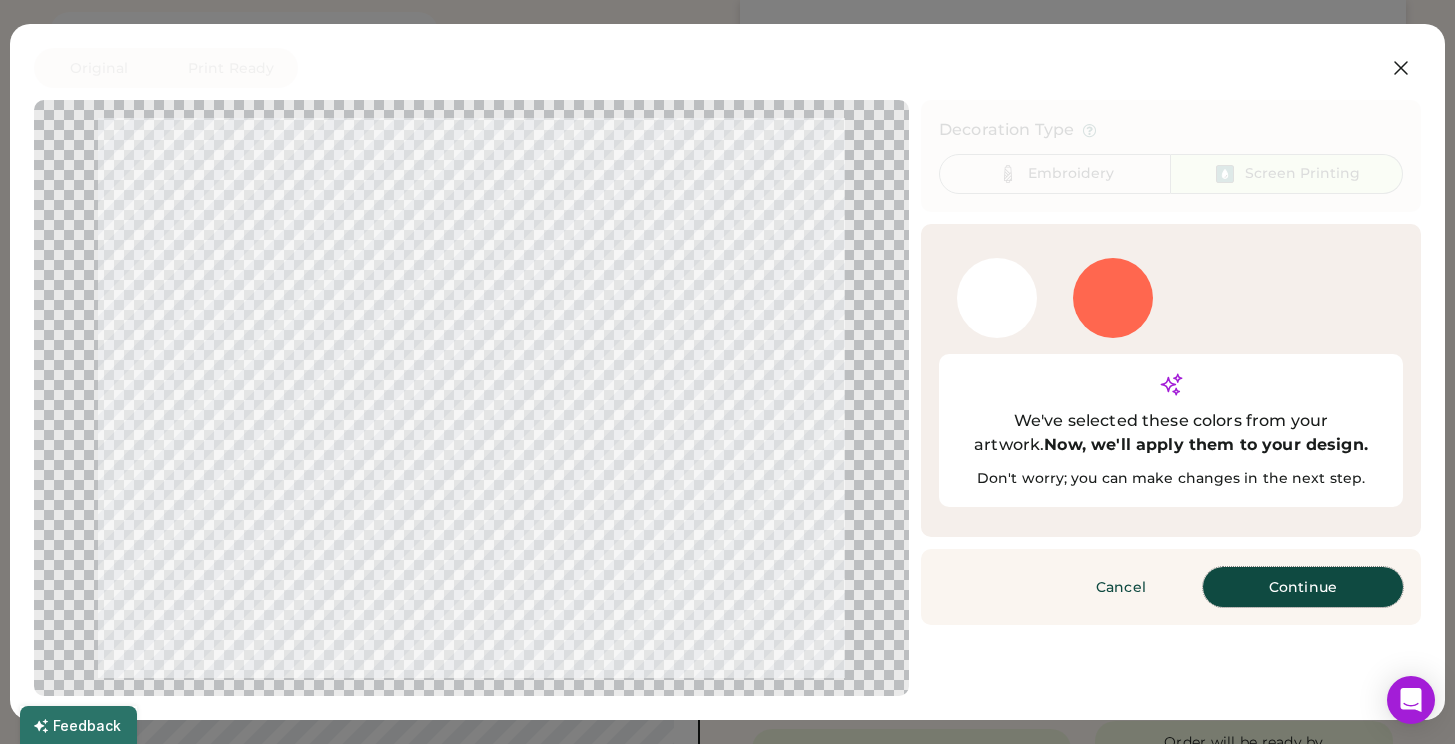 click on "Continue" at bounding box center (1303, 587) 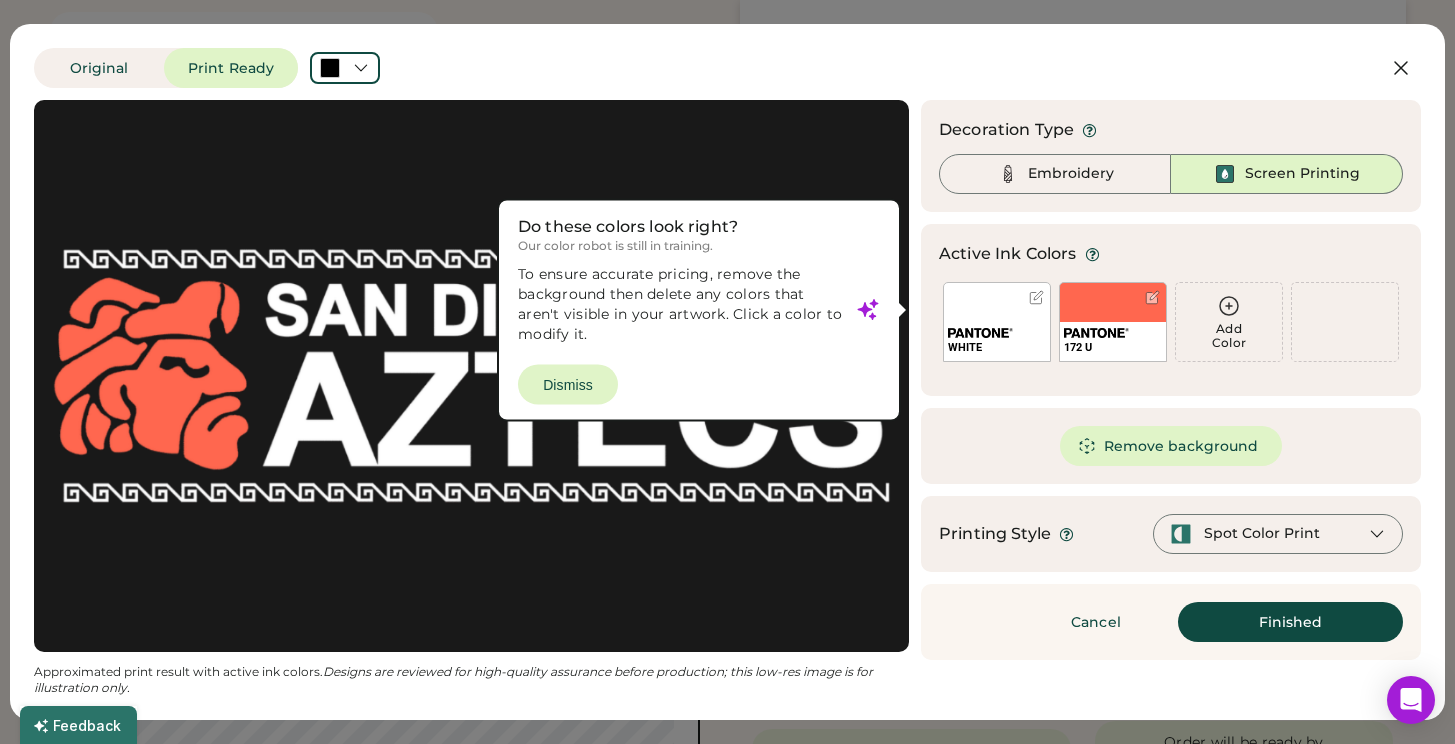 click 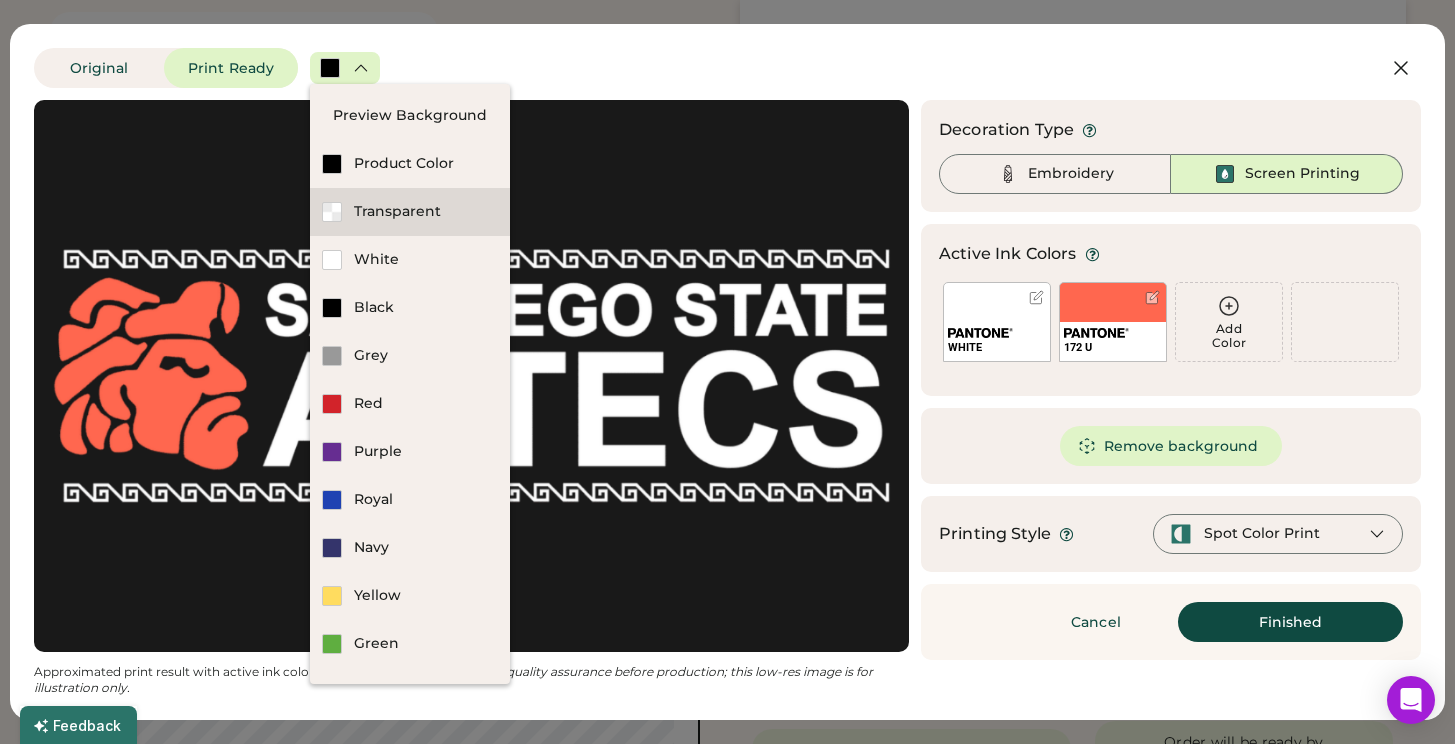 click on "Transparent" at bounding box center (426, 212) 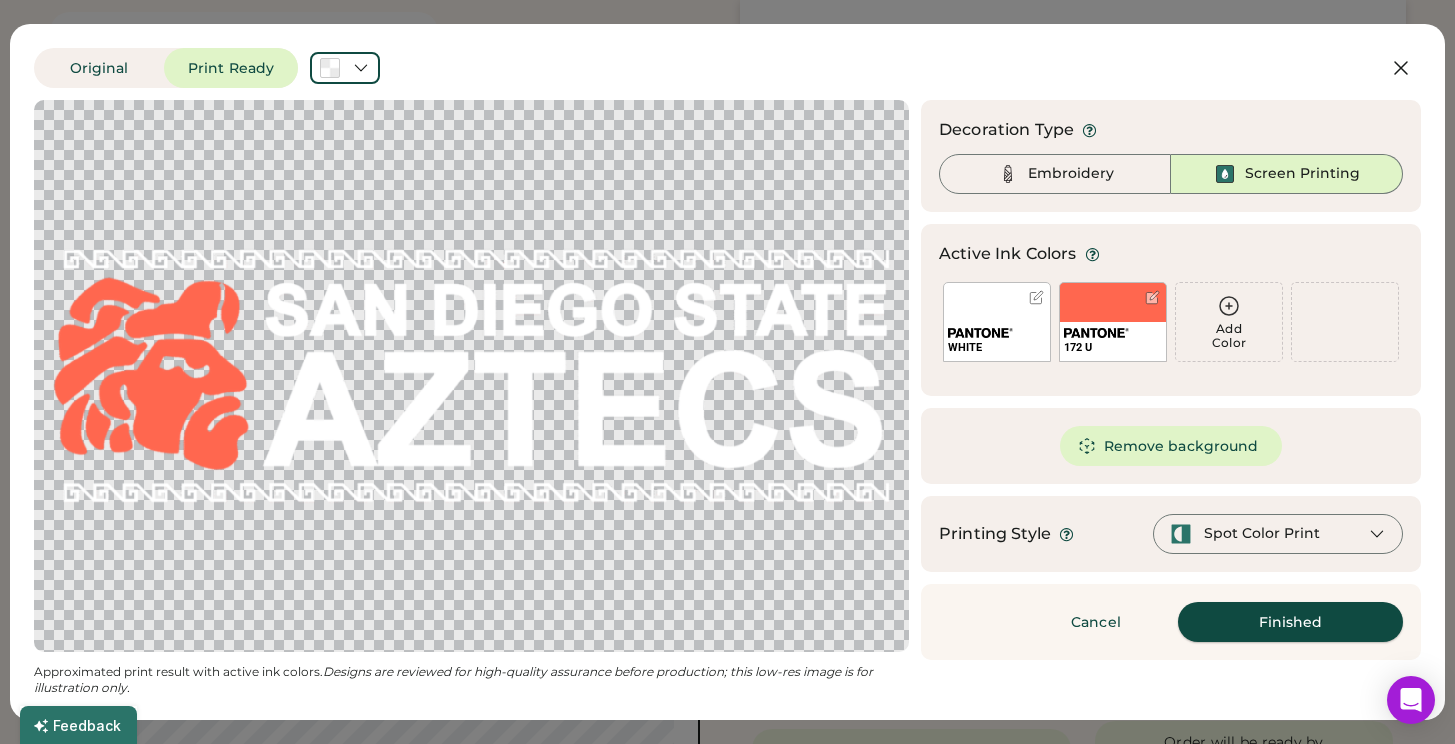 click on "Finished" at bounding box center [1290, 622] 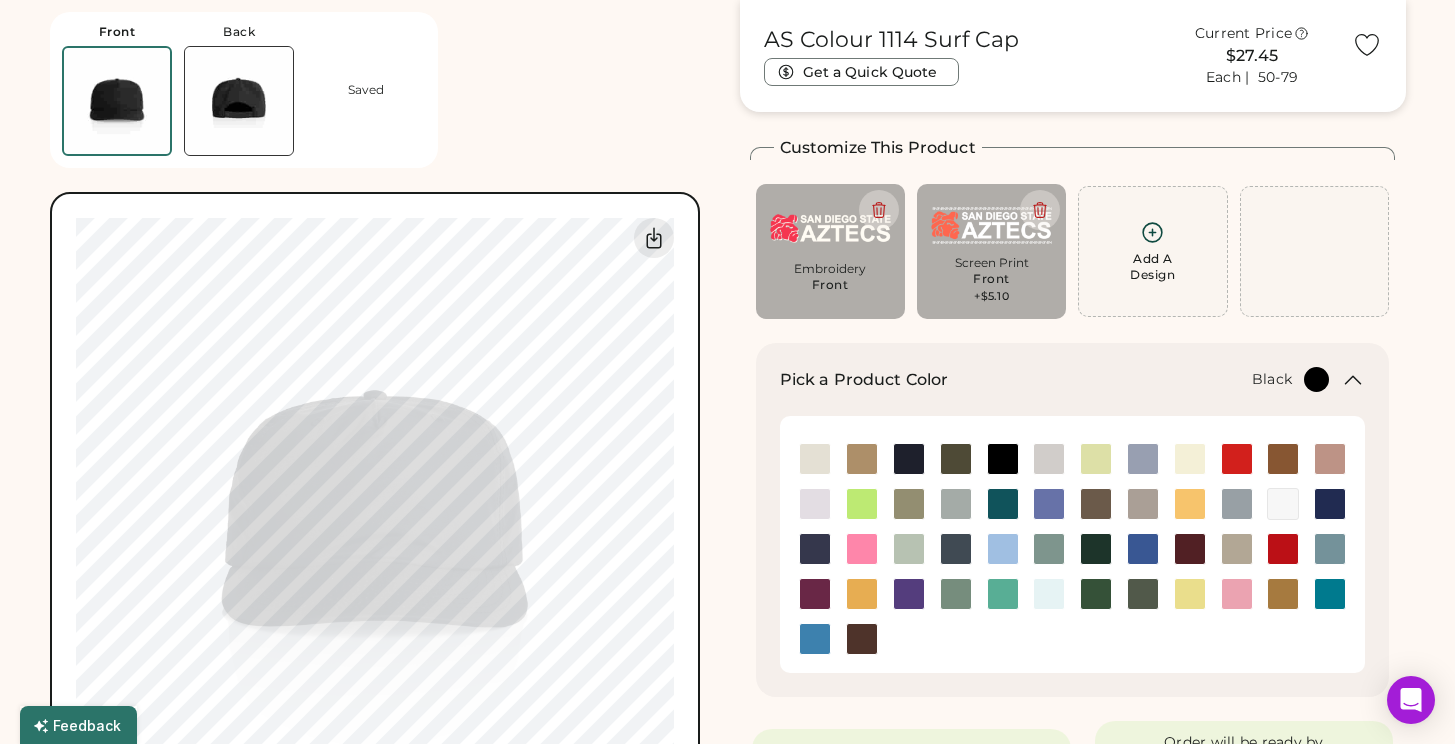 type on "****" 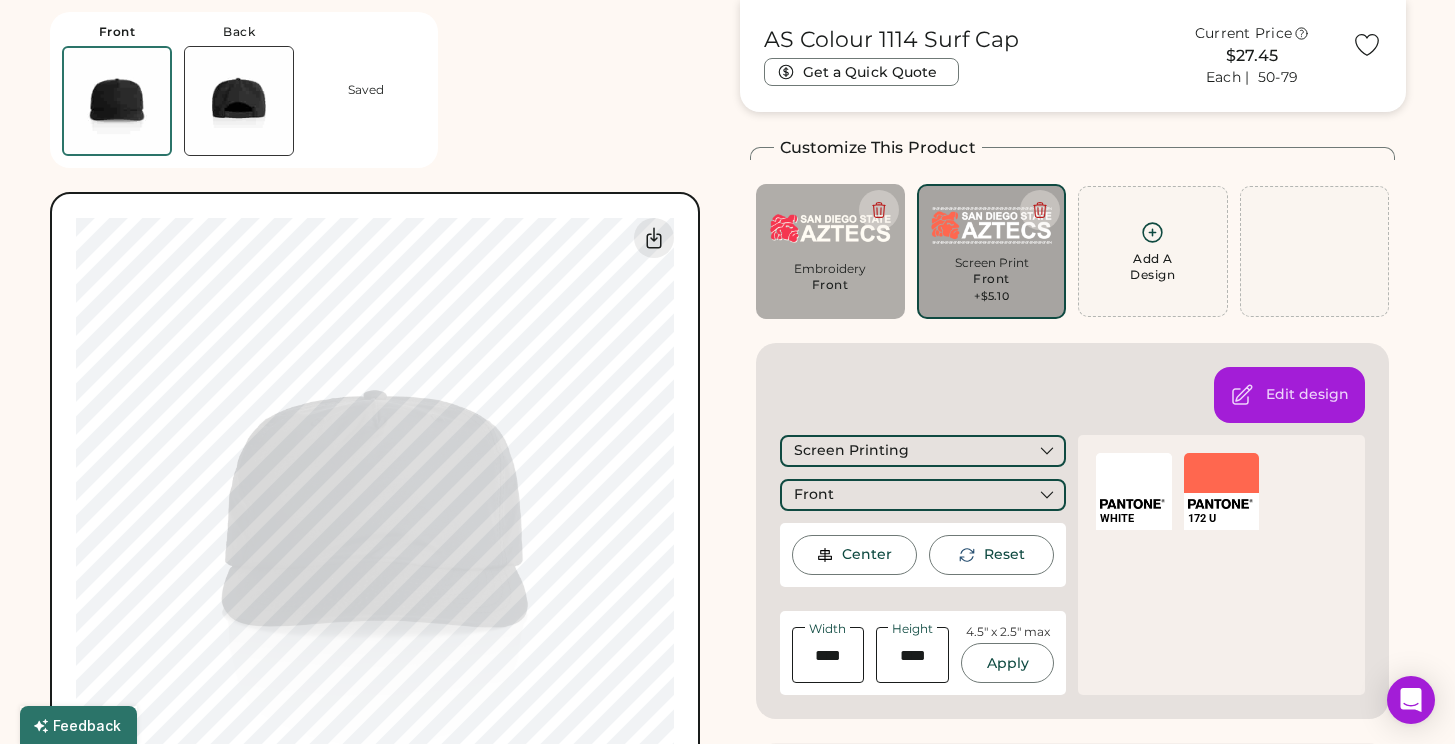 type on "****" 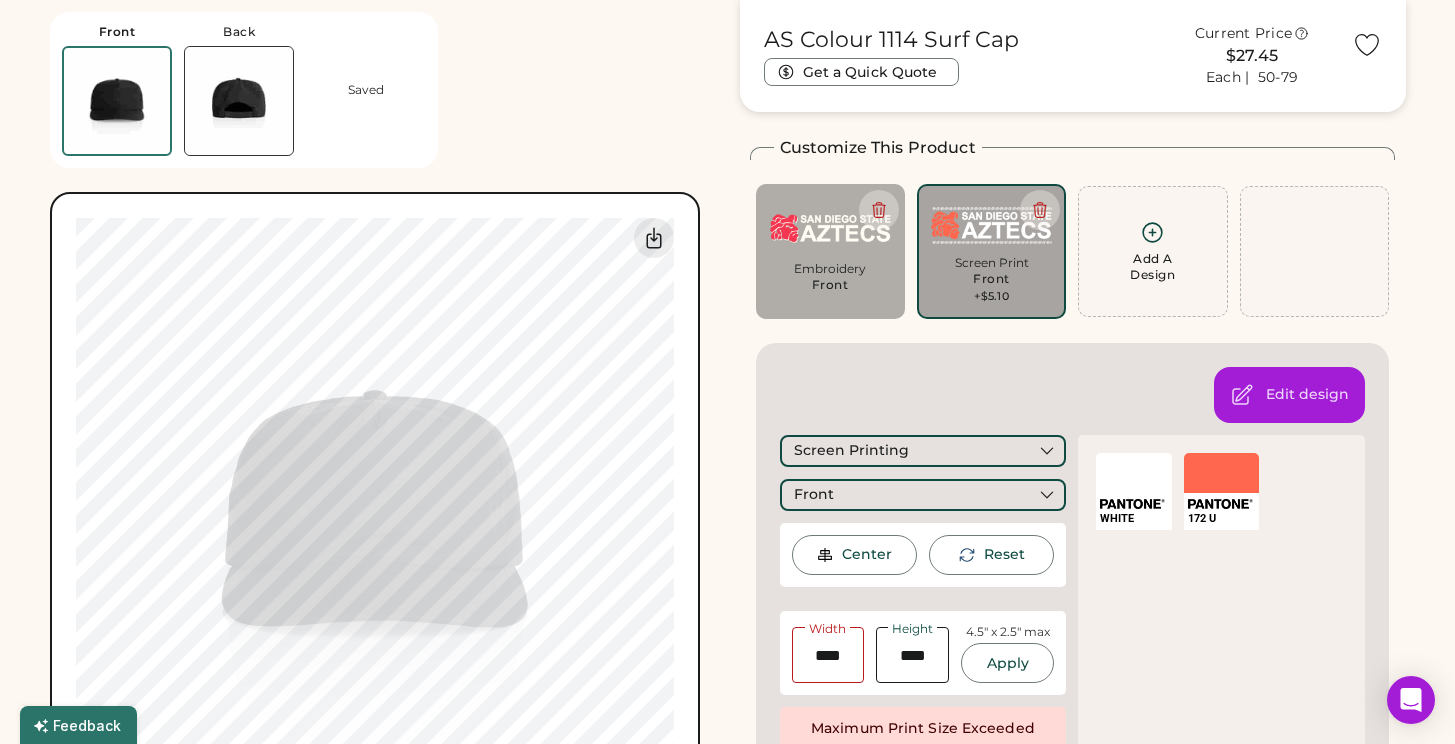 type on "****" 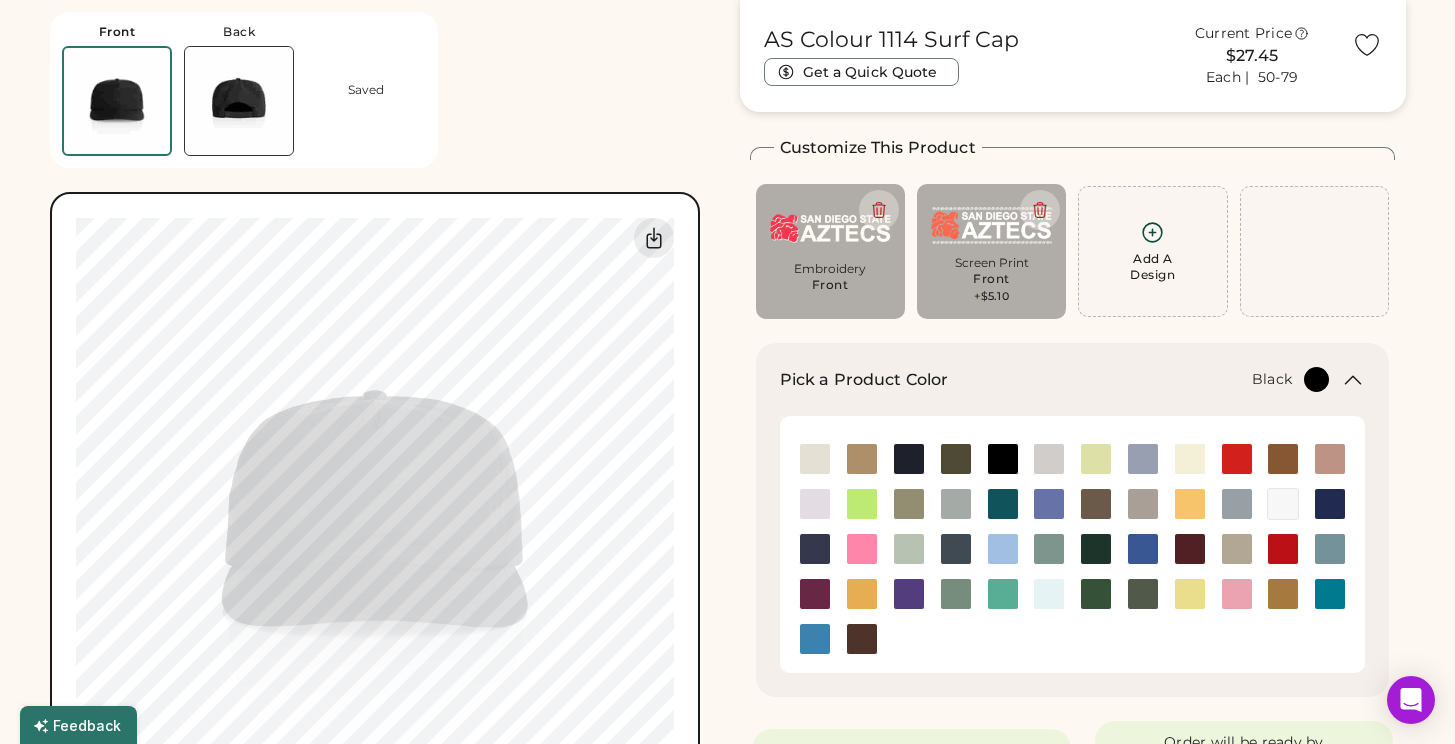 type on "****" 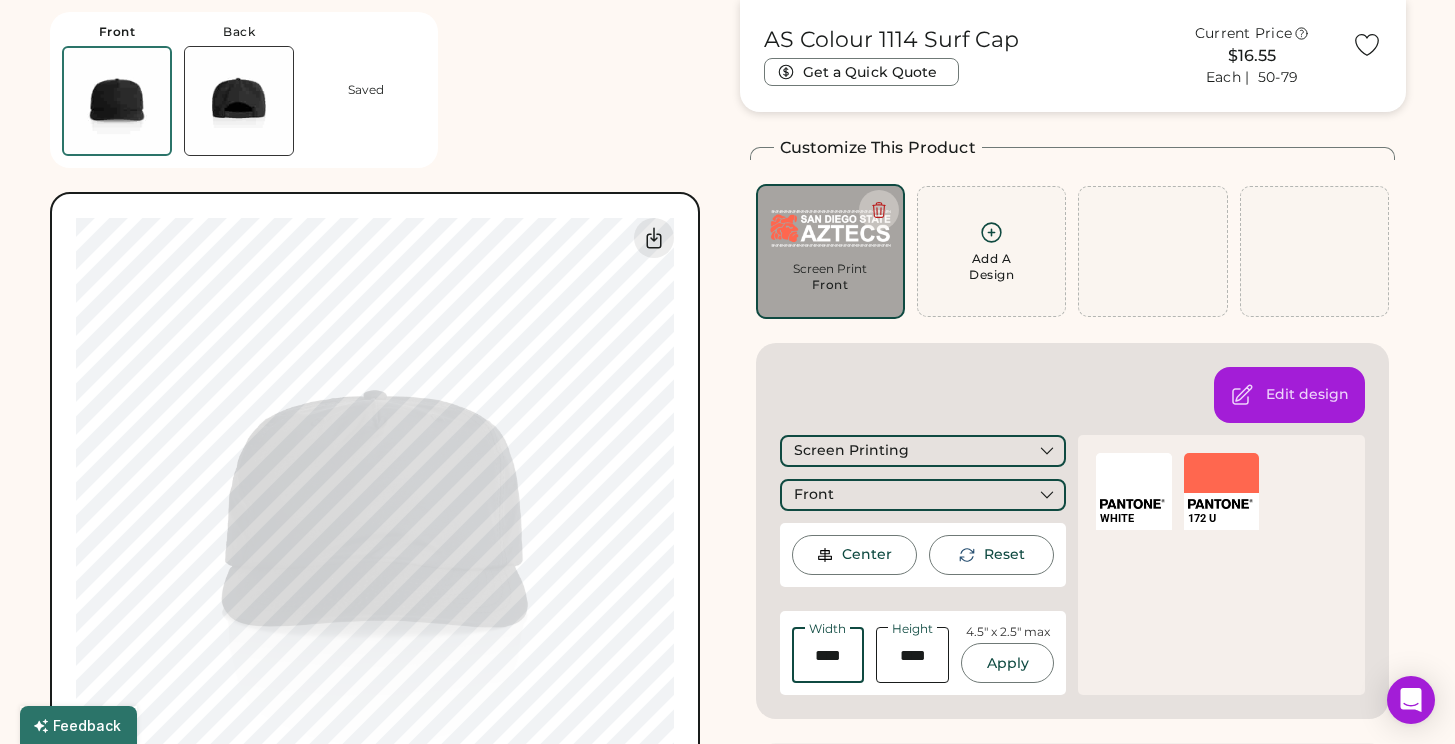 drag, startPoint x: 847, startPoint y: 659, endPoint x: 799, endPoint y: 656, distance: 48.09366 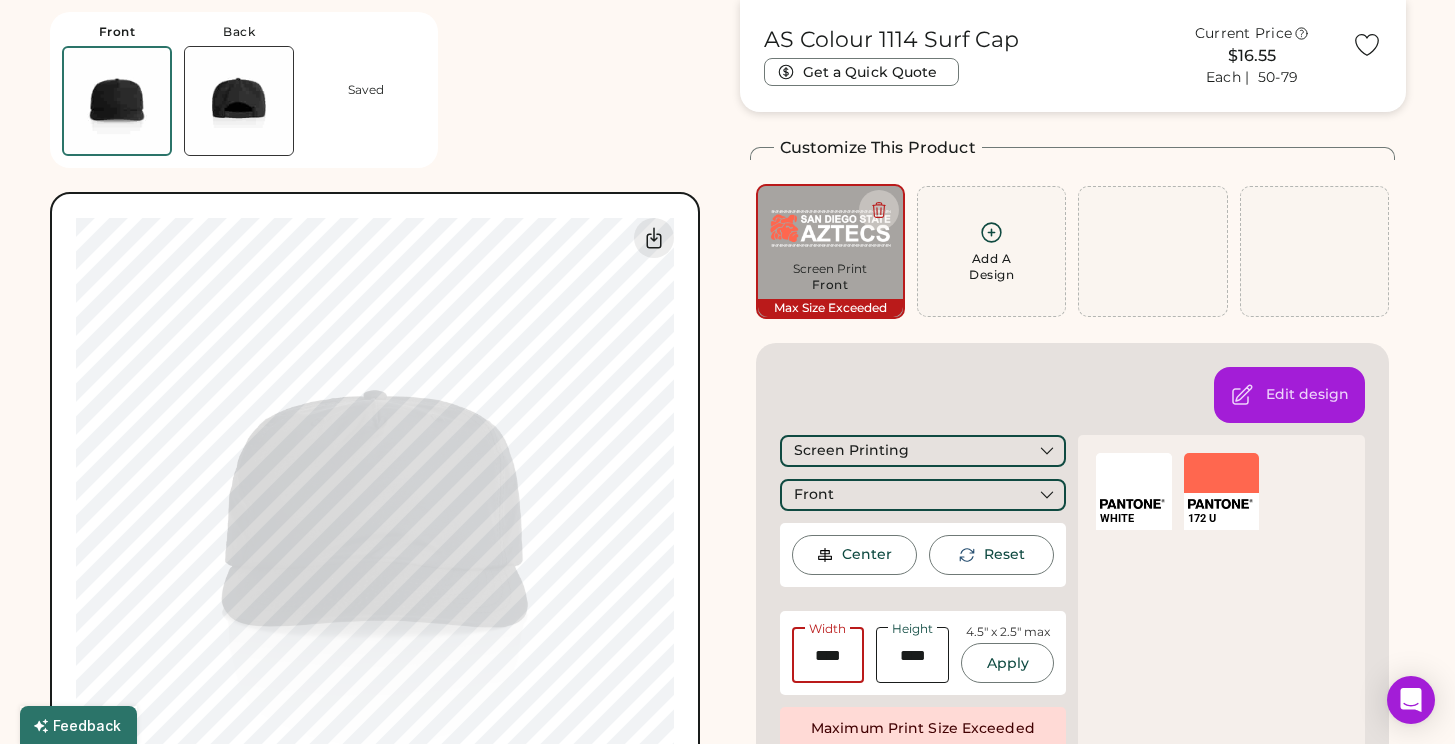 drag, startPoint x: 848, startPoint y: 651, endPoint x: 783, endPoint y: 651, distance: 65 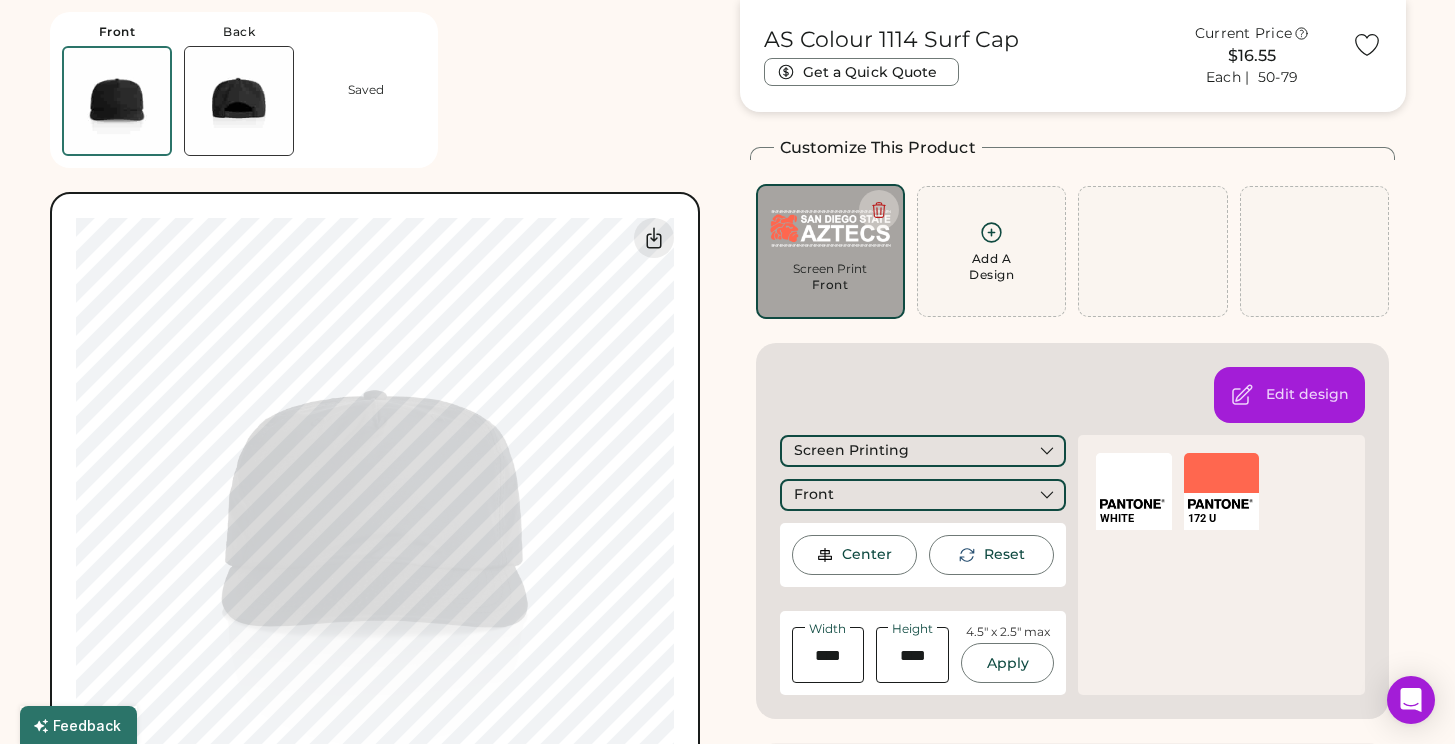 type on "****" 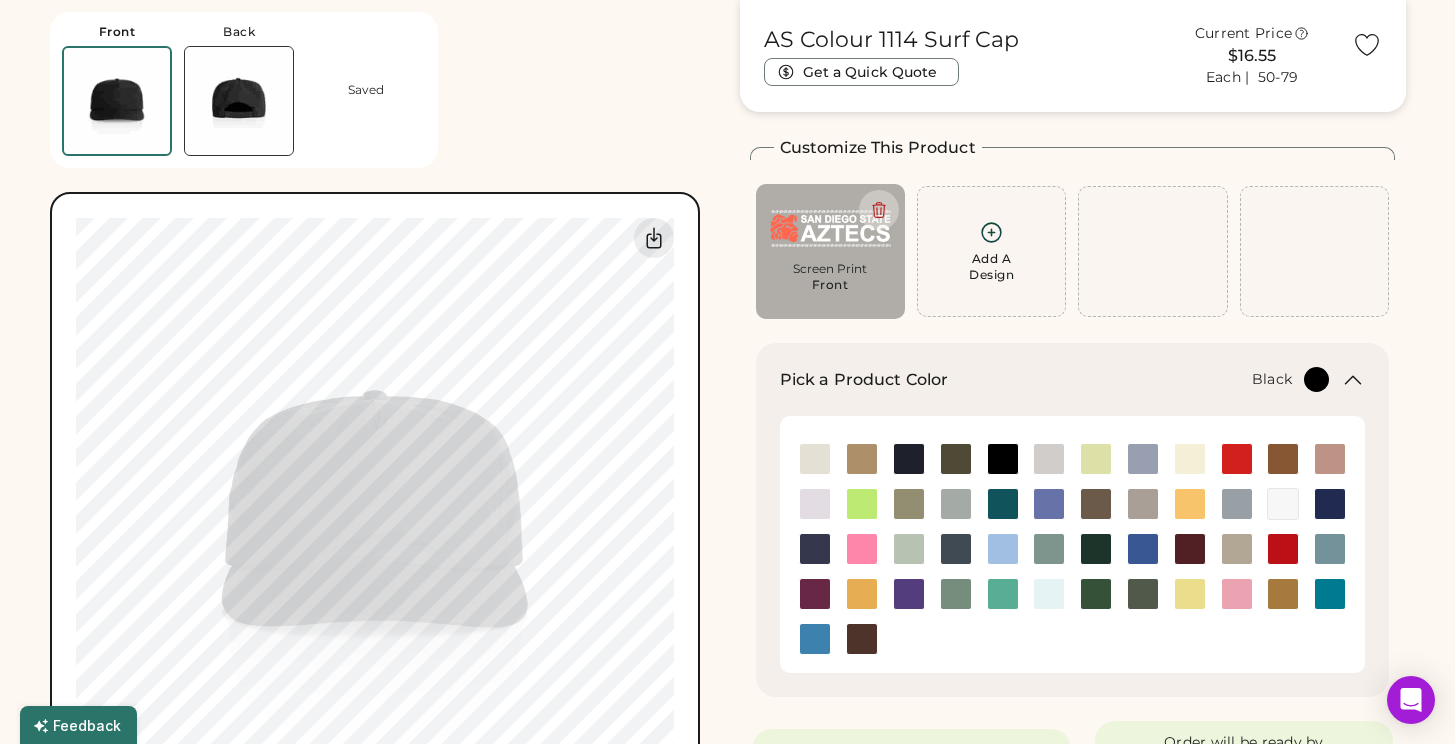 type on "****" 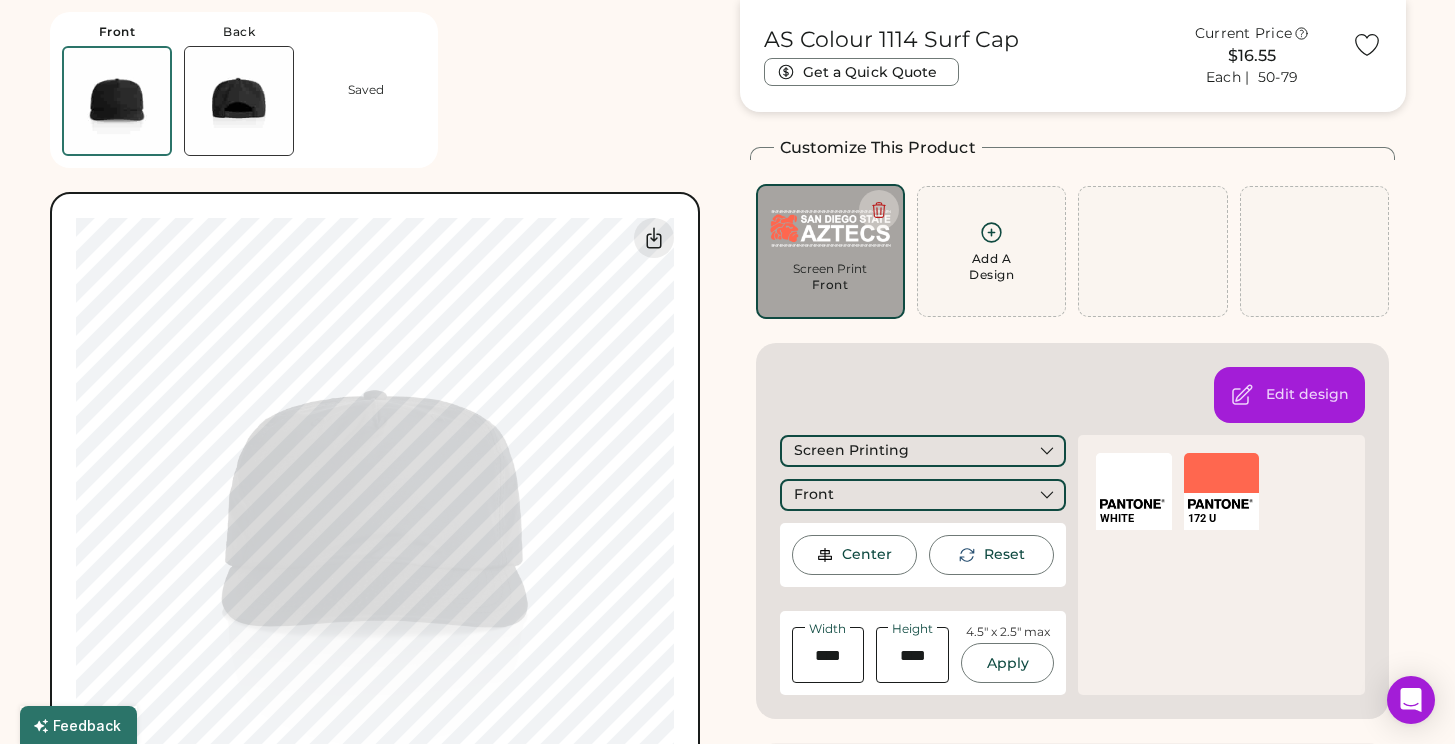 drag, startPoint x: 847, startPoint y: 656, endPoint x: 761, endPoint y: 652, distance: 86.09297 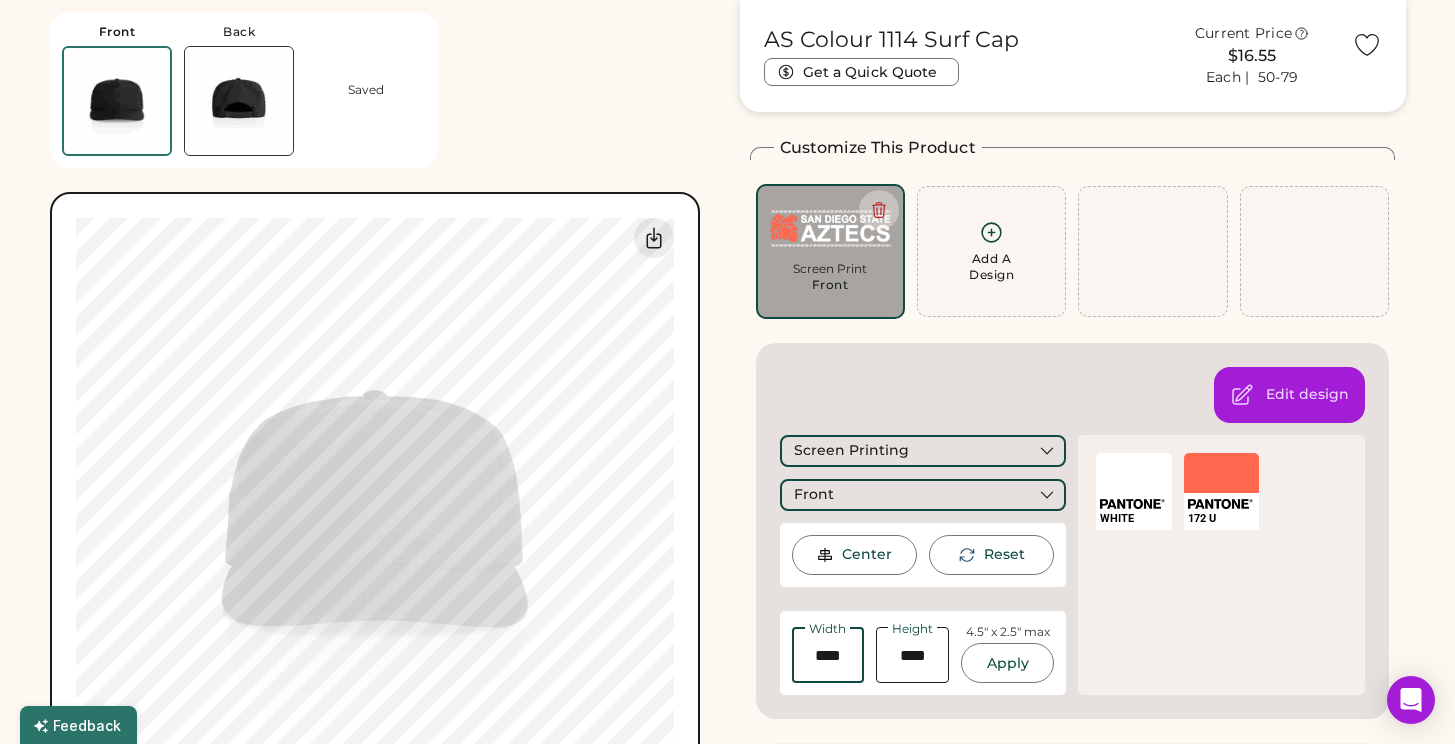 type on "****" 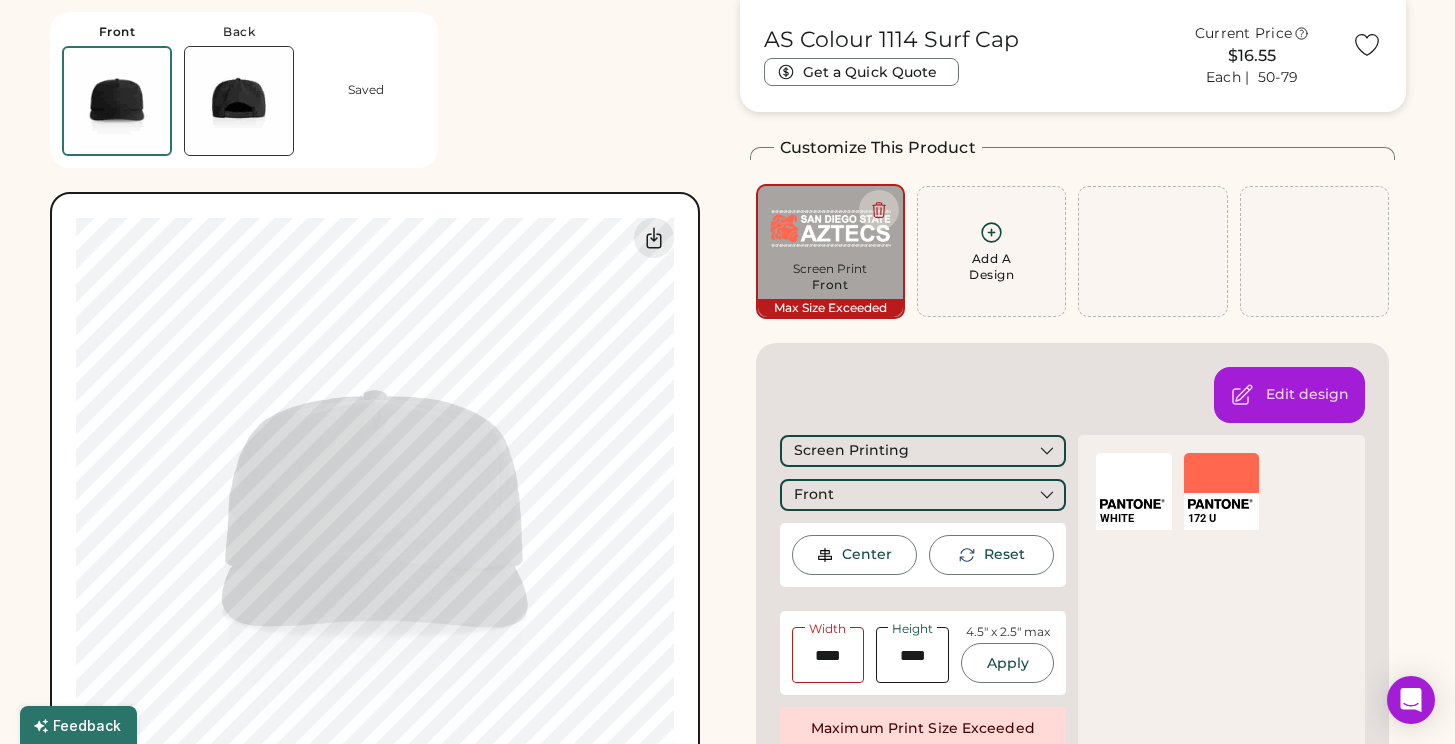 click on "Front Back Saved Switch to back    My uploaded designs Upload new design
SVG, Ai, PDF, EPS, PSD Non-preferred files:
PNG, JPG, TIFF Max File Size: 25MB    Guidelines are approximate; our team will confirm the correct placement. 0% 0%    AS Colour 1114 Surf Cap    Get a Quick Quote Current Price    $16.55 Each |  50-79    Customize This Product    Add A
Design
Screen Print Front Max Size Exceeded       Add A
Design
+$0.00        Add A
Design    Edit design Screen Printing    Front    Center    Reset Width Height 4.5" x 2.5" max Apply Maximum Print Size Exceeded Resize to fit WHITE SELECT
A COLOR 172 U Ink Color Cancel Edit Color Pick a Product Color + Black    Minimum Order:  20 pieces Order will be ready by [DAY_OF_WEEK], [MONTH]. [DAY]        Save to My Products    Clear all decorations Enter Your Quantity OSFM In Stock
999+ Enter Quantities to Finalize Your Order Minimum Order Quantity is 20 Pieces Special instructions Add to cart This price includes: ✓ 2 Color Front Screen Print" at bounding box center [727, 1089] 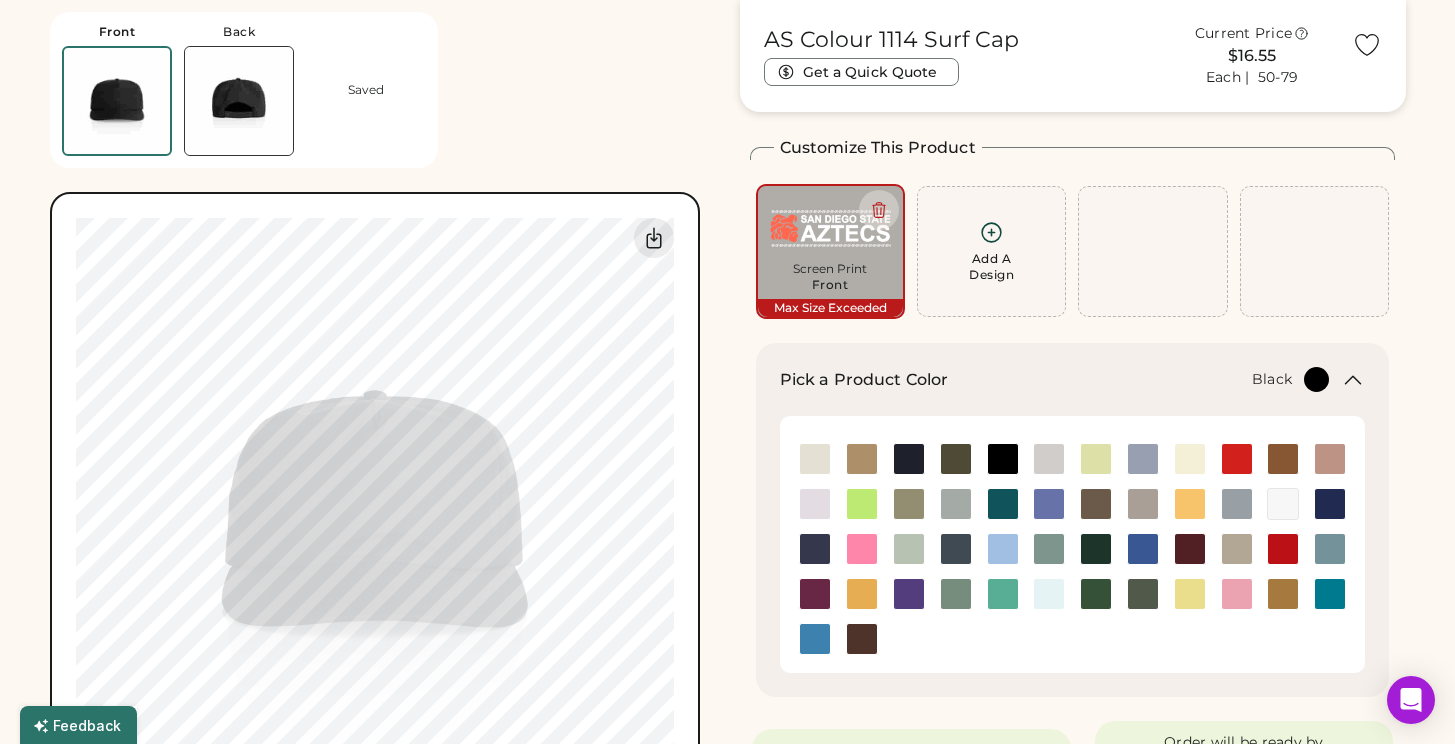 type on "****" 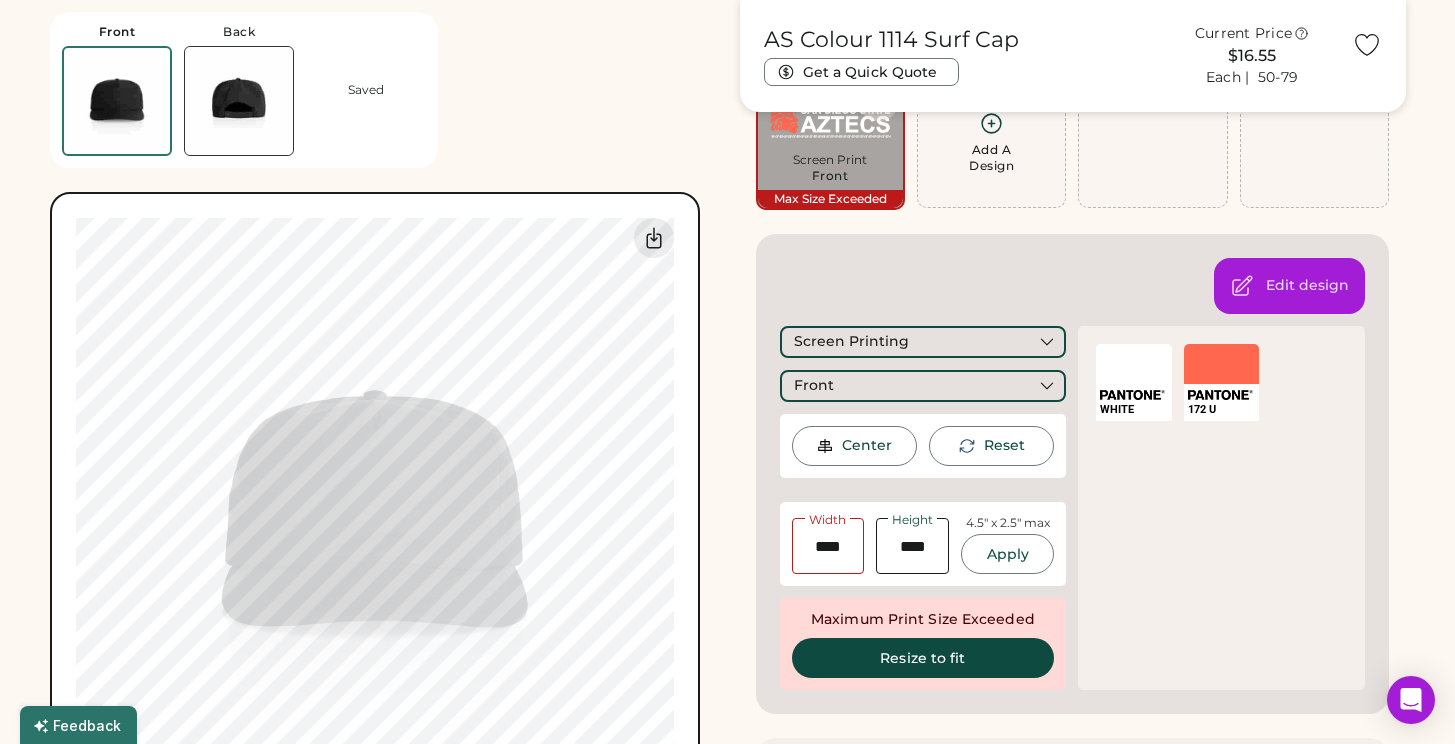 scroll, scrollTop: 192, scrollLeft: 0, axis: vertical 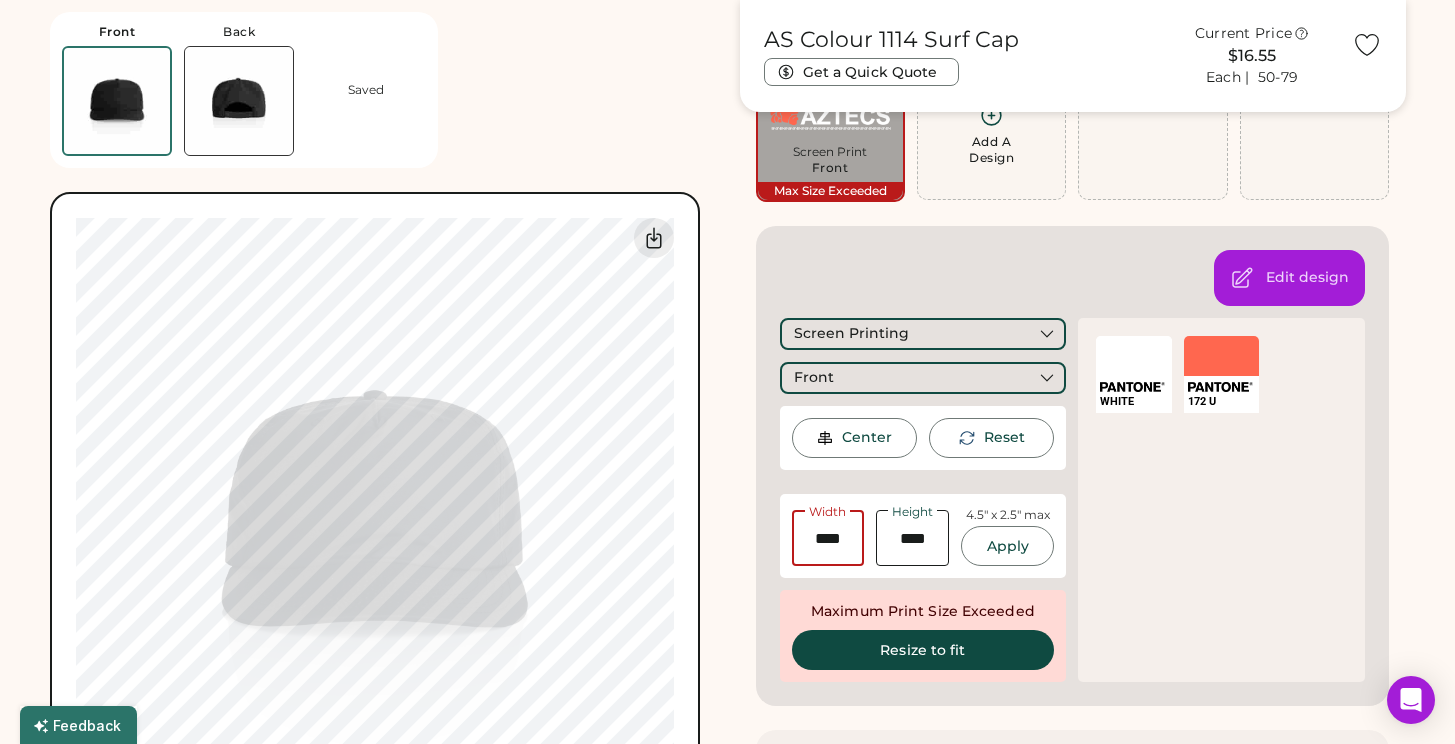 drag, startPoint x: 845, startPoint y: 545, endPoint x: 763, endPoint y: 534, distance: 82.73451 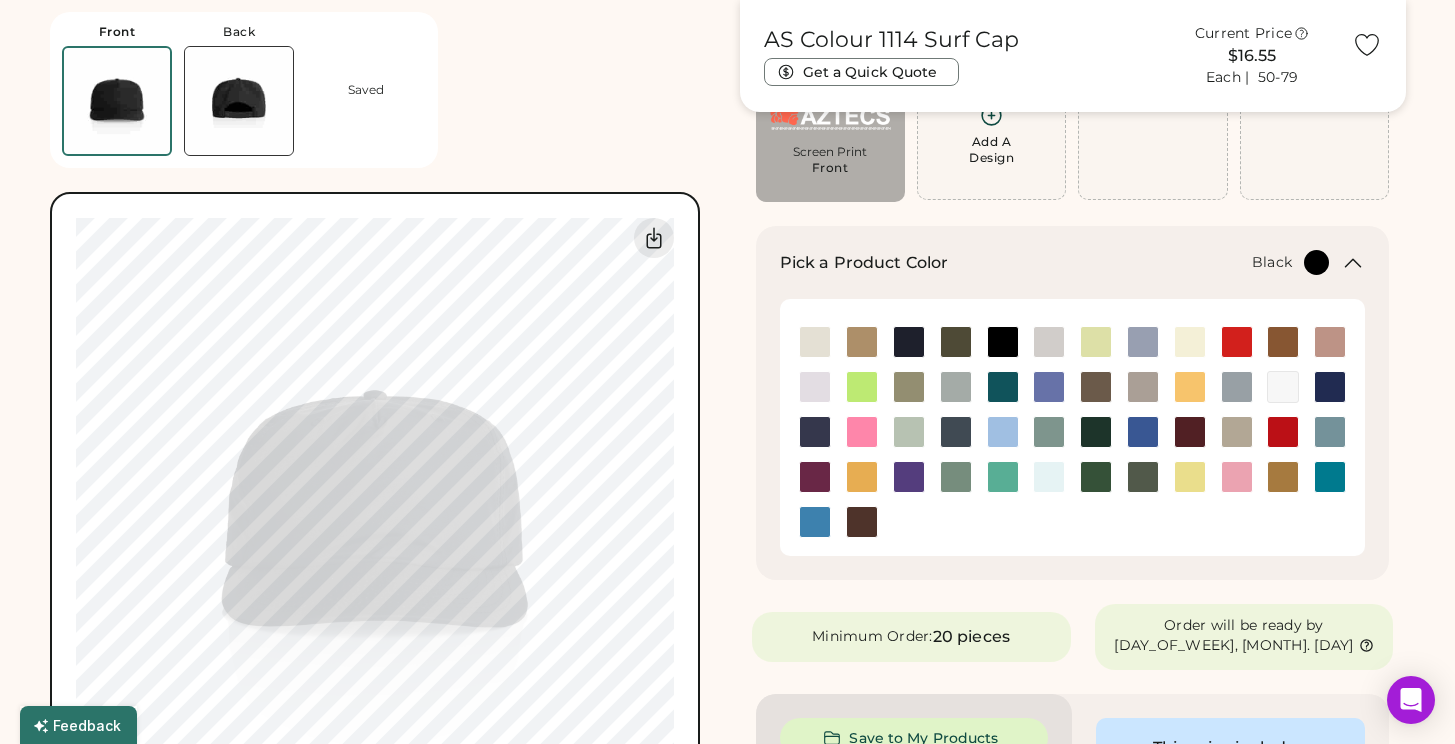 type on "****" 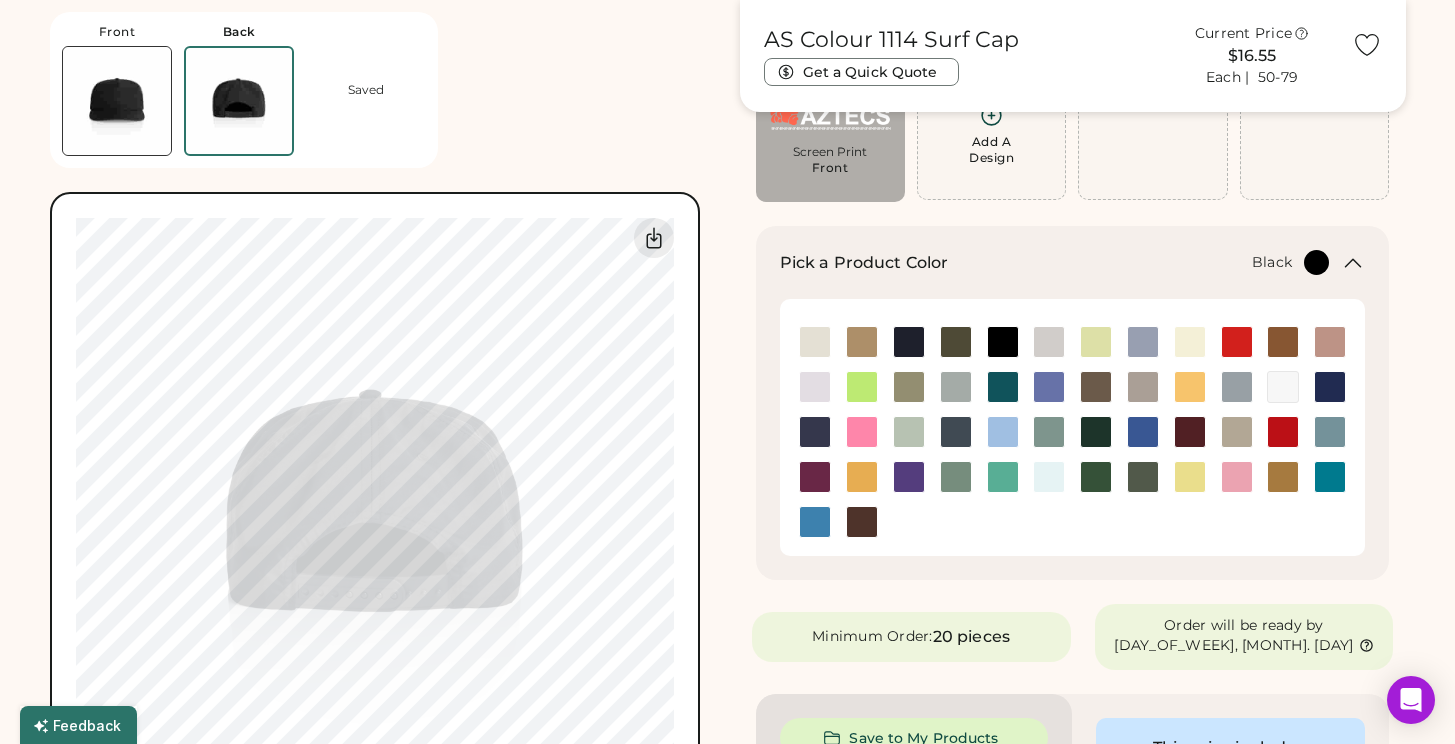 click at bounding box center (117, 101) 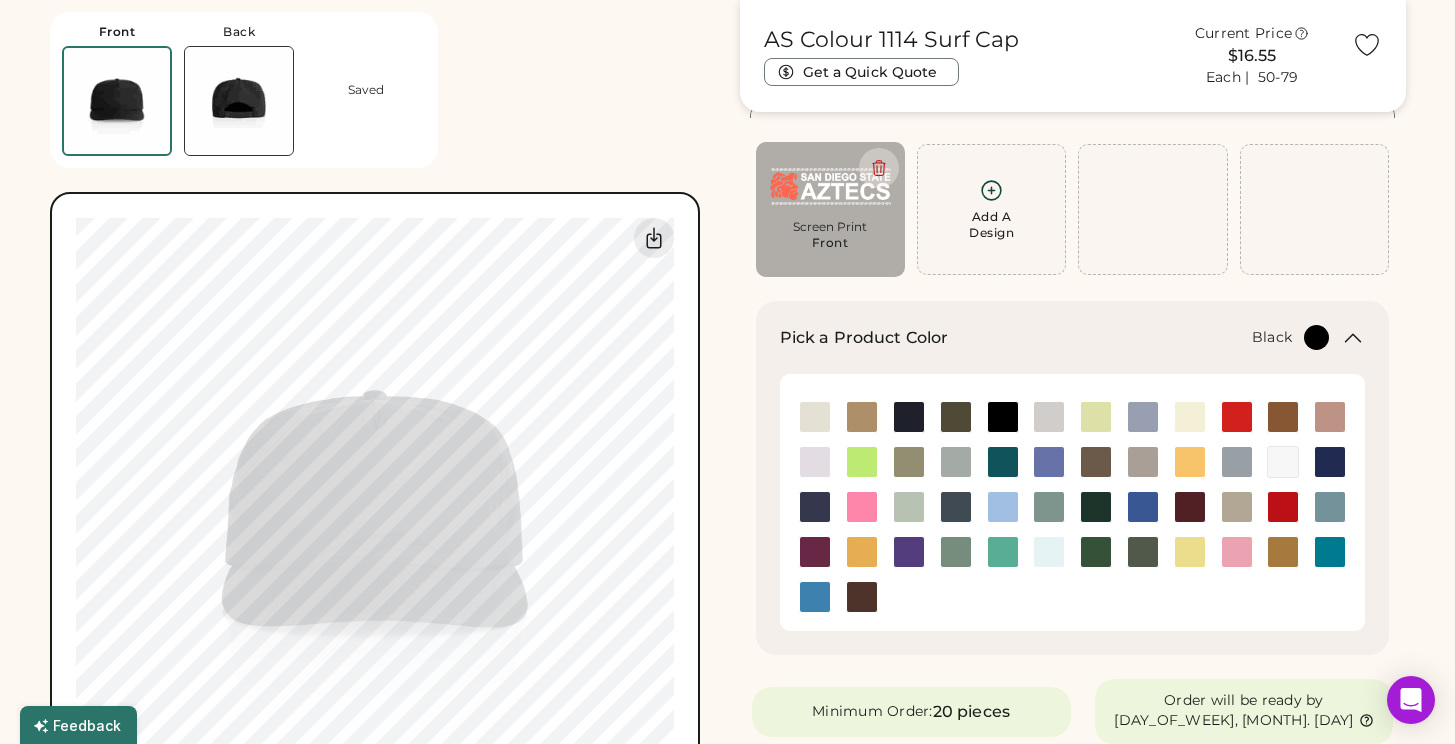 scroll, scrollTop: 130, scrollLeft: 0, axis: vertical 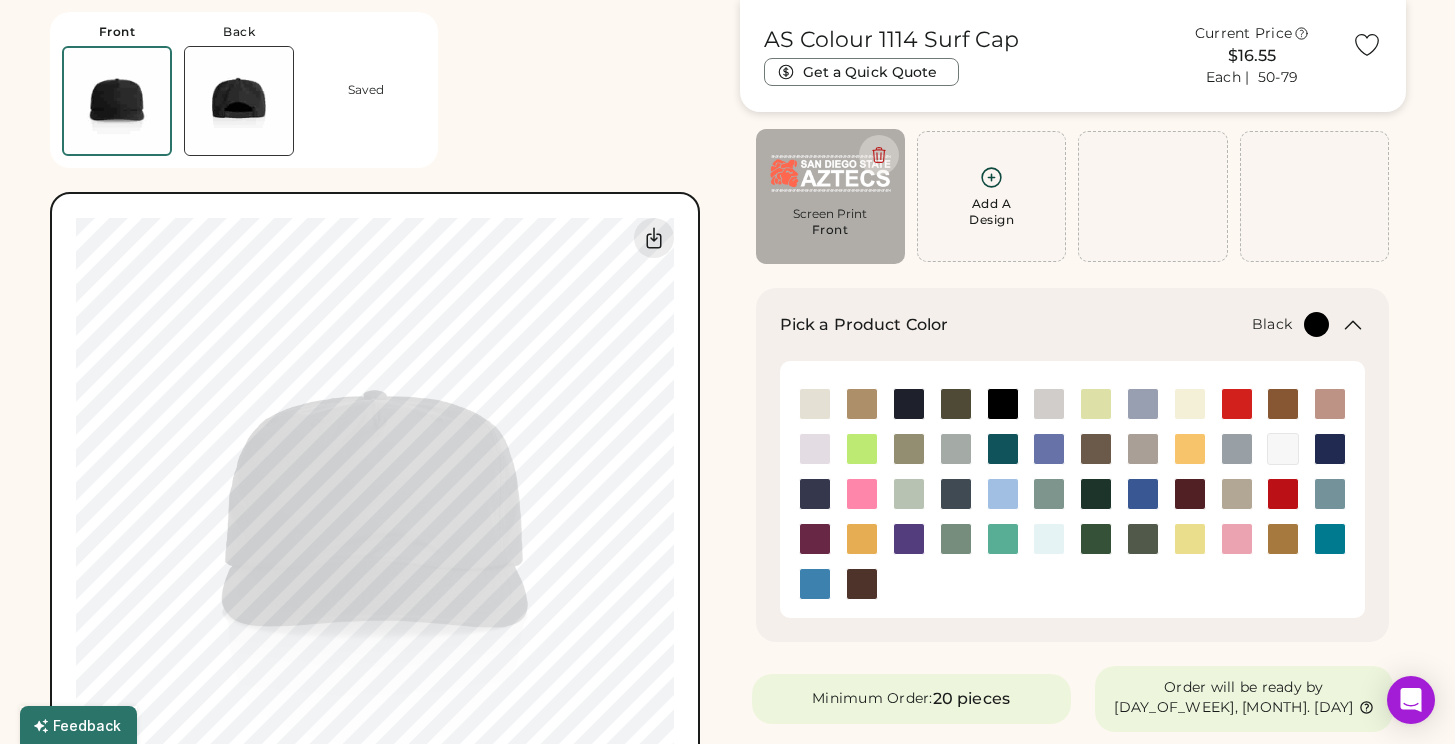 click on "Minimum Order:  20 pieces" at bounding box center (911, 699) 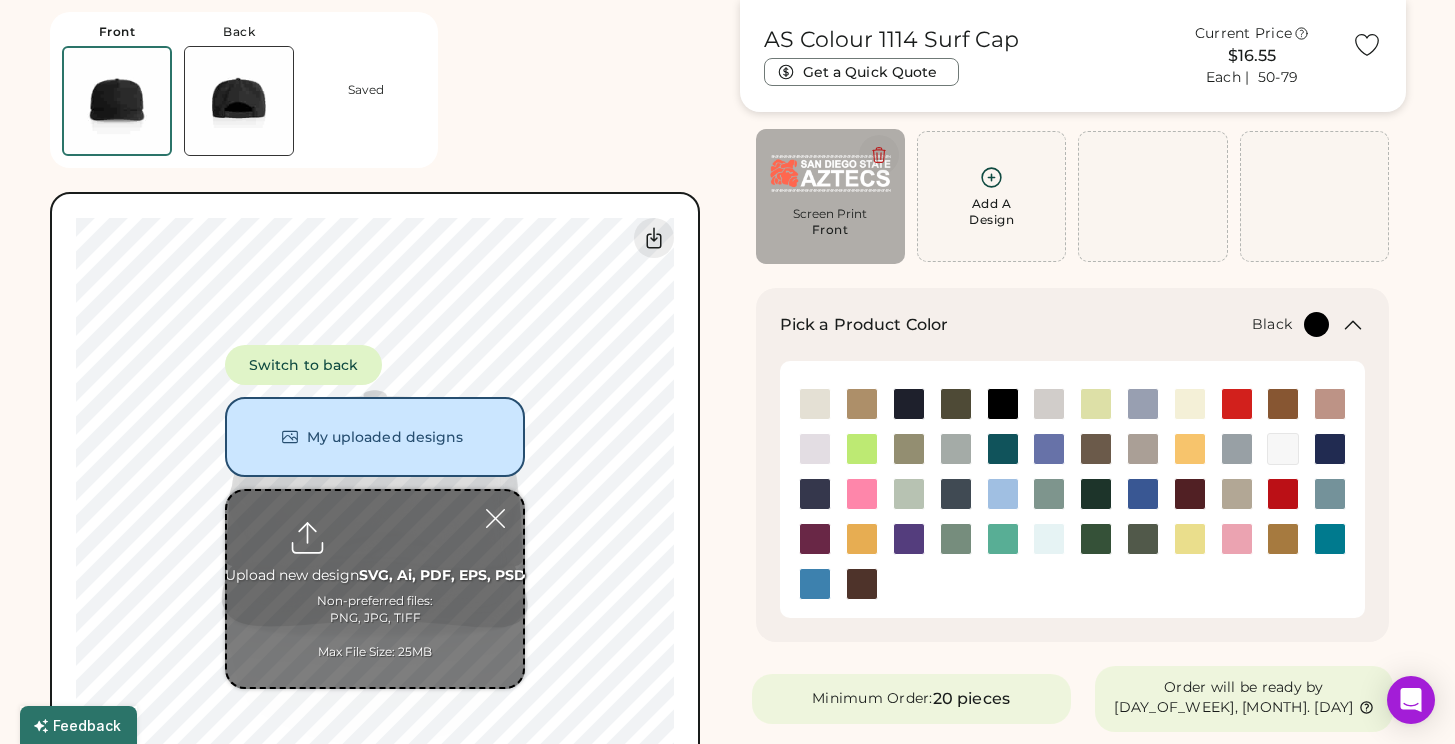 click 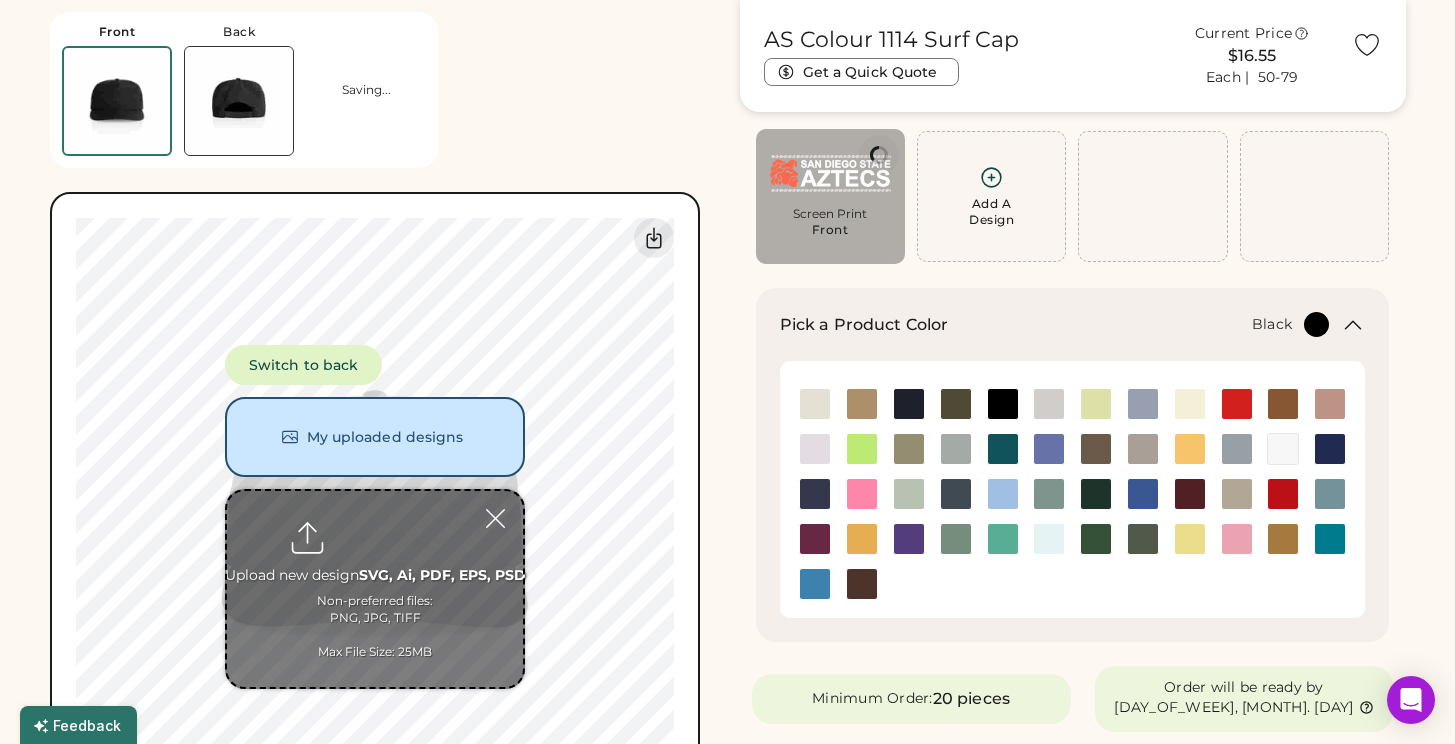 type on "****" 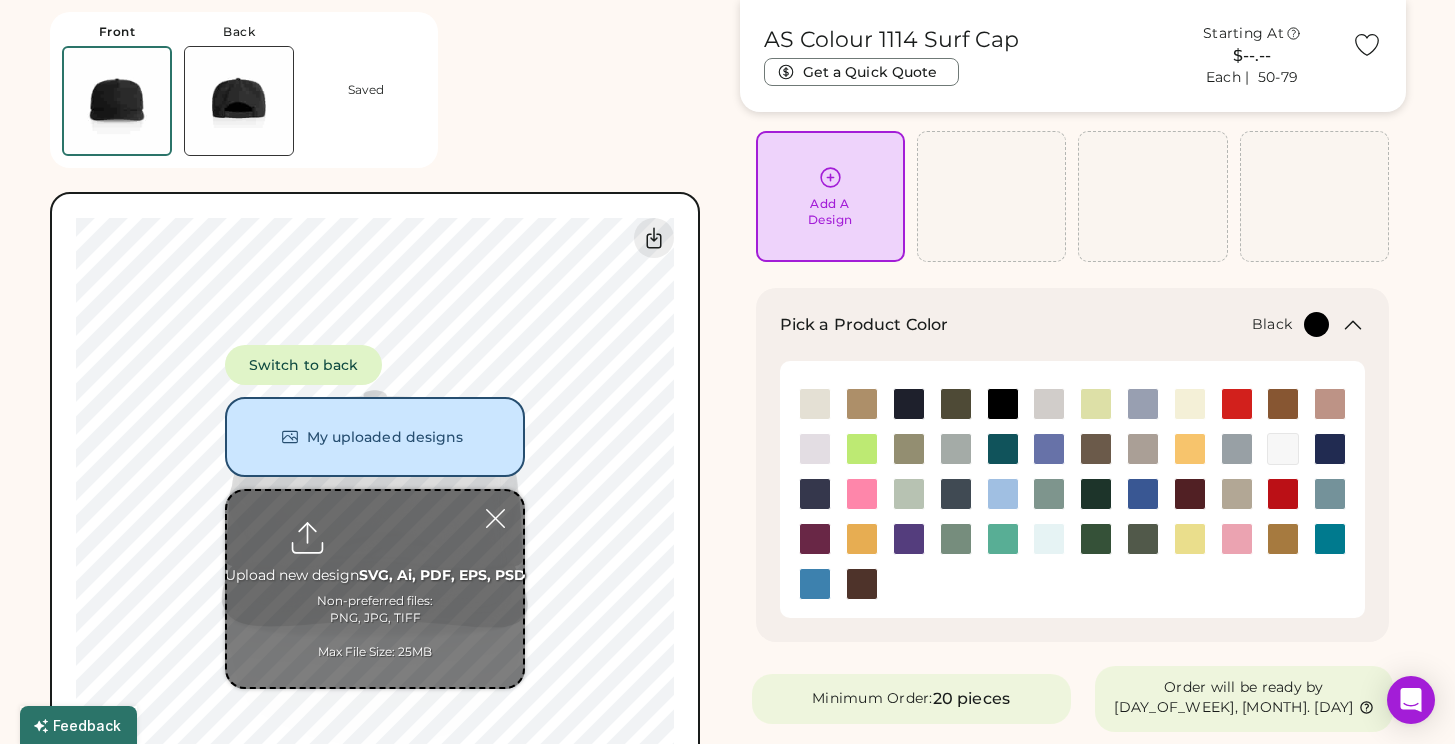 click at bounding box center [375, 589] 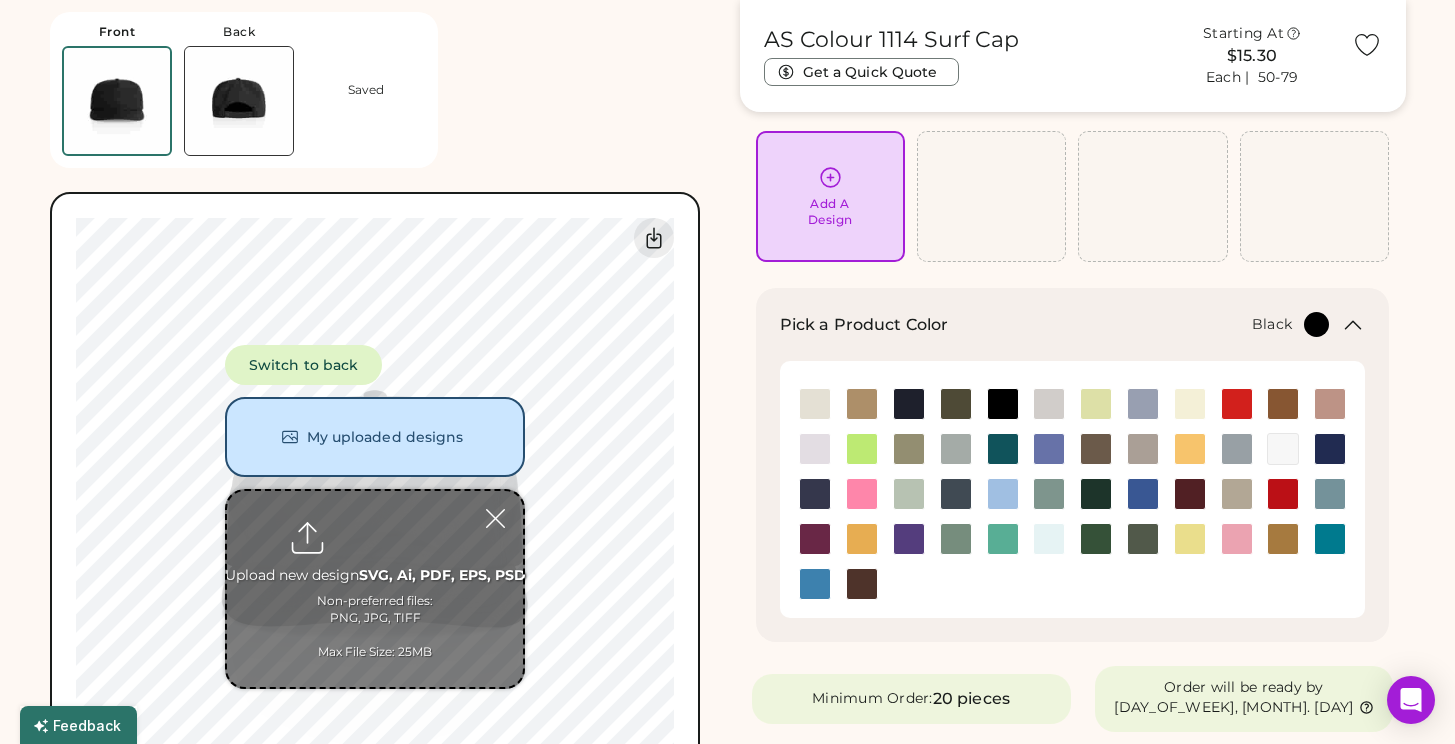 type on "**********" 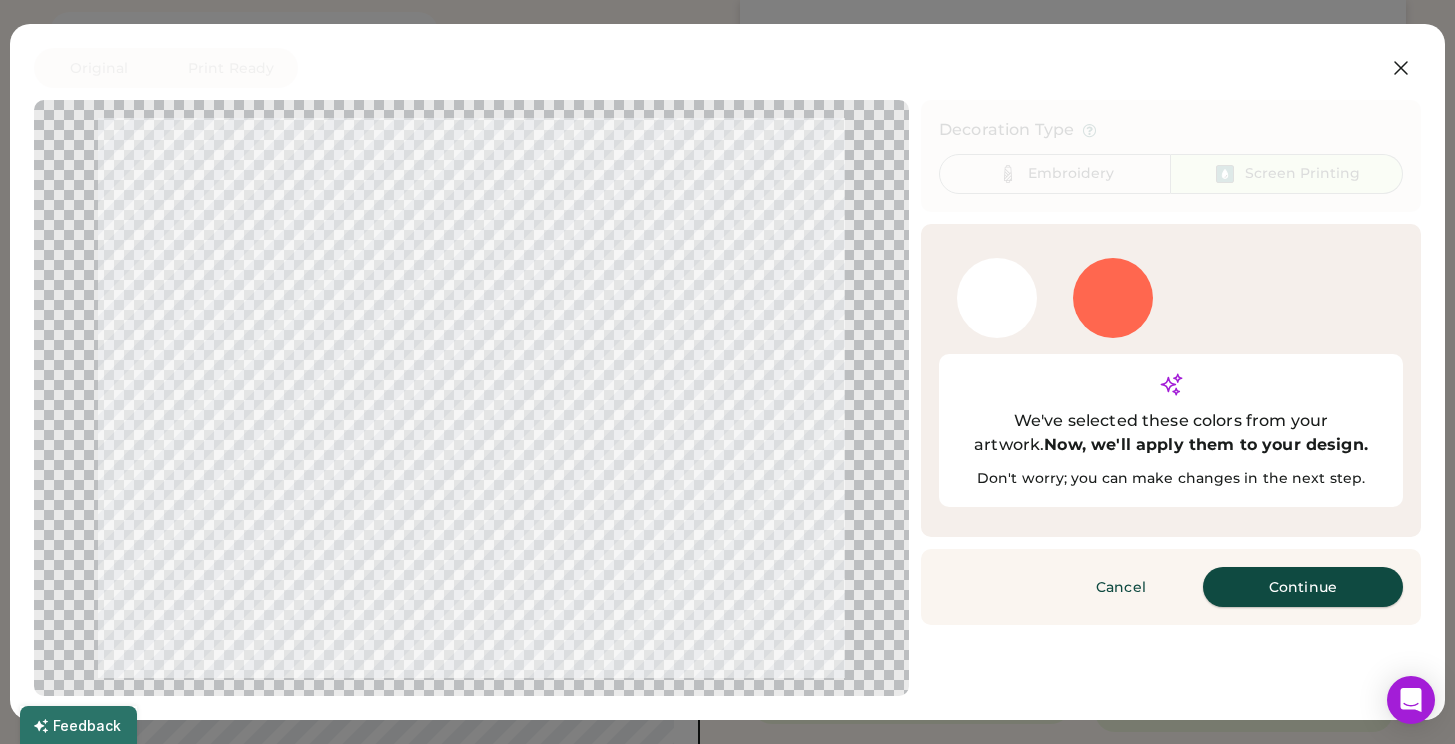 click on "Continue" at bounding box center (1303, 587) 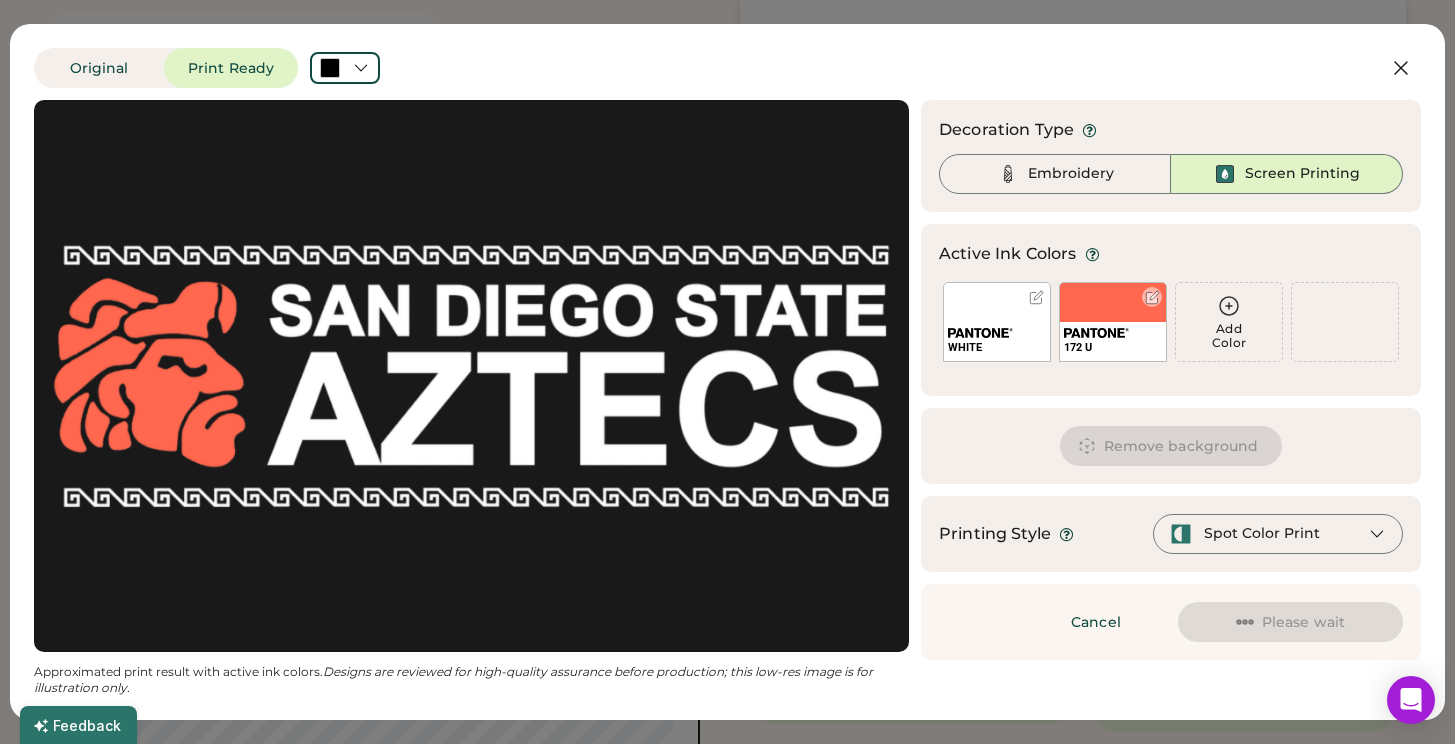 click at bounding box center (1152, 297) 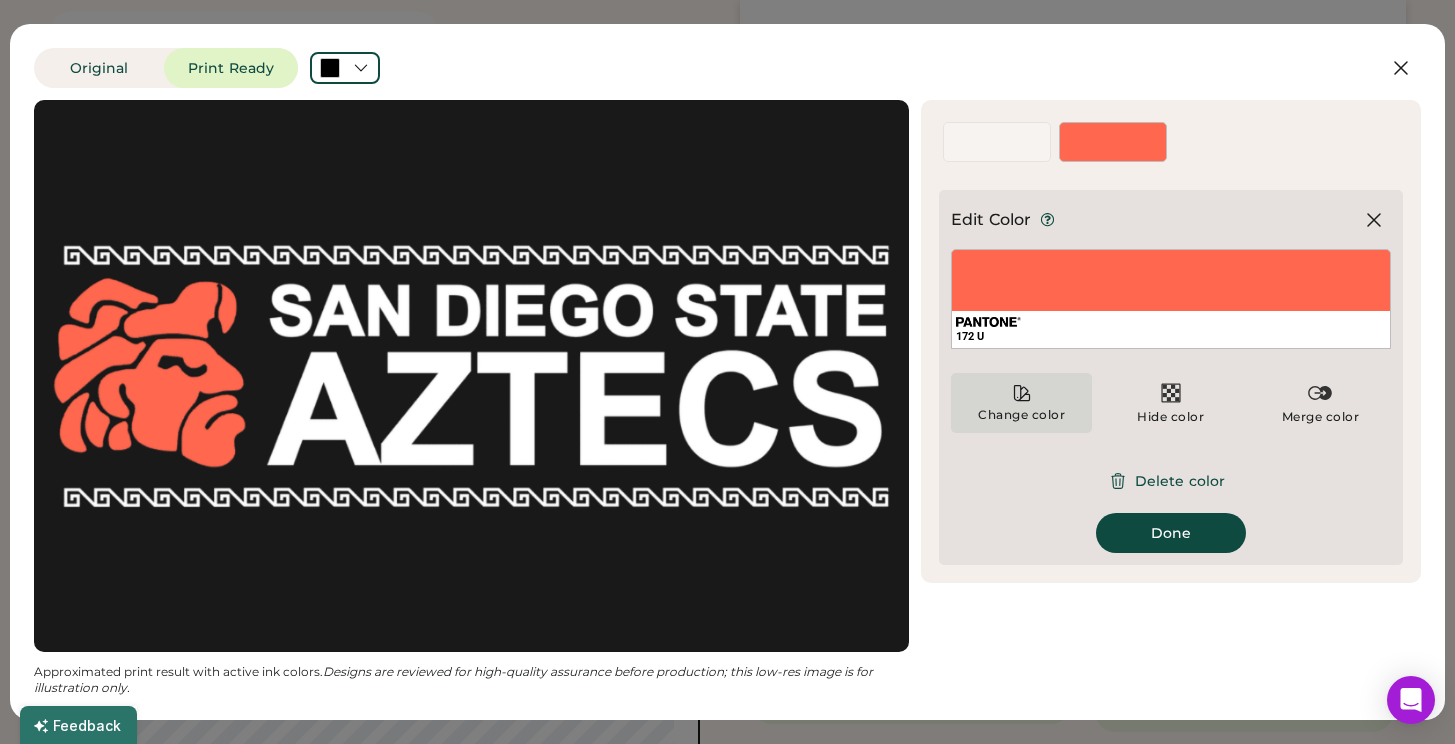 click on "Change color" at bounding box center (1021, 403) 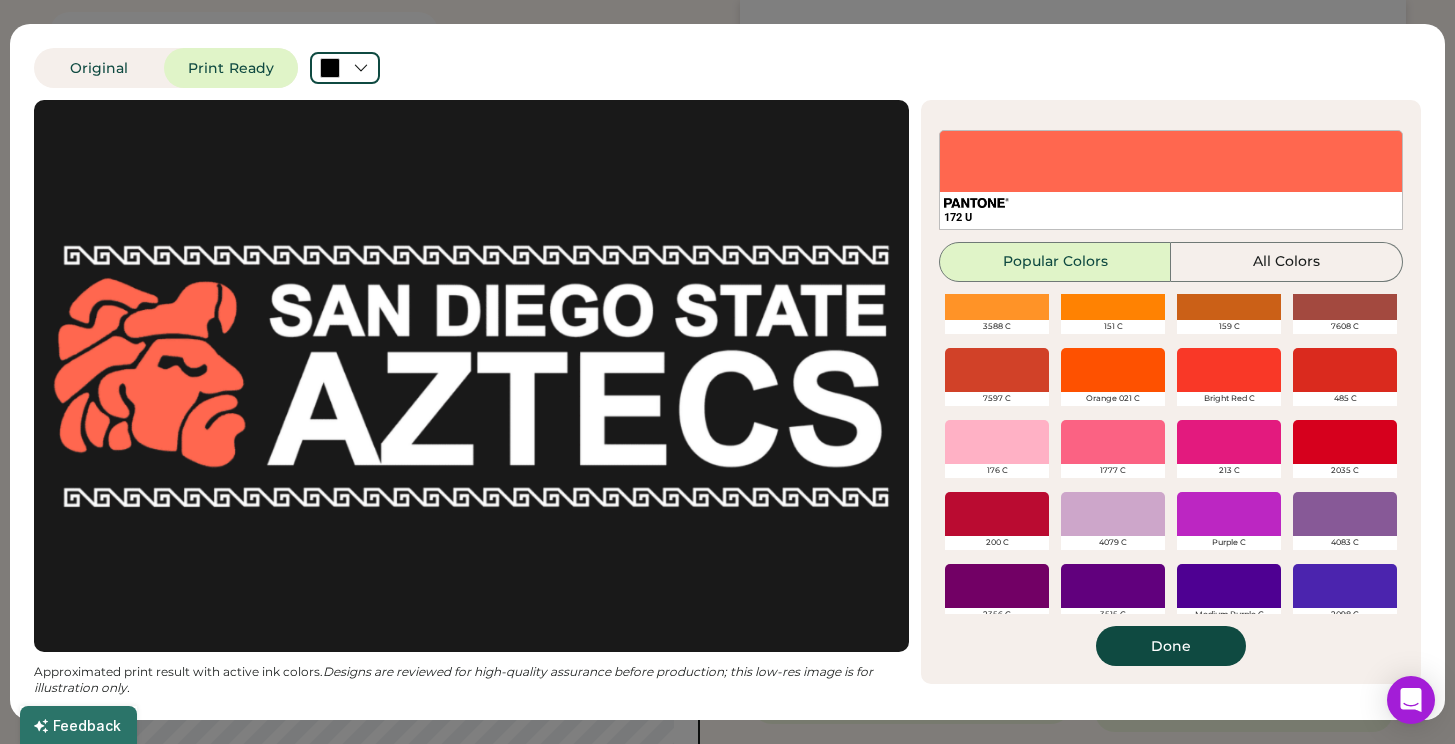 scroll, scrollTop: 264, scrollLeft: 0, axis: vertical 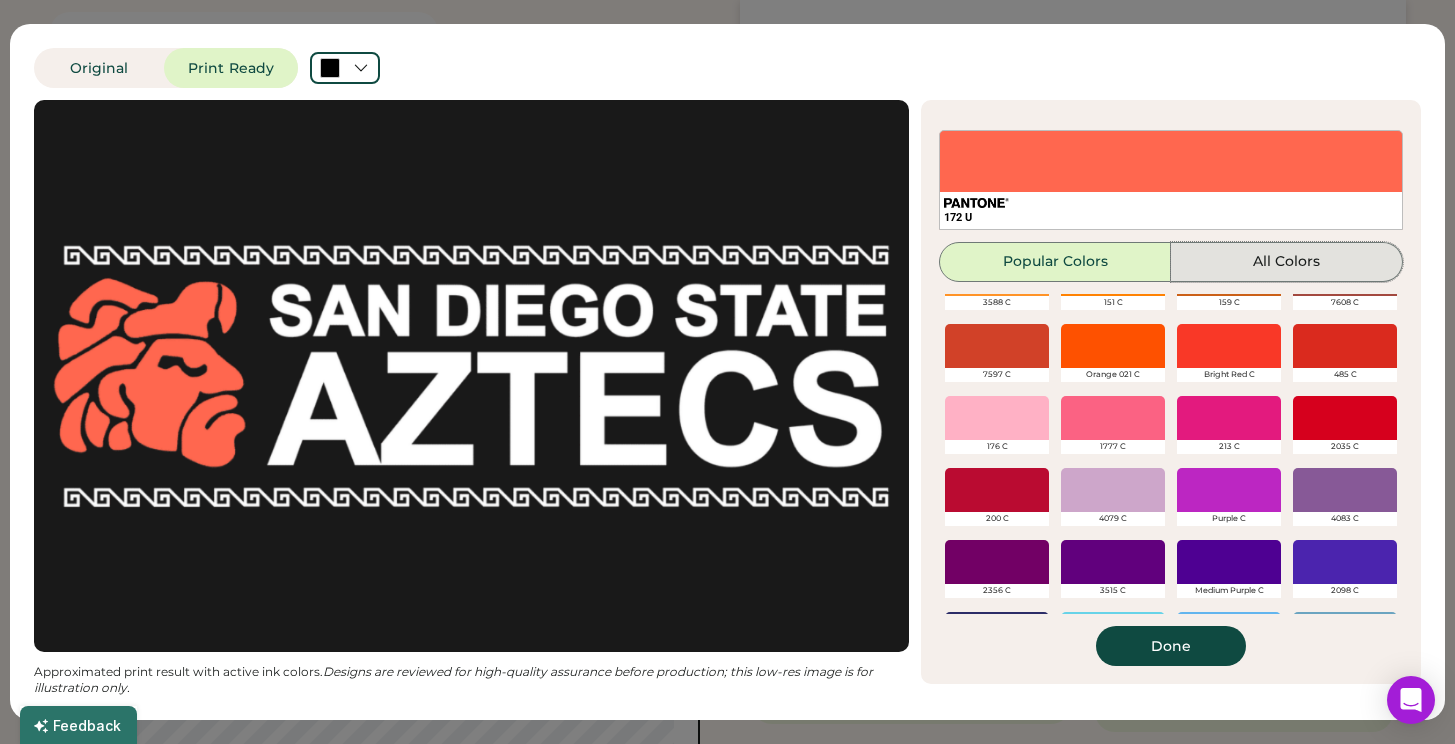 click on "All Colors" at bounding box center [1287, 262] 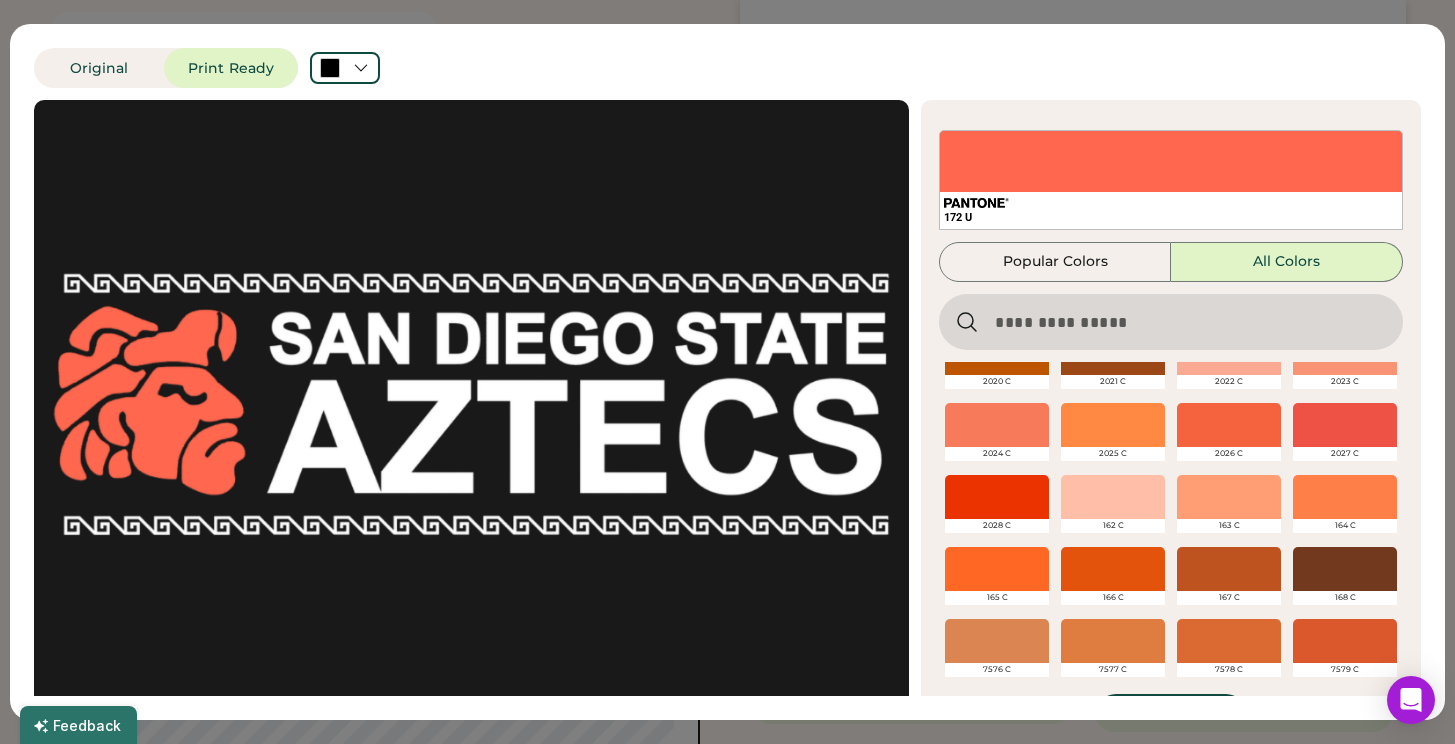 scroll, scrollTop: 4123, scrollLeft: 0, axis: vertical 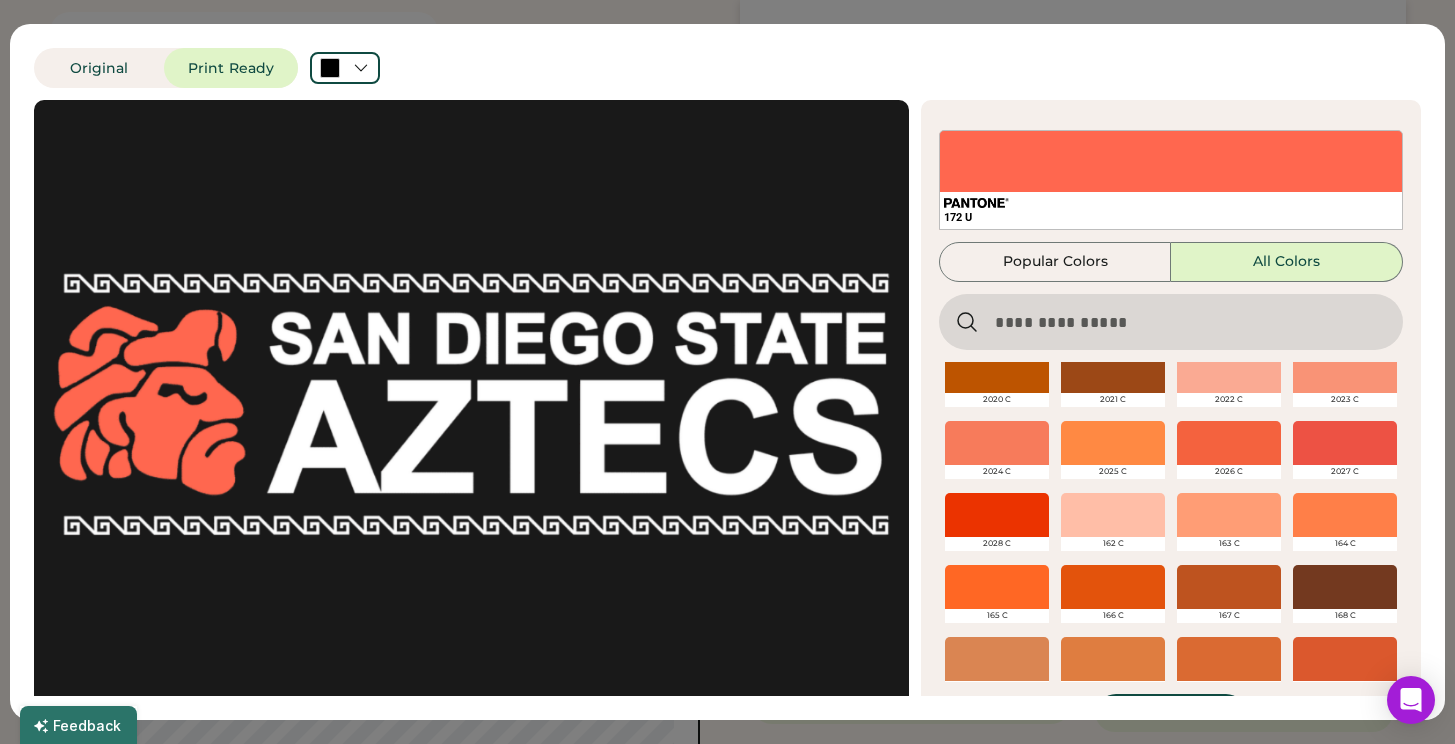 click at bounding box center [997, 515] 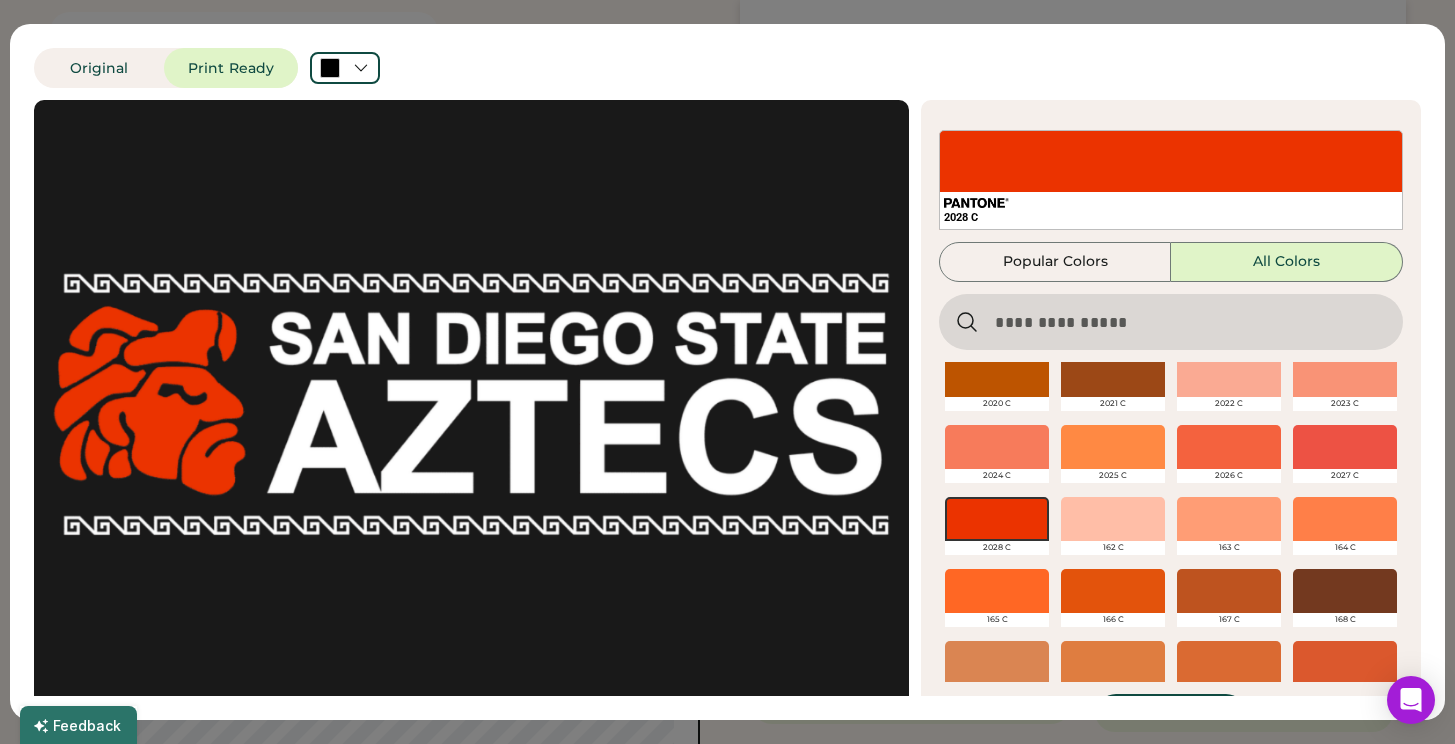 scroll, scrollTop: 4121, scrollLeft: 0, axis: vertical 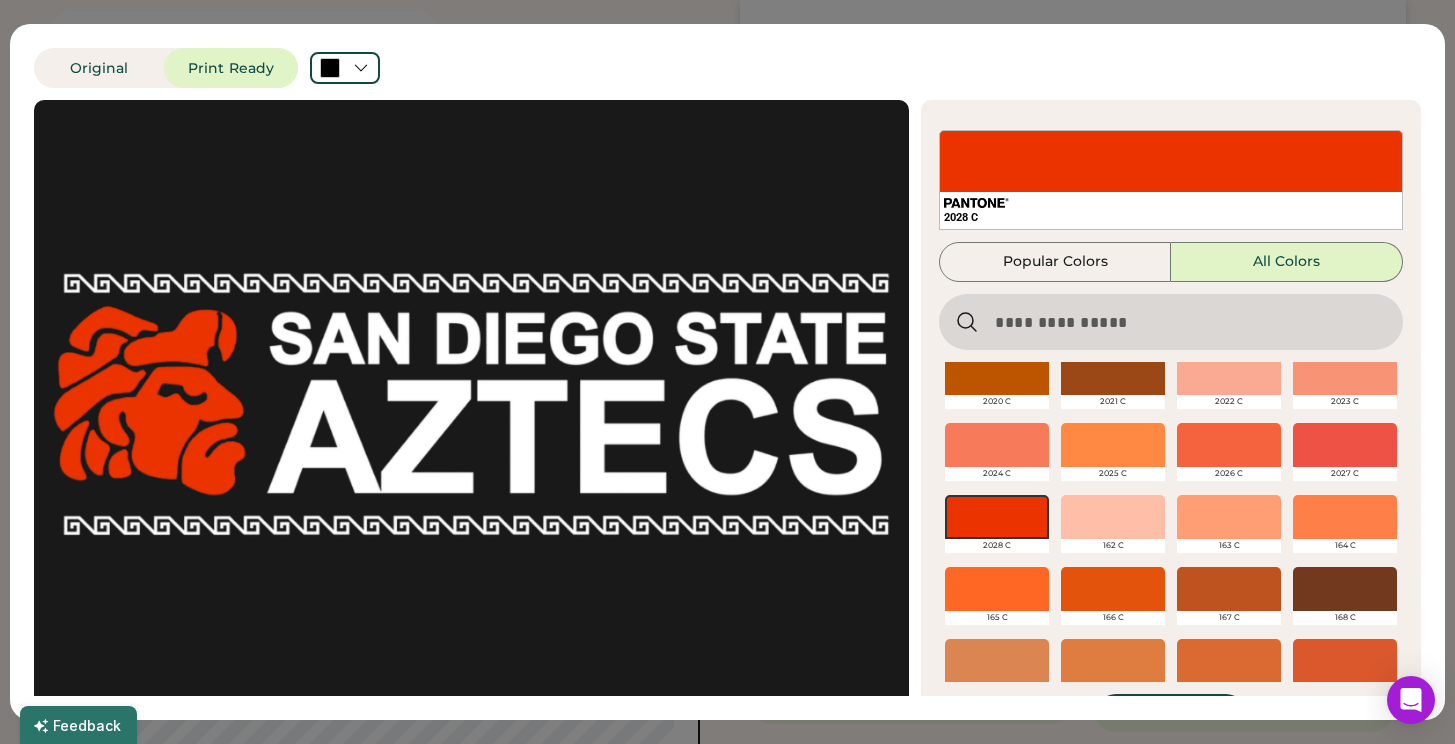 click at bounding box center (1345, 445) 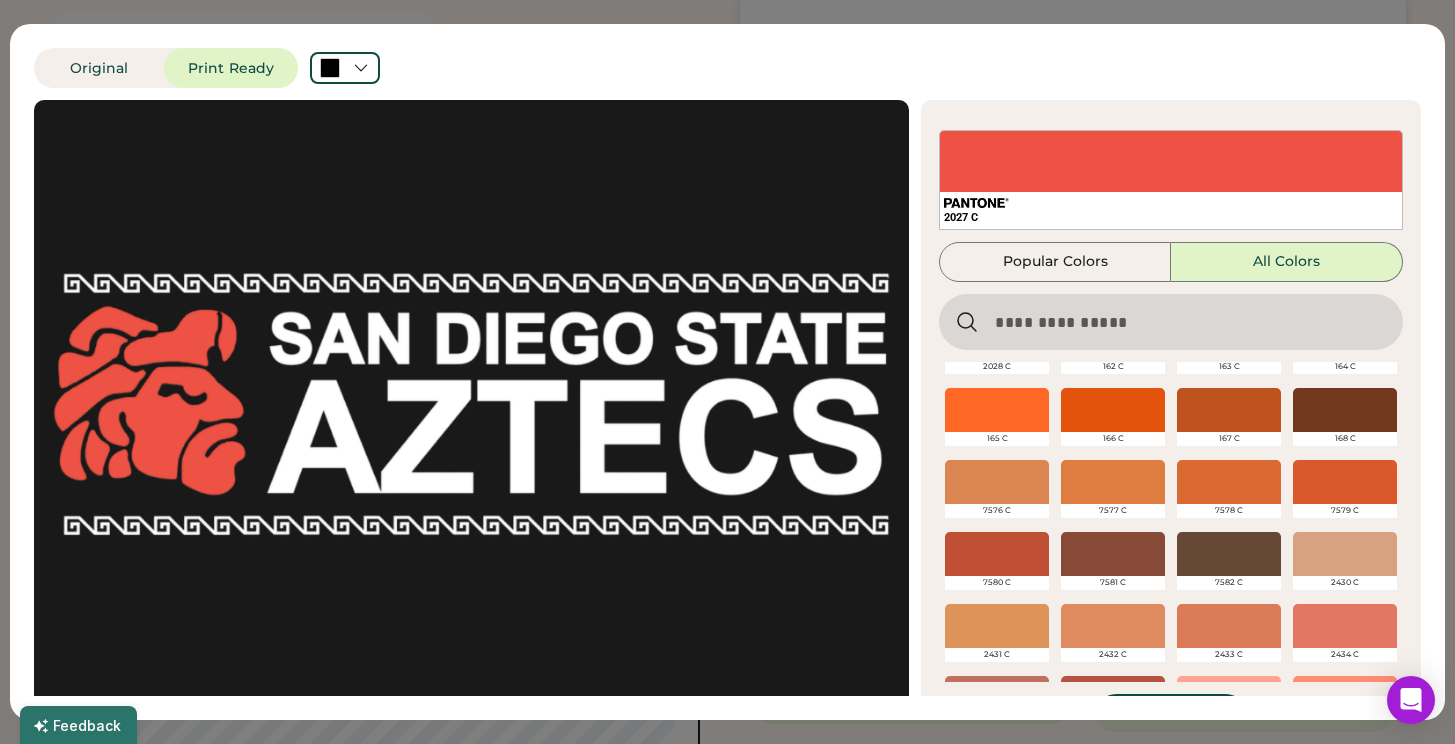 scroll, scrollTop: 4301, scrollLeft: 0, axis: vertical 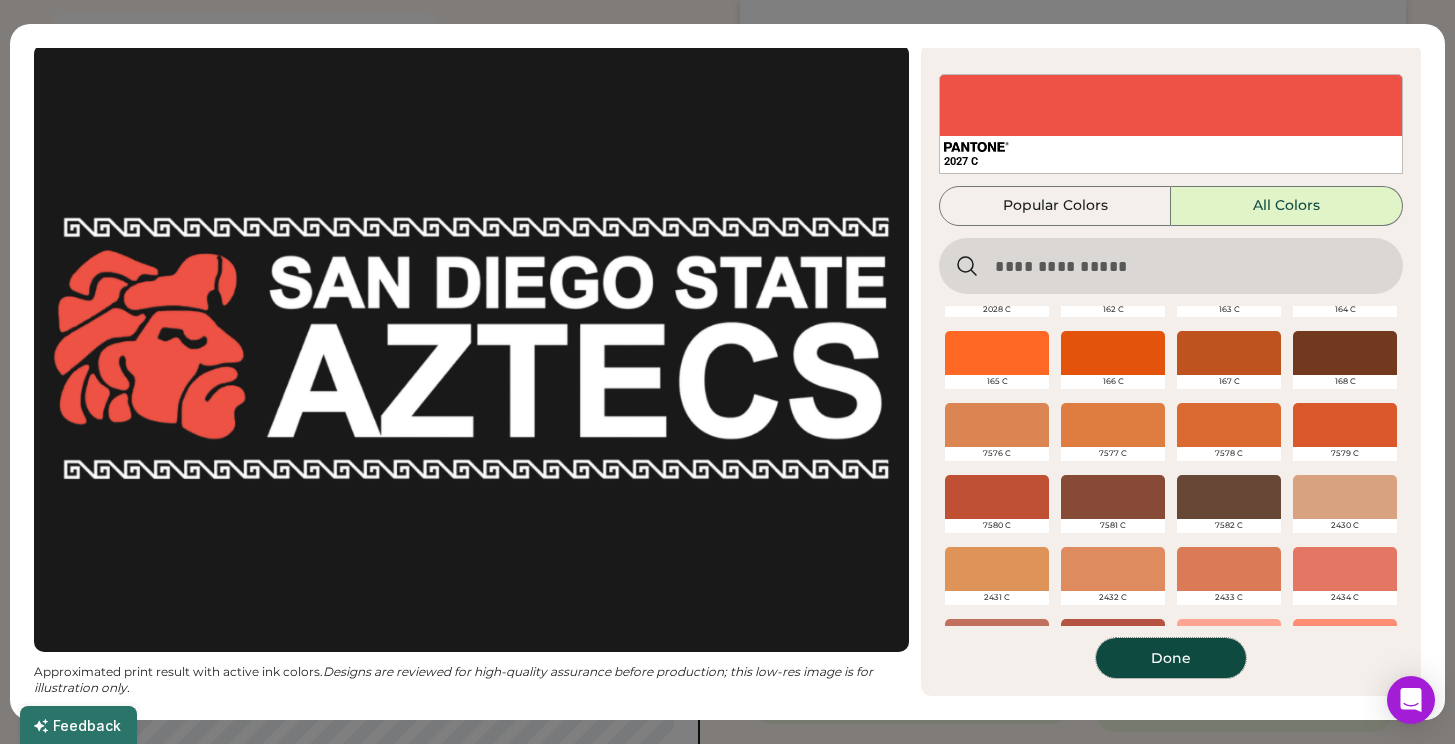 click on "Done" at bounding box center [1171, 658] 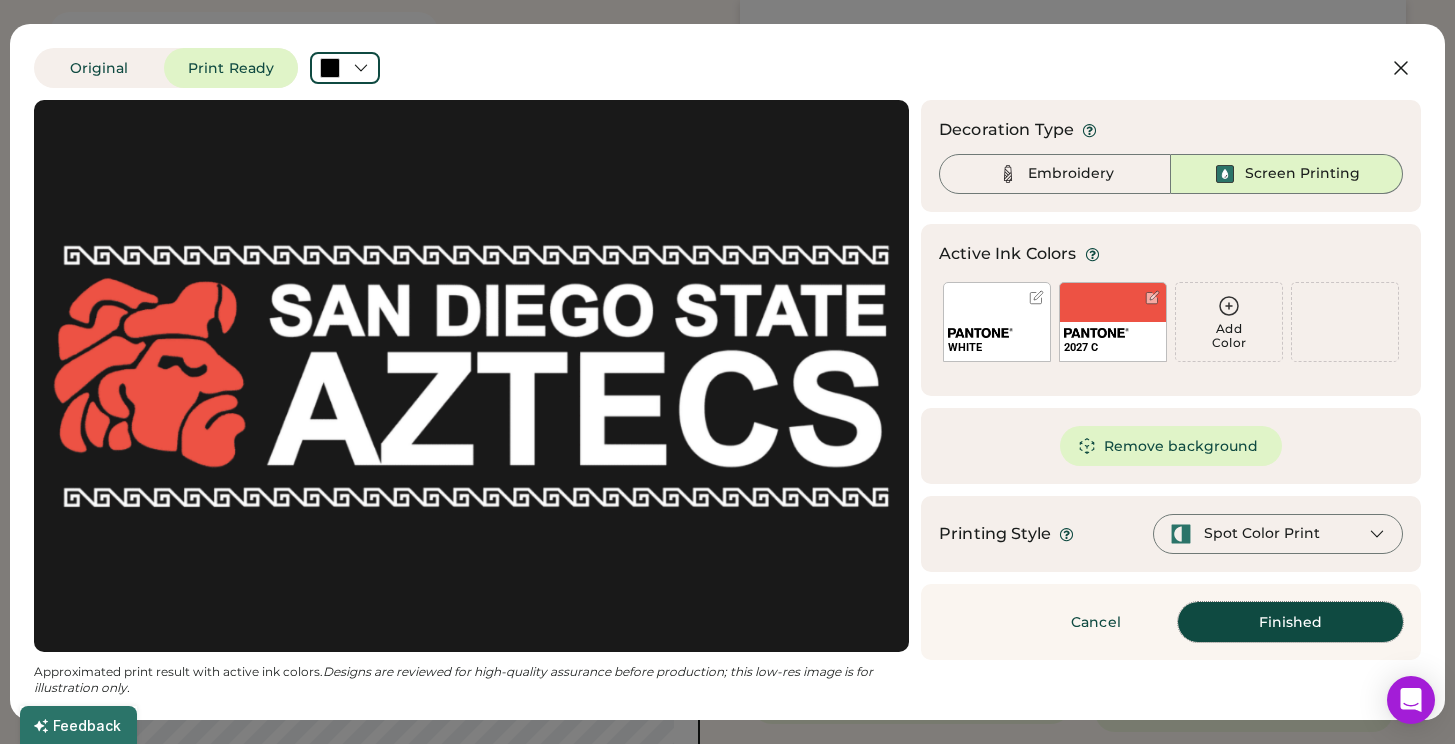 click on "Finished" at bounding box center [1290, 622] 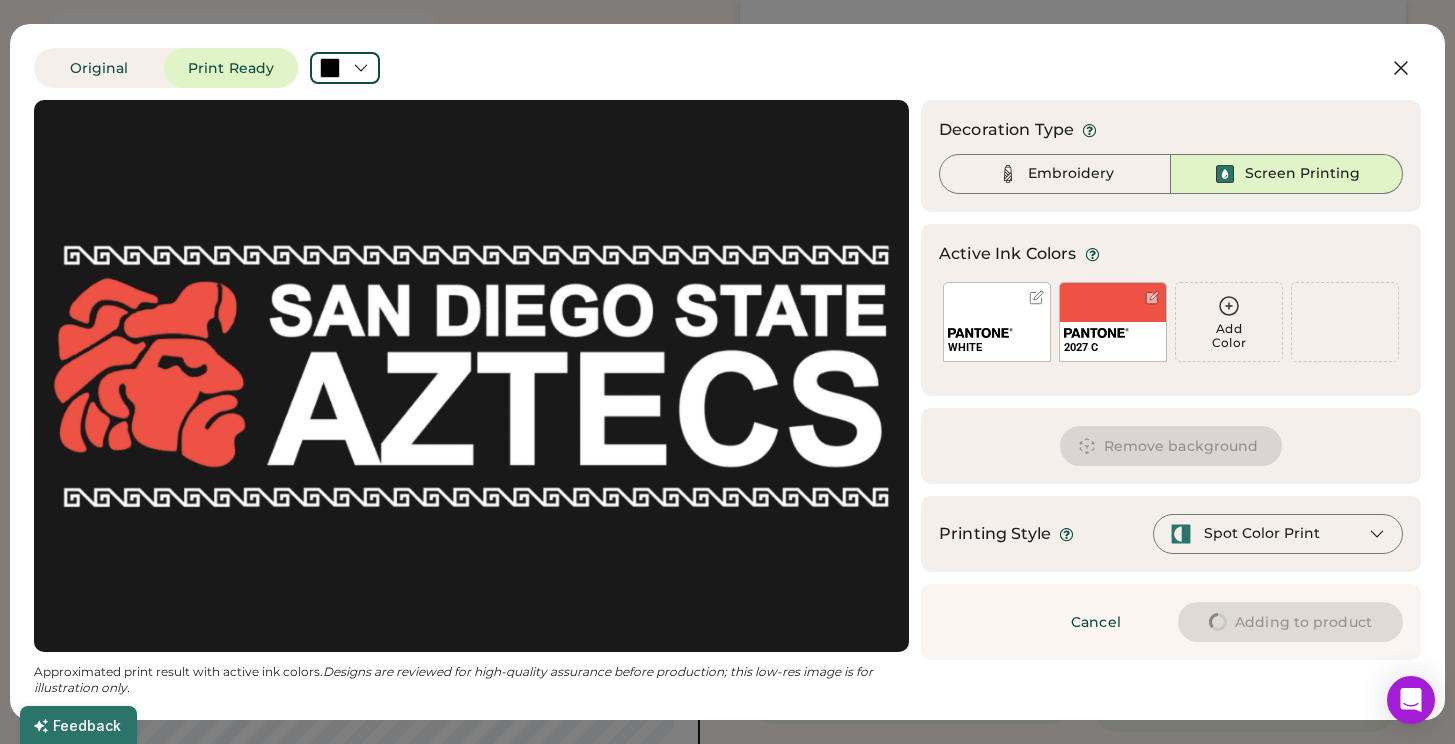 type on "****" 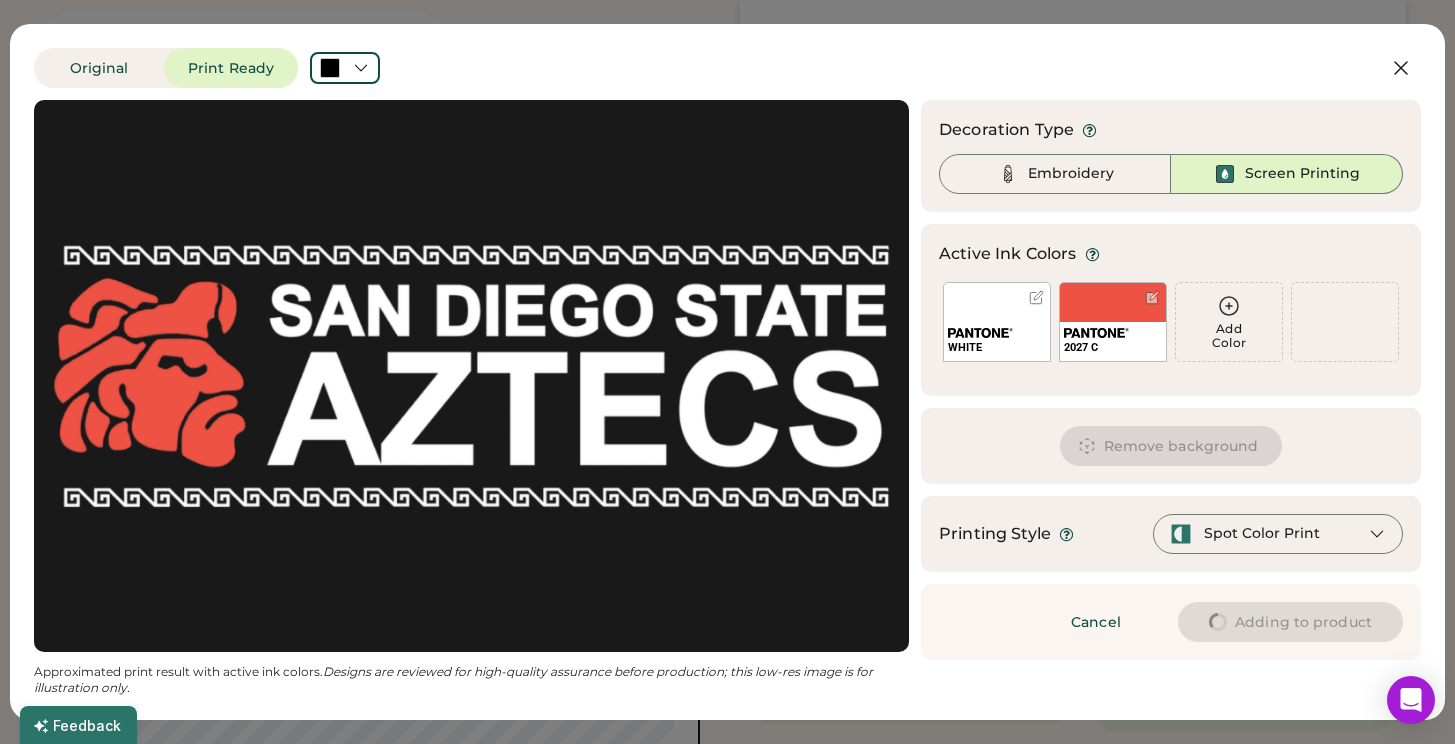 type on "****" 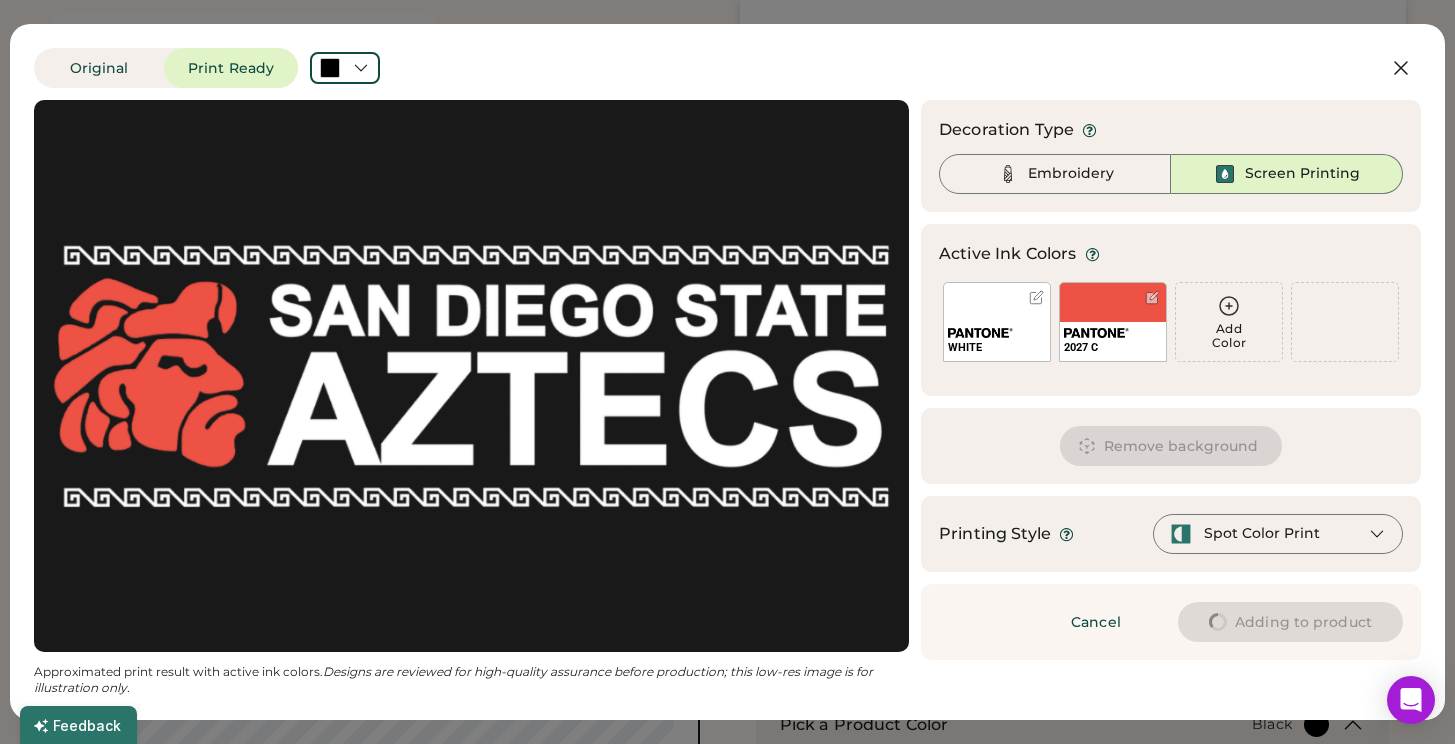 type on "****" 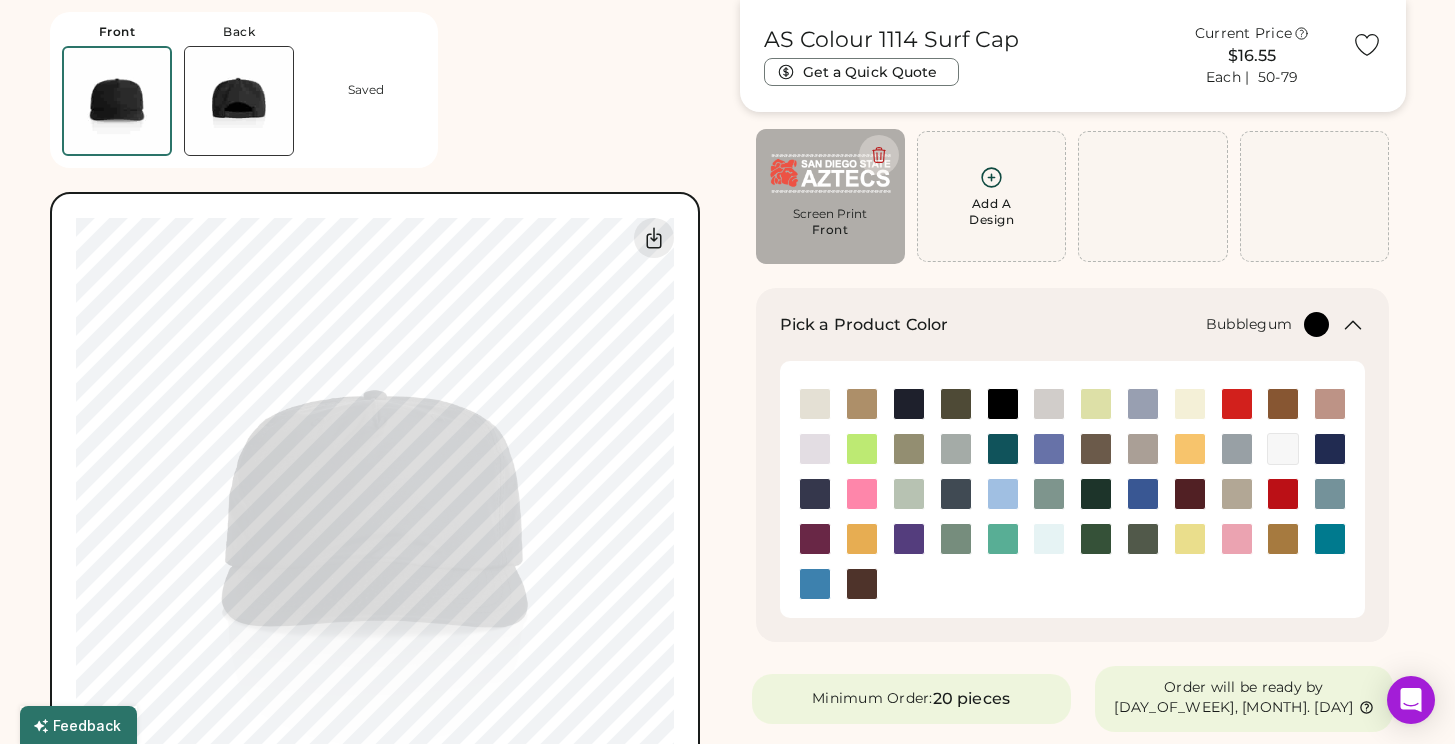 type on "****" 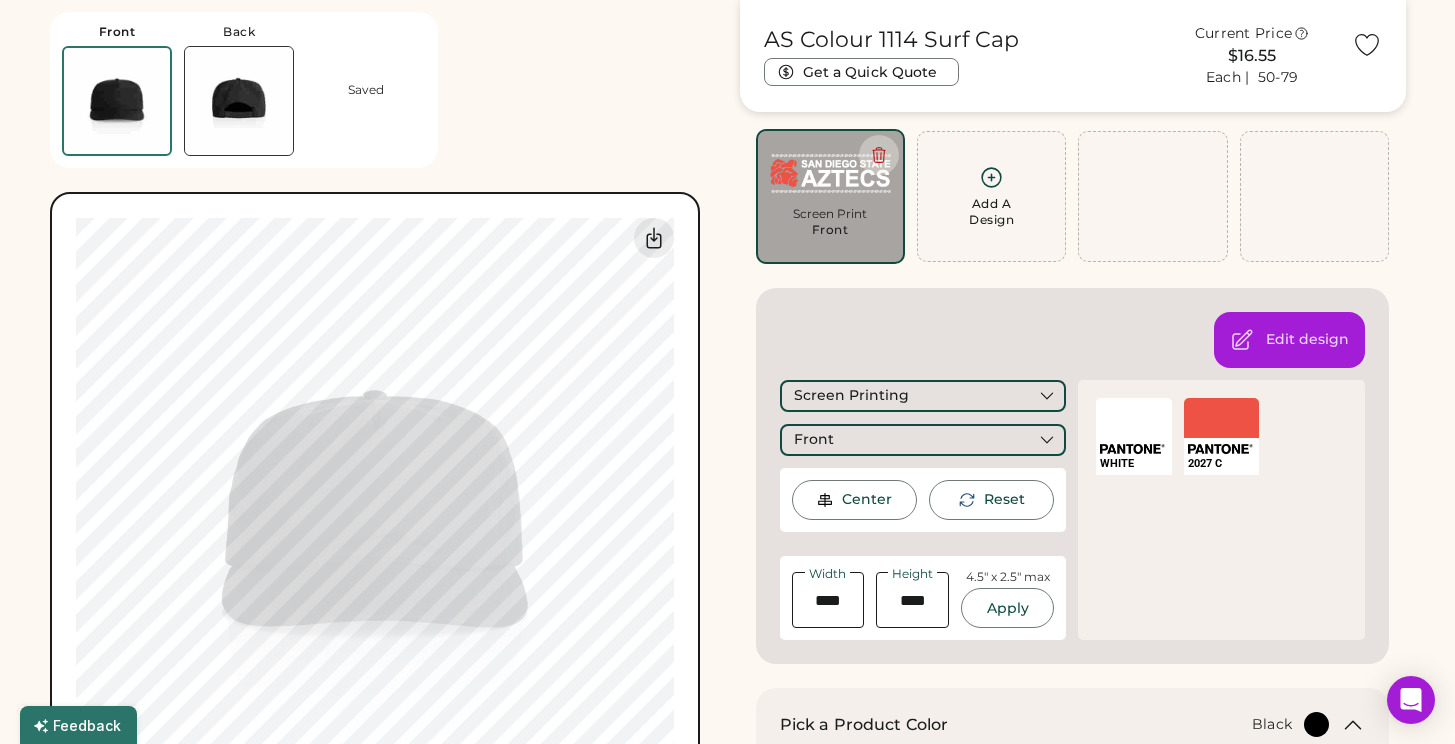 type on "****" 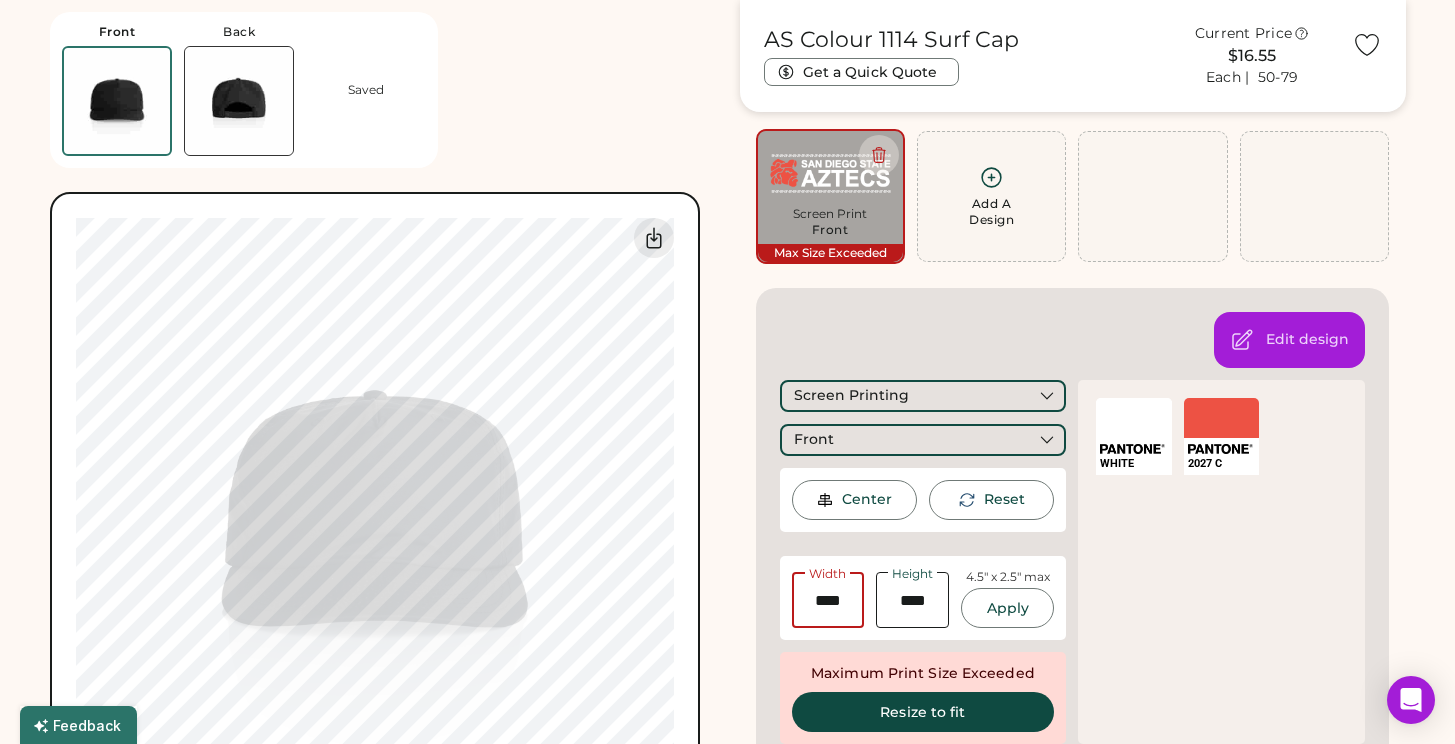 drag, startPoint x: 806, startPoint y: 588, endPoint x: 903, endPoint y: 611, distance: 99.68952 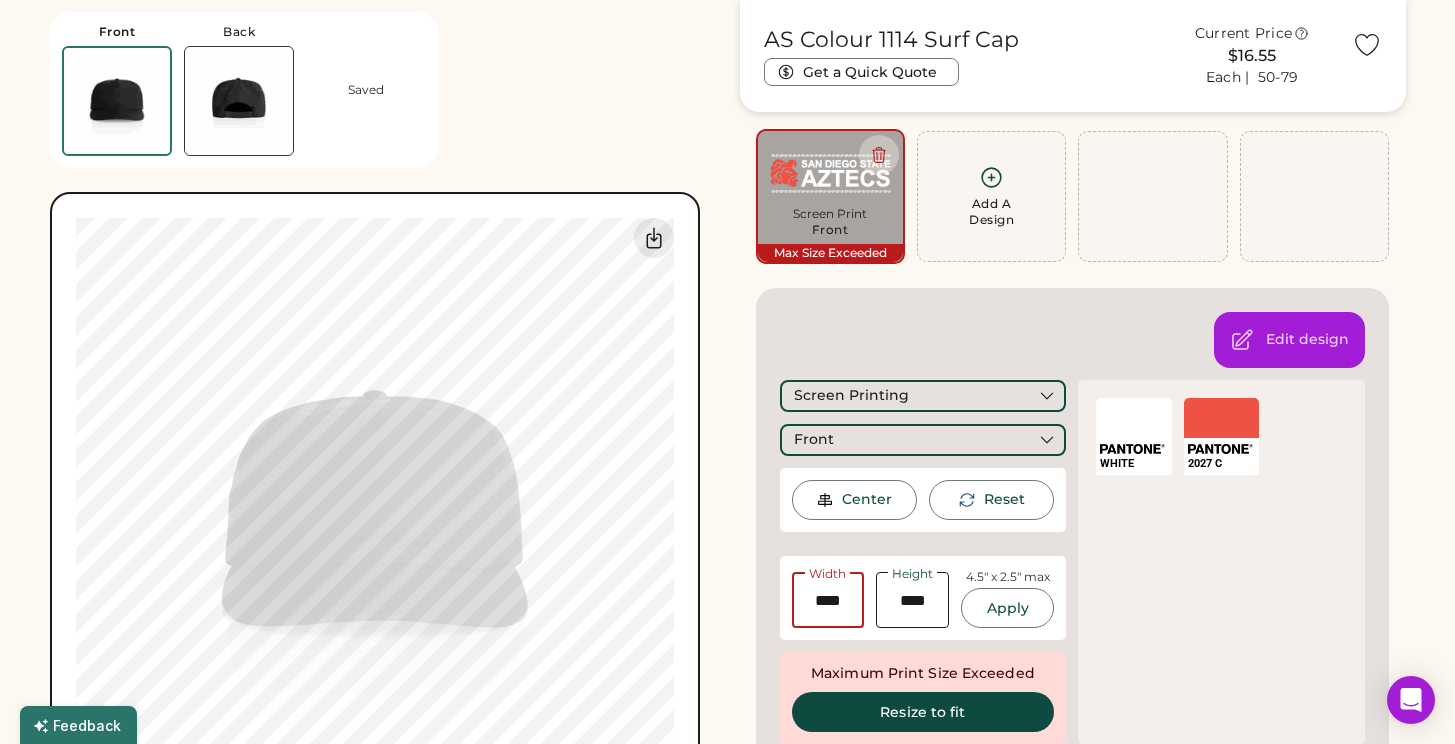 type on "****" 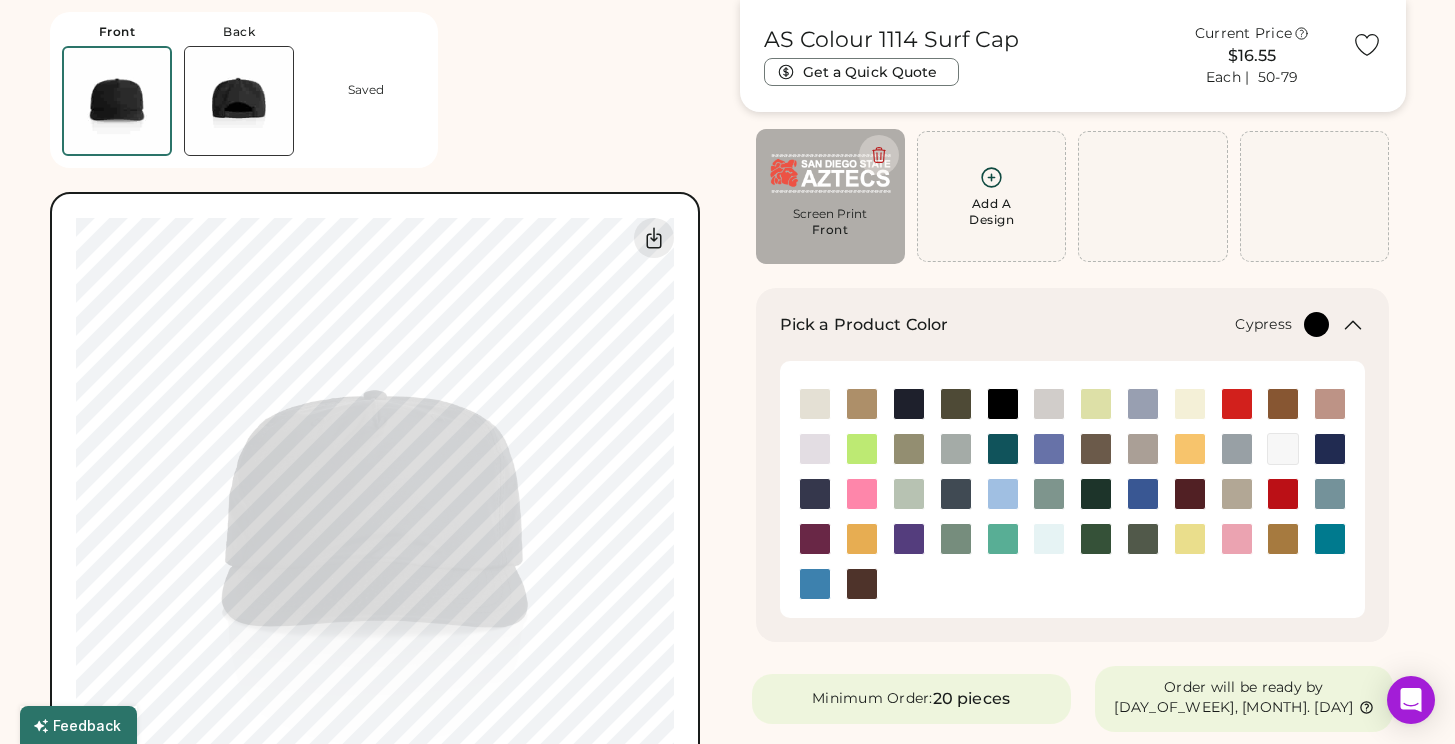 click at bounding box center (1143, 539) 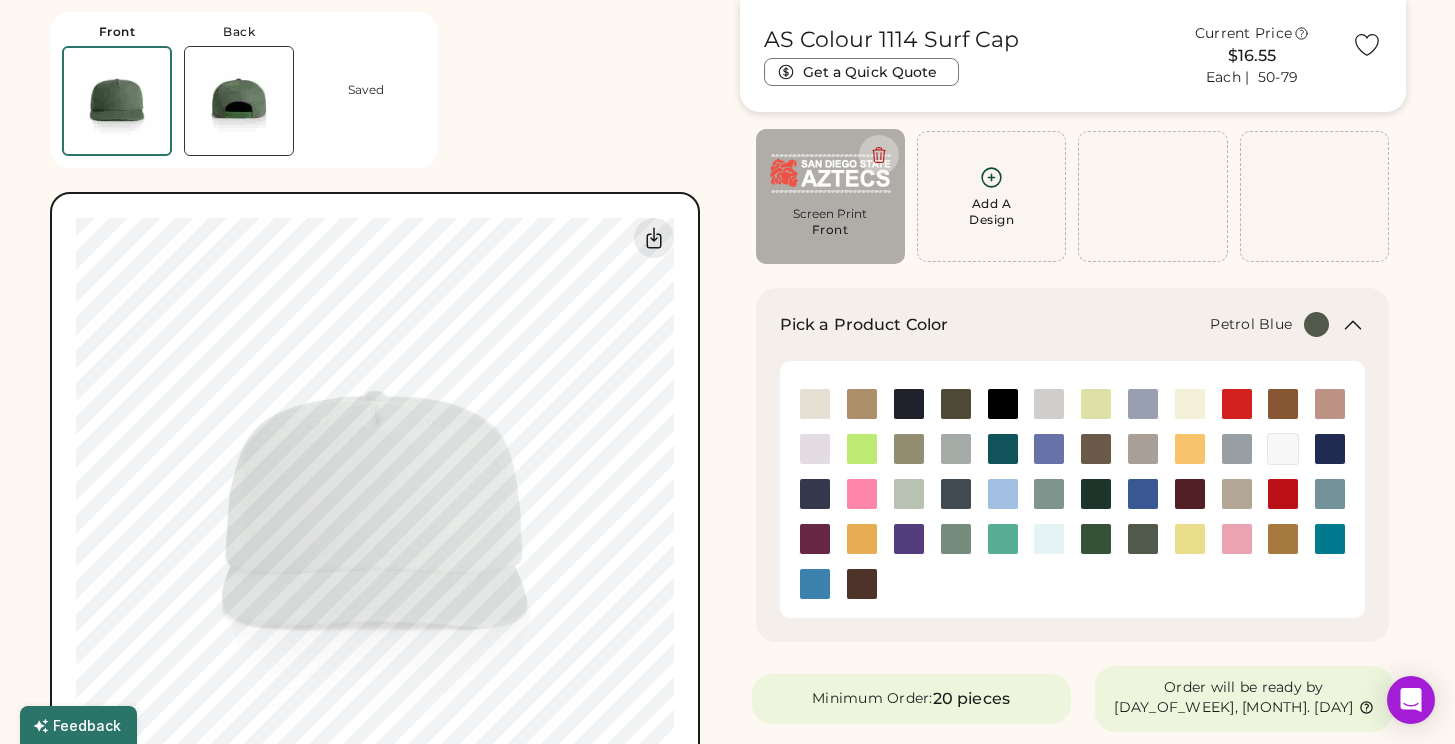 click at bounding box center (956, 494) 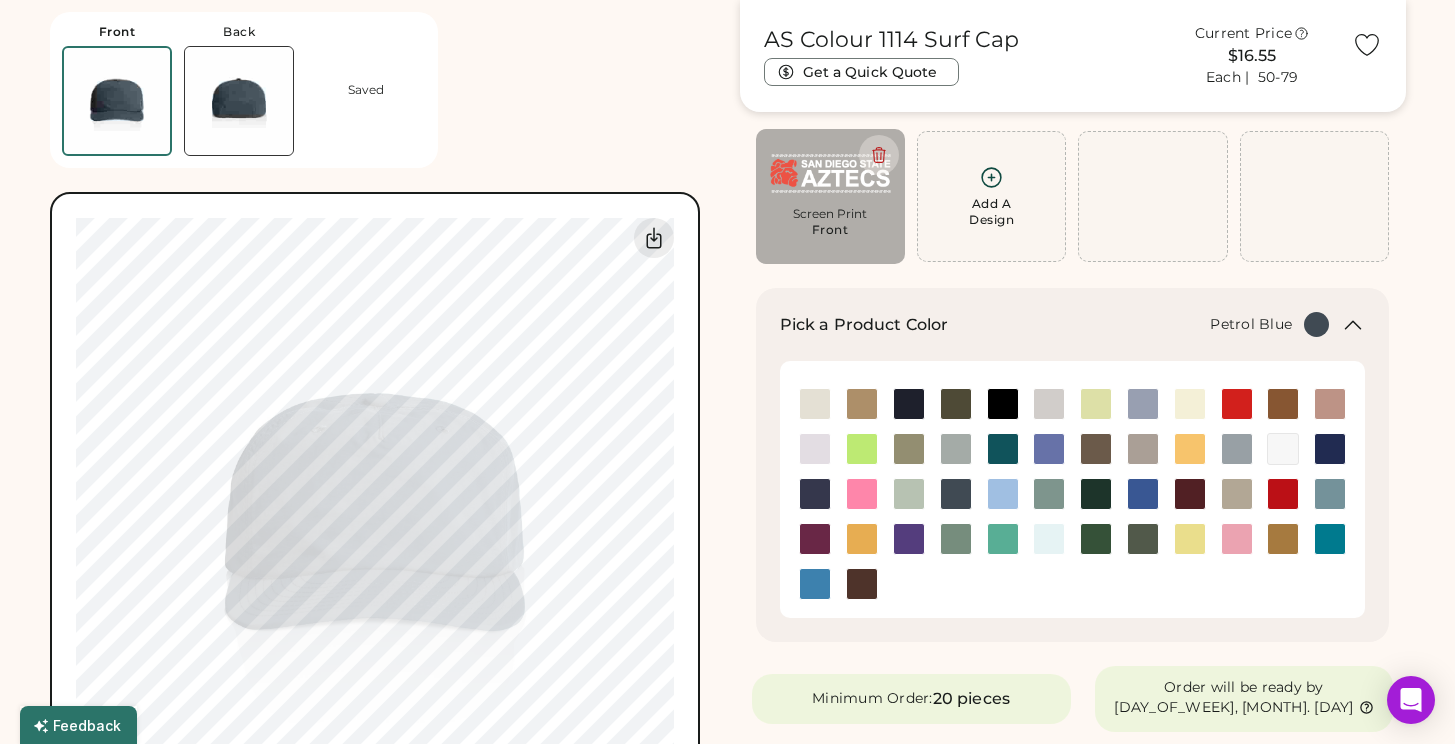 type on "****" 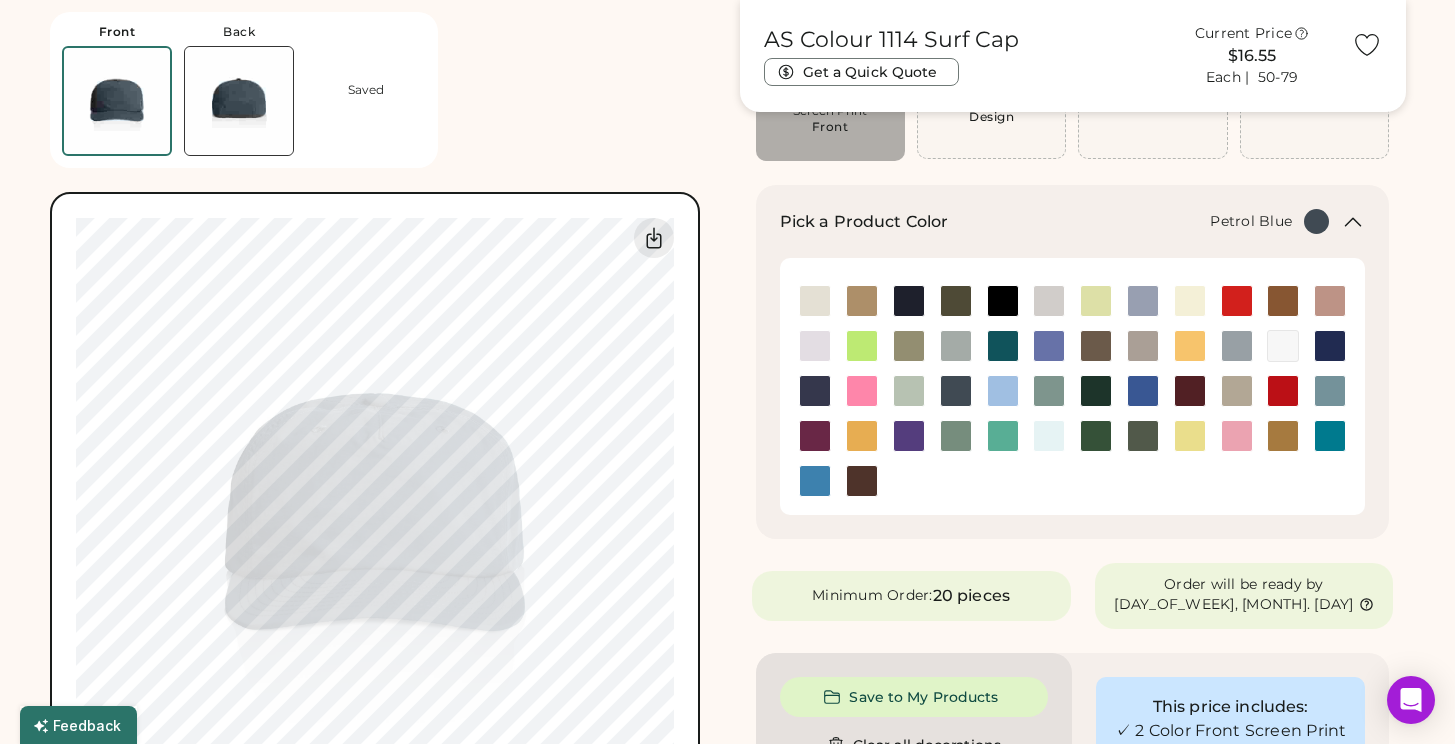 scroll, scrollTop: 253, scrollLeft: 0, axis: vertical 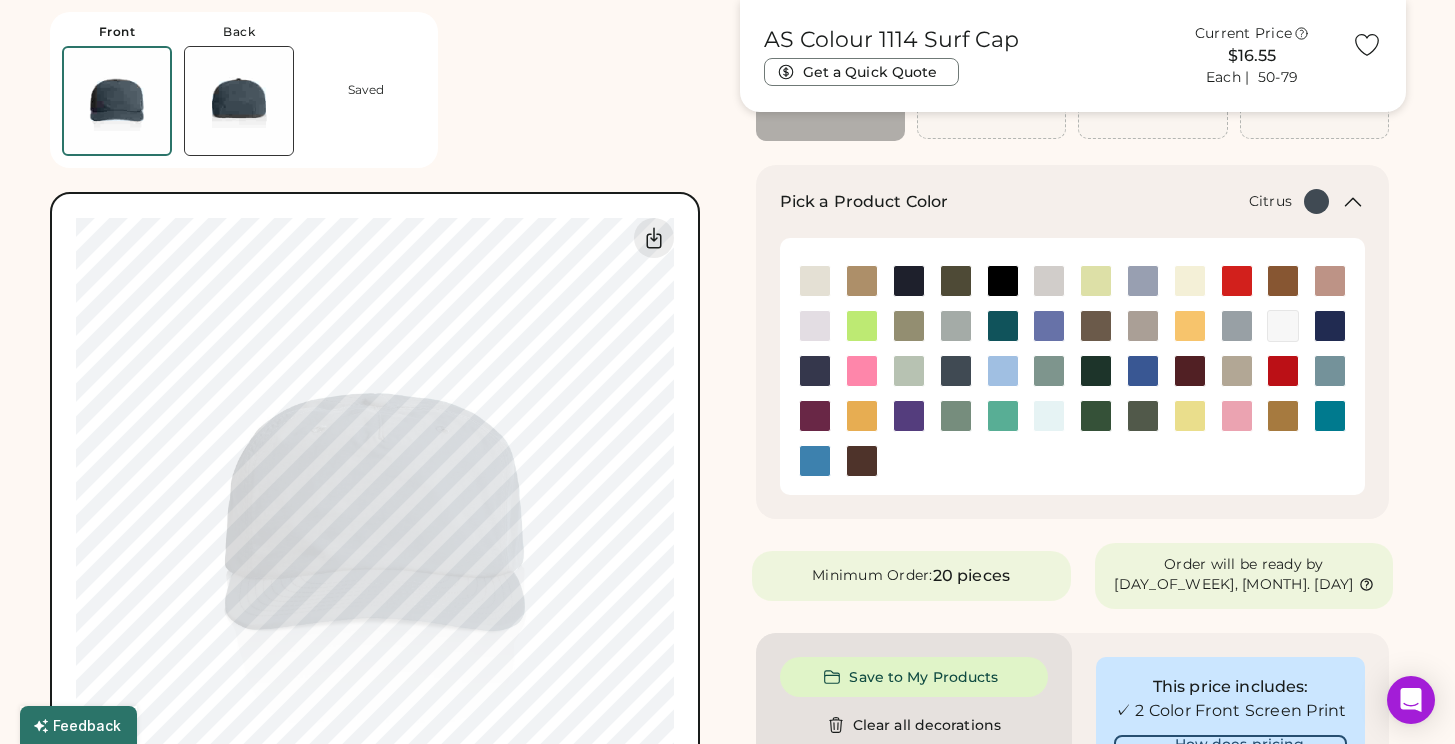 click at bounding box center (862, 326) 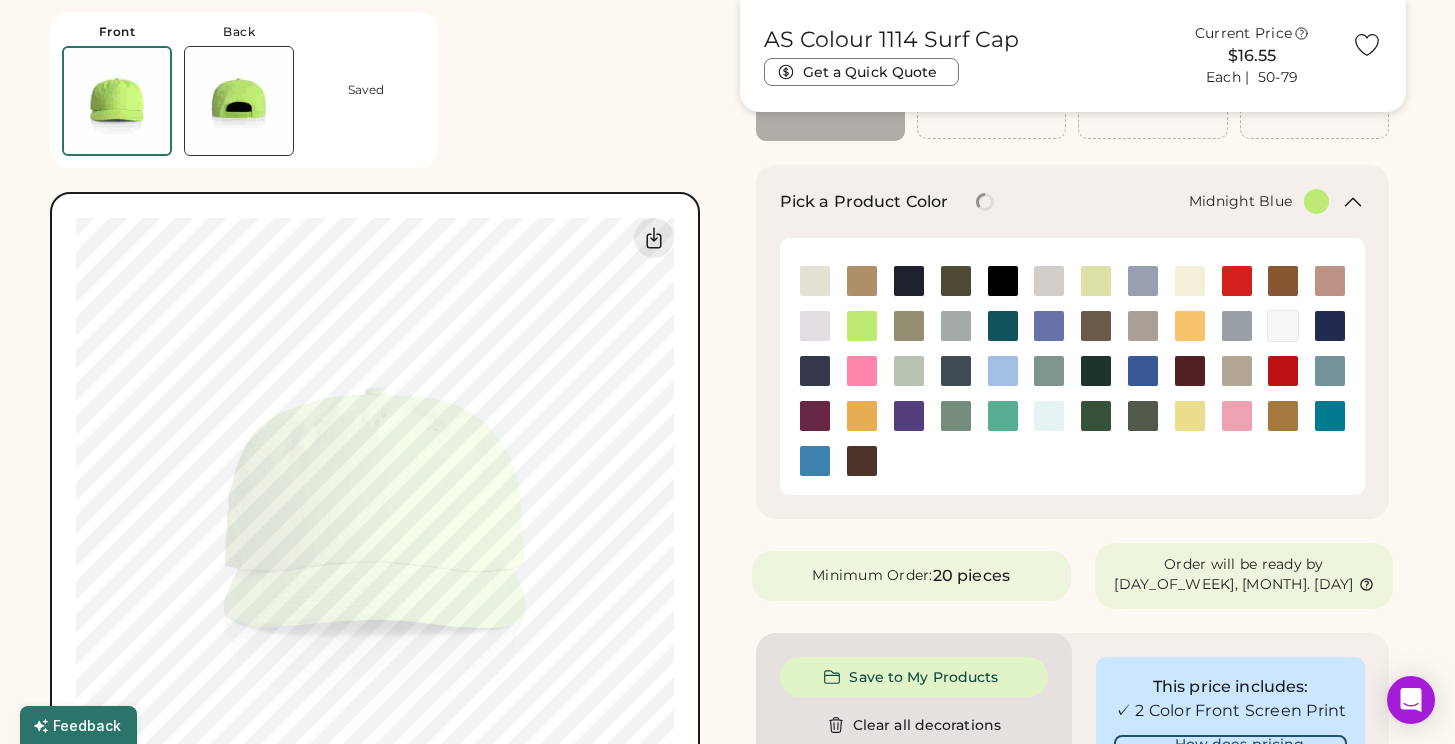 click at bounding box center (815, 371) 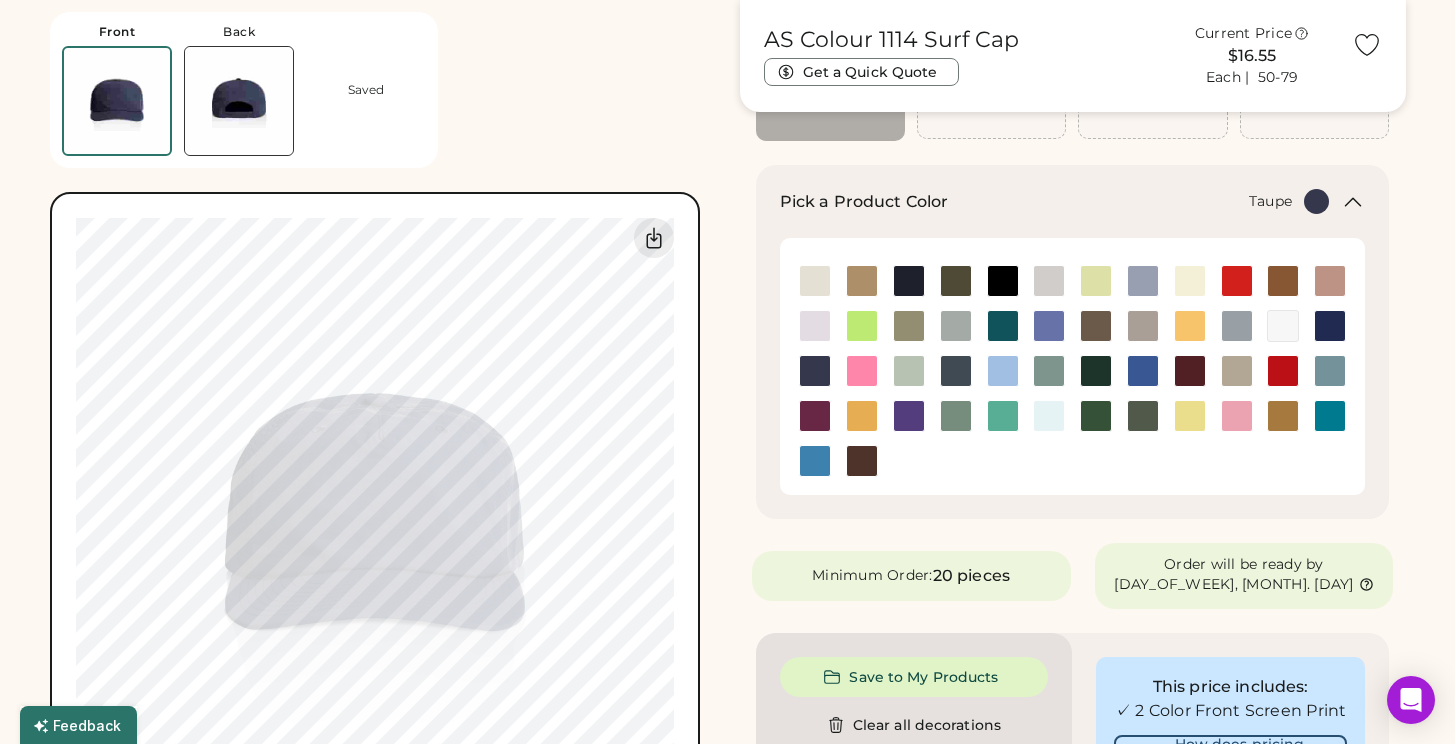 click at bounding box center [1143, 326] 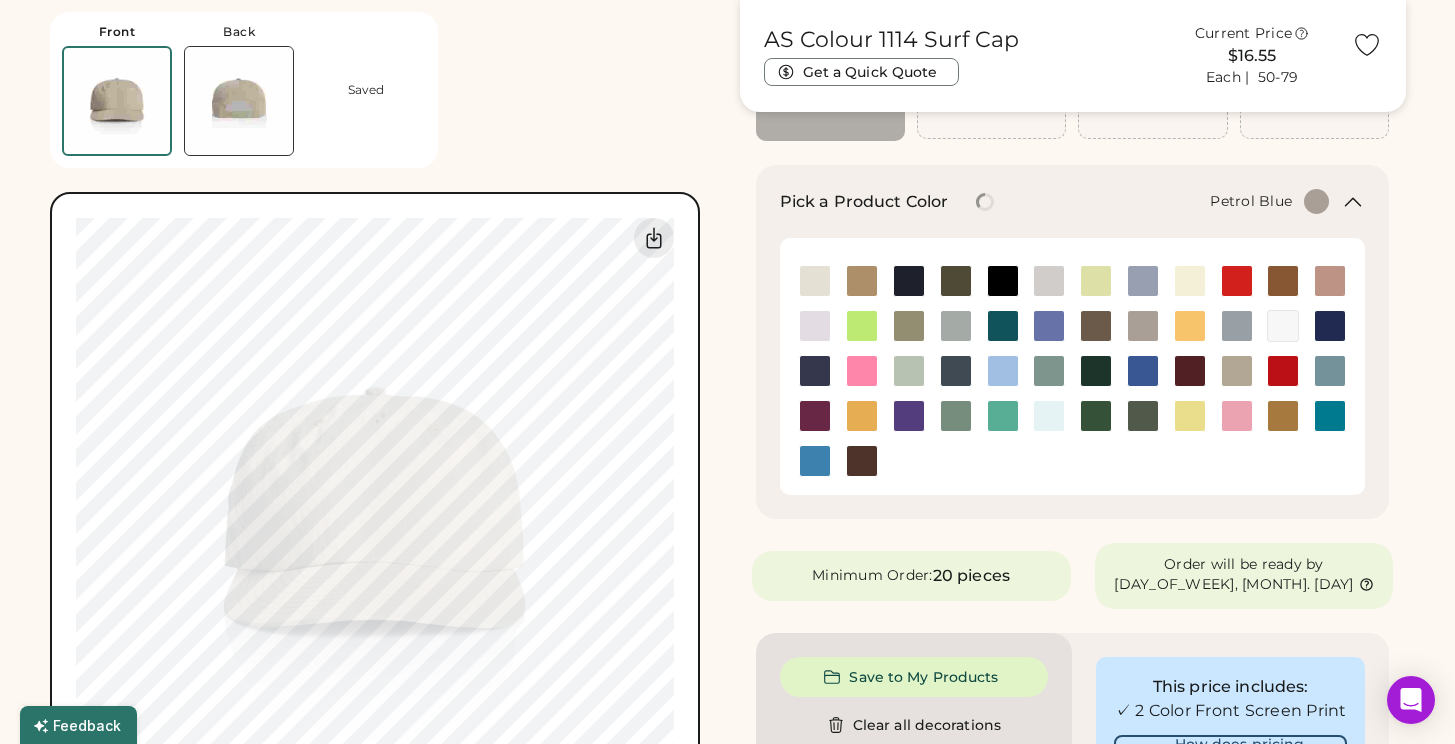 click at bounding box center (956, 371) 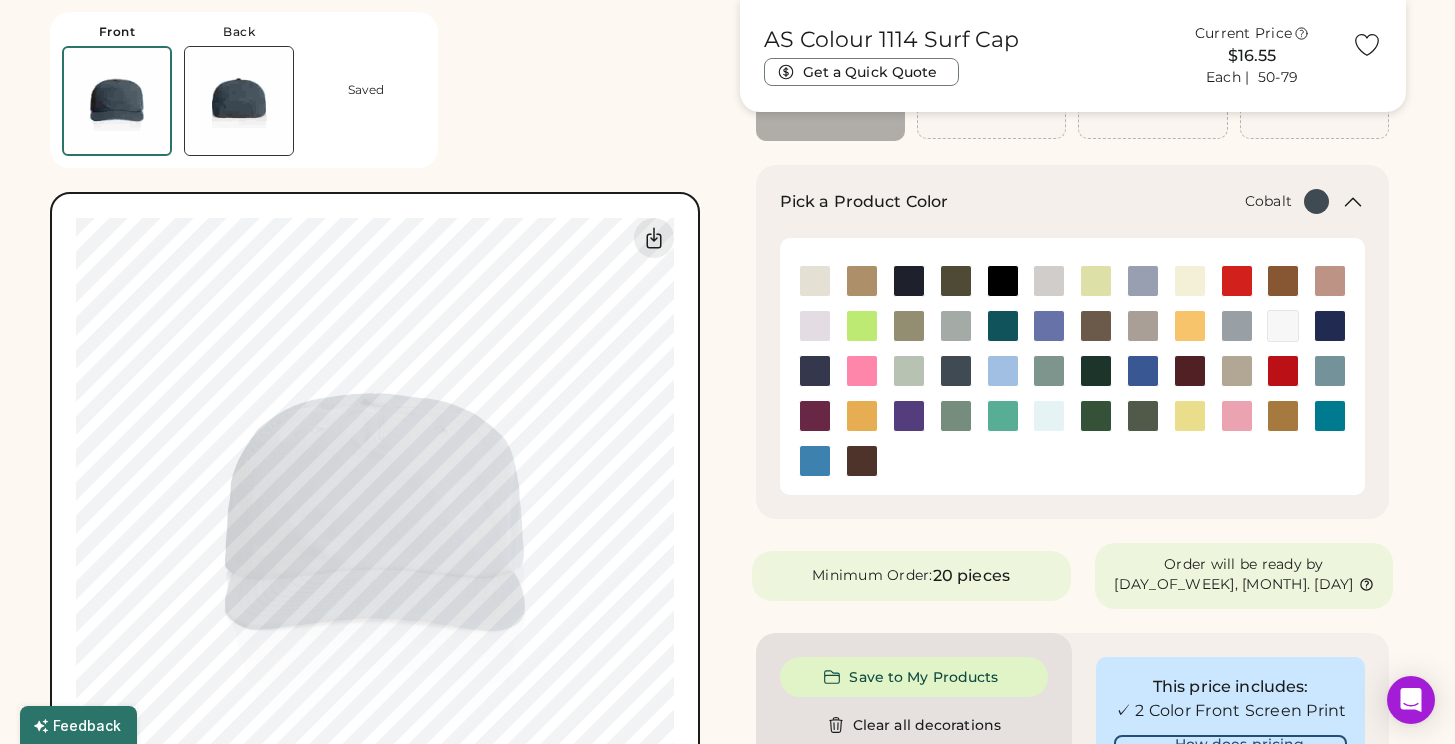 click at bounding box center (1330, 326) 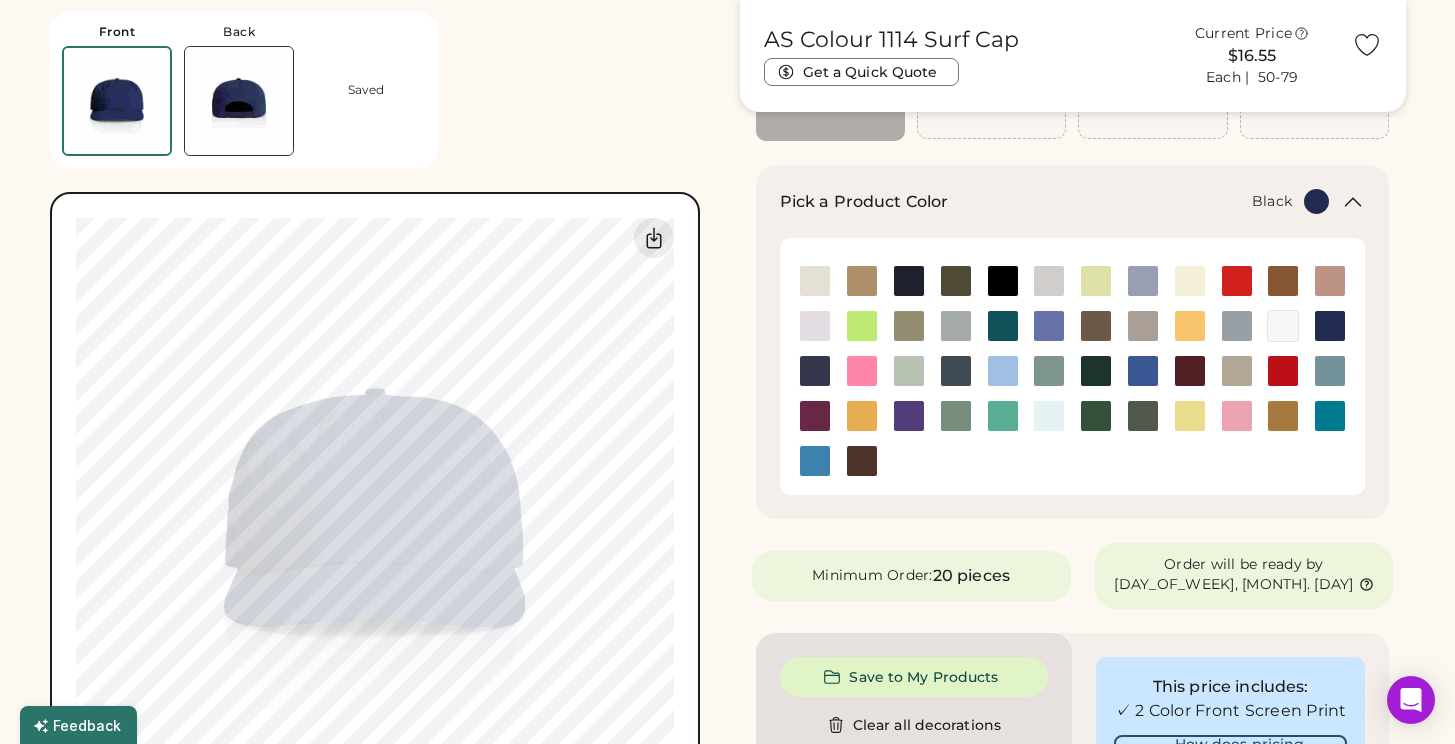 click at bounding box center [1003, 281] 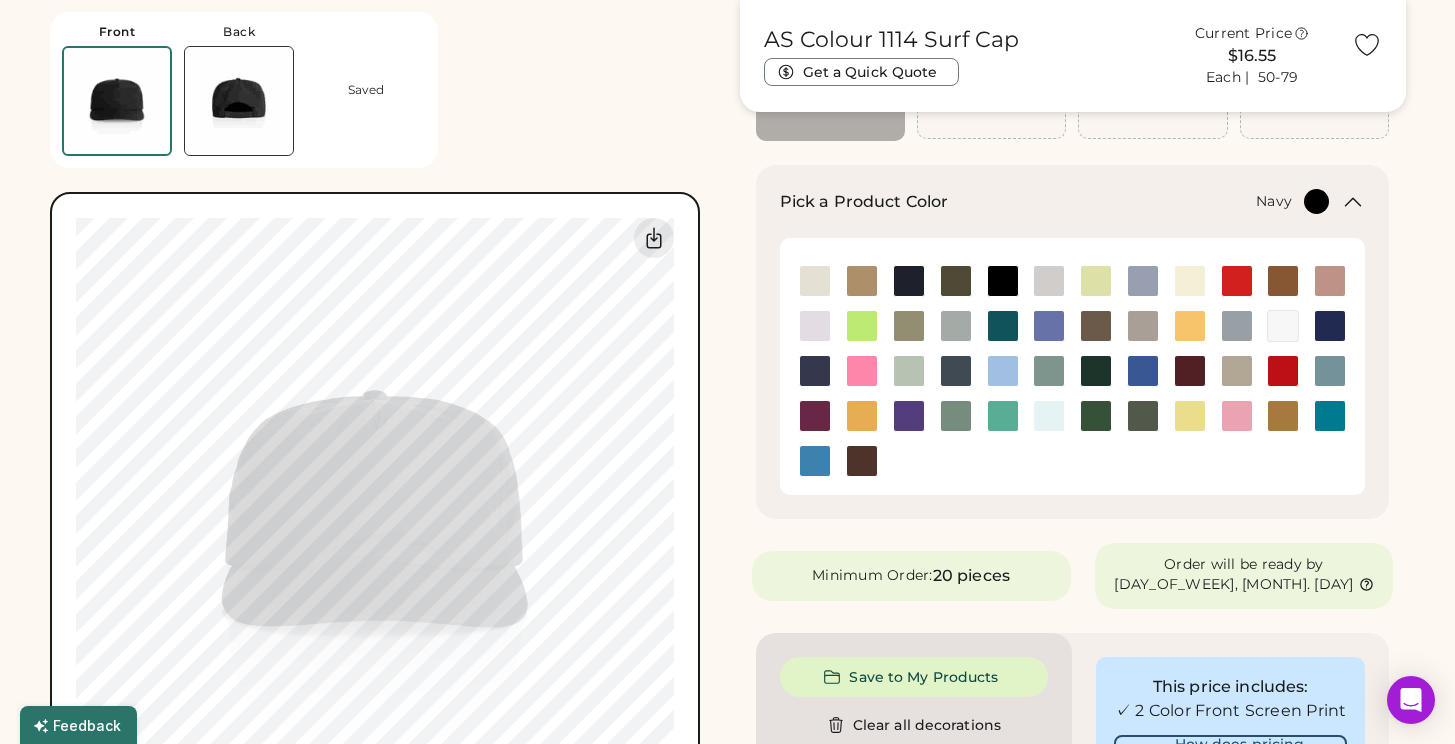 click at bounding box center (909, 281) 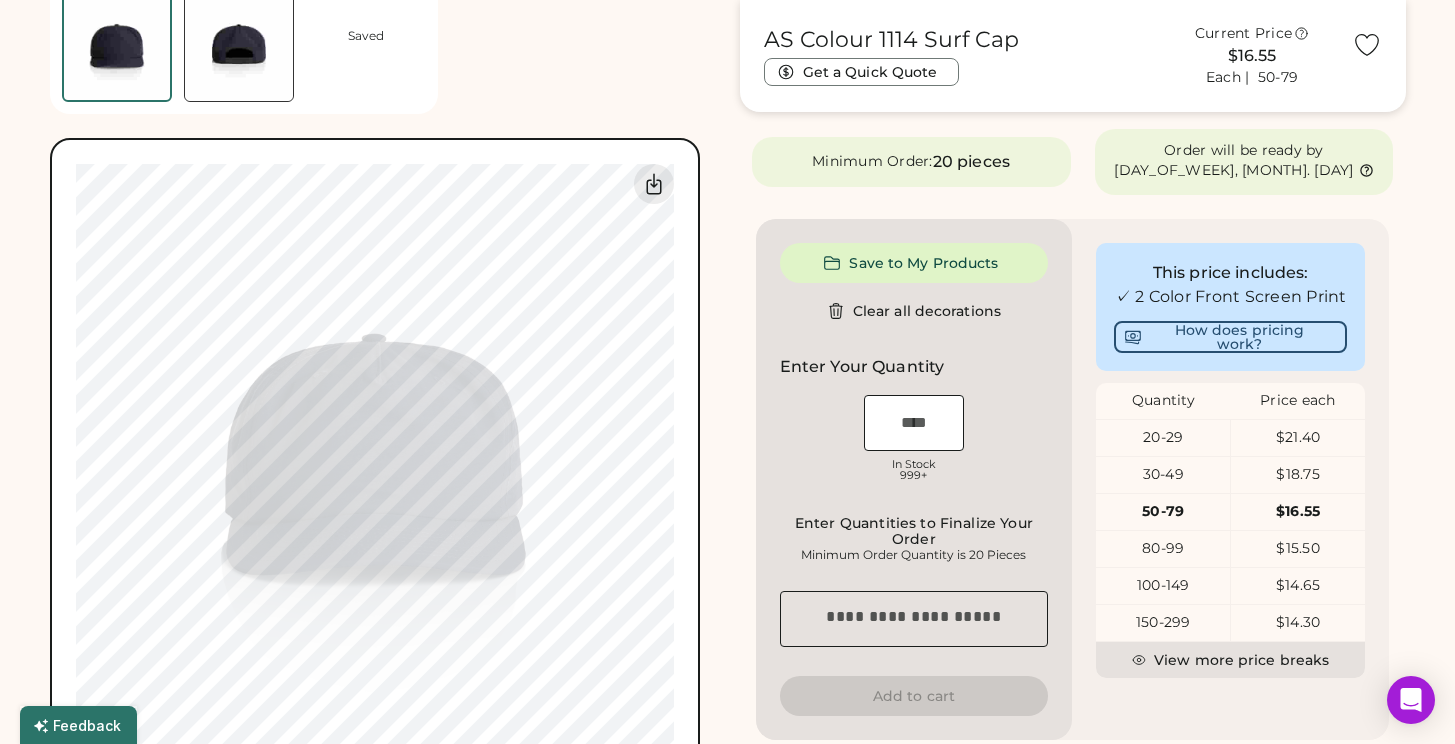 scroll, scrollTop: 505, scrollLeft: 0, axis: vertical 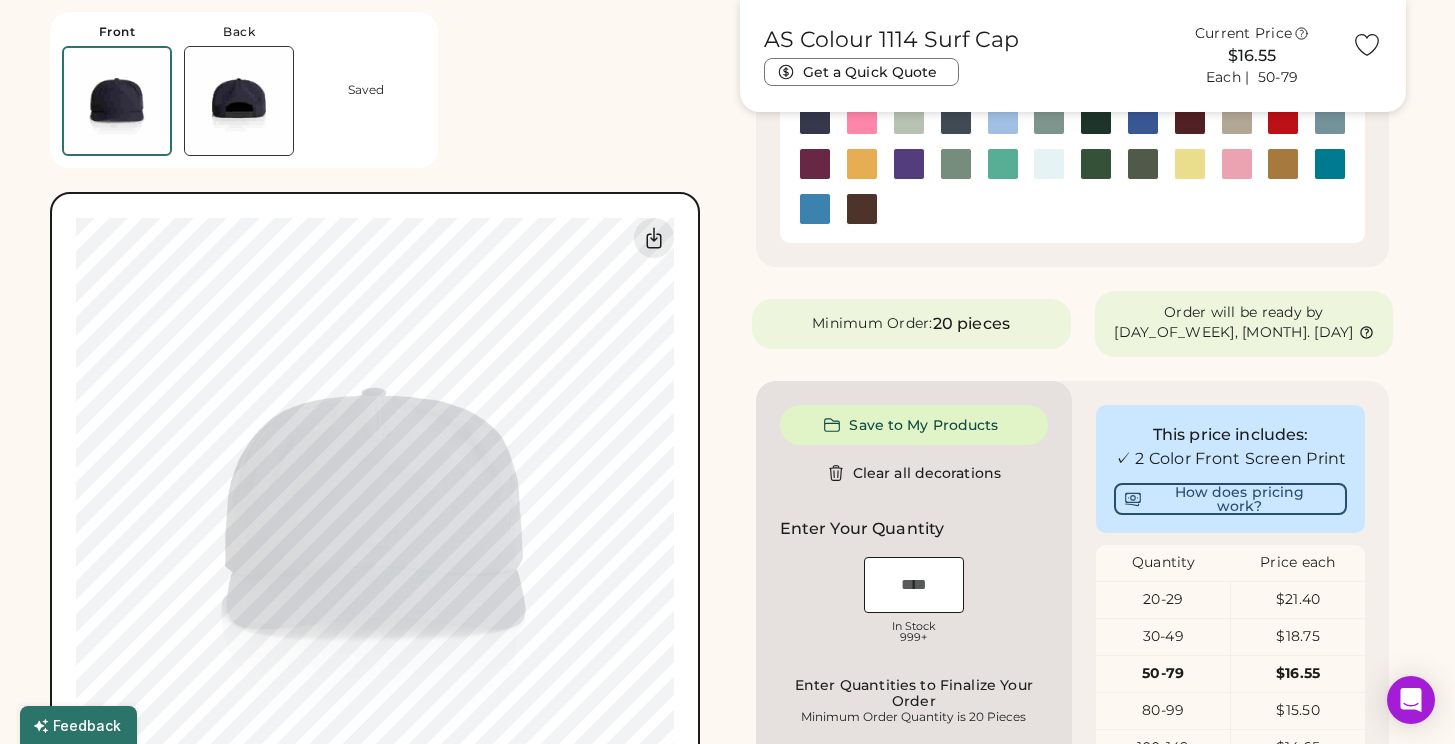 click at bounding box center (239, 101) 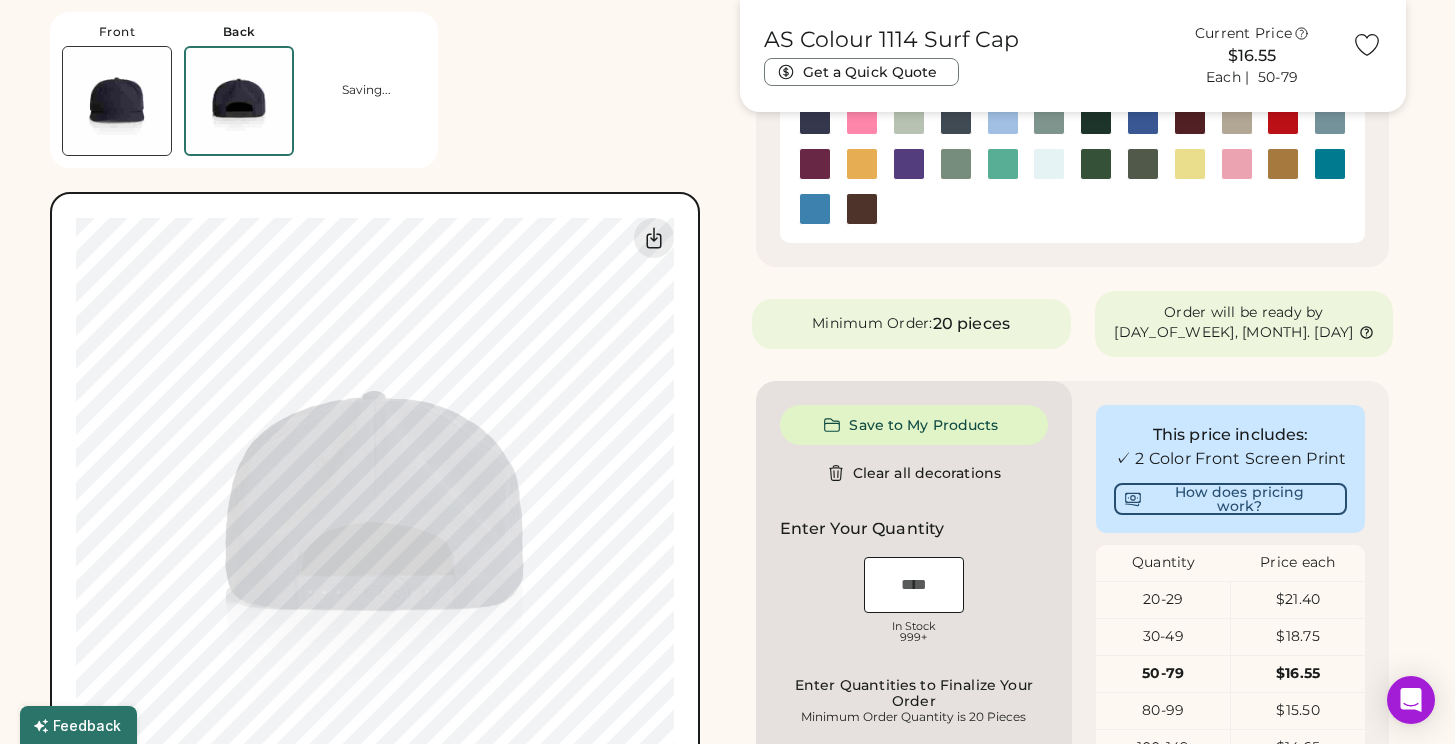 click at bounding box center (117, 101) 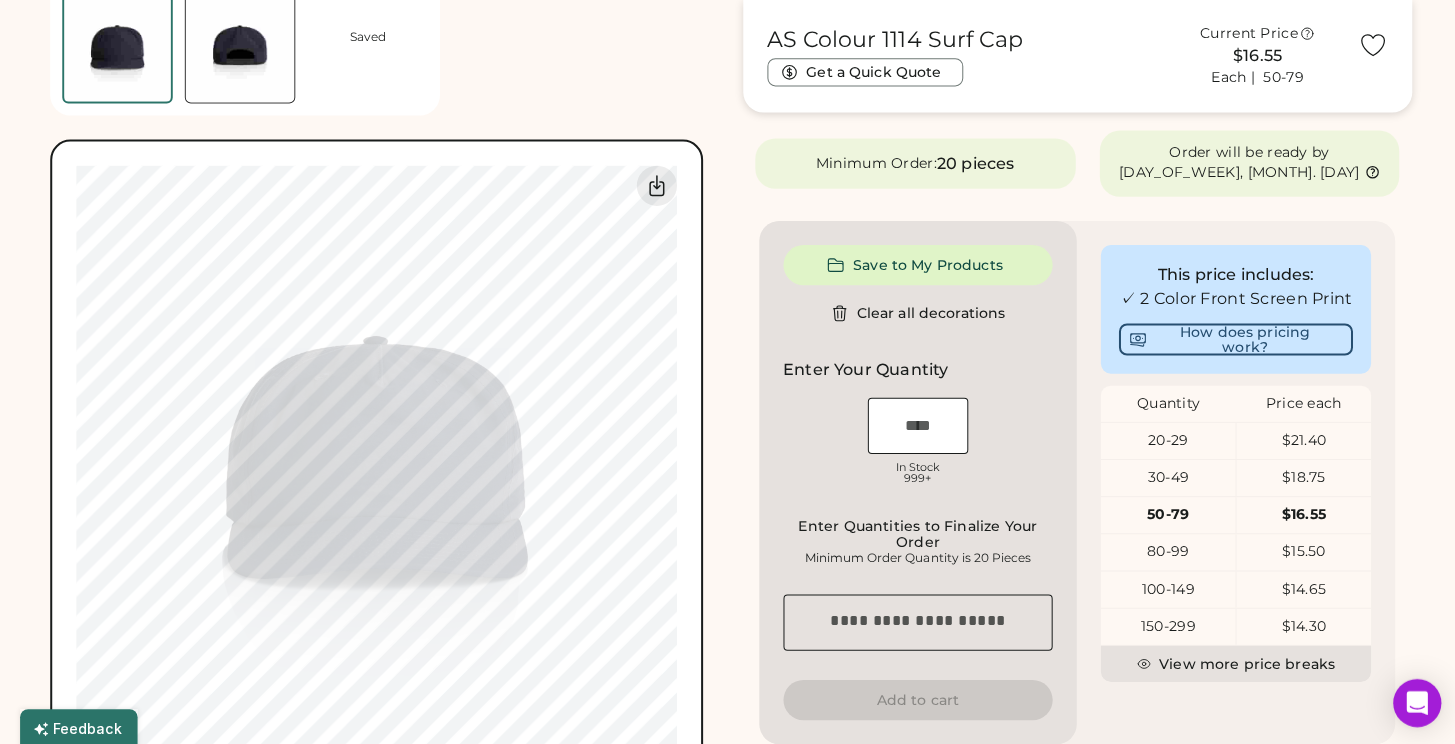 scroll, scrollTop: 663, scrollLeft: 0, axis: vertical 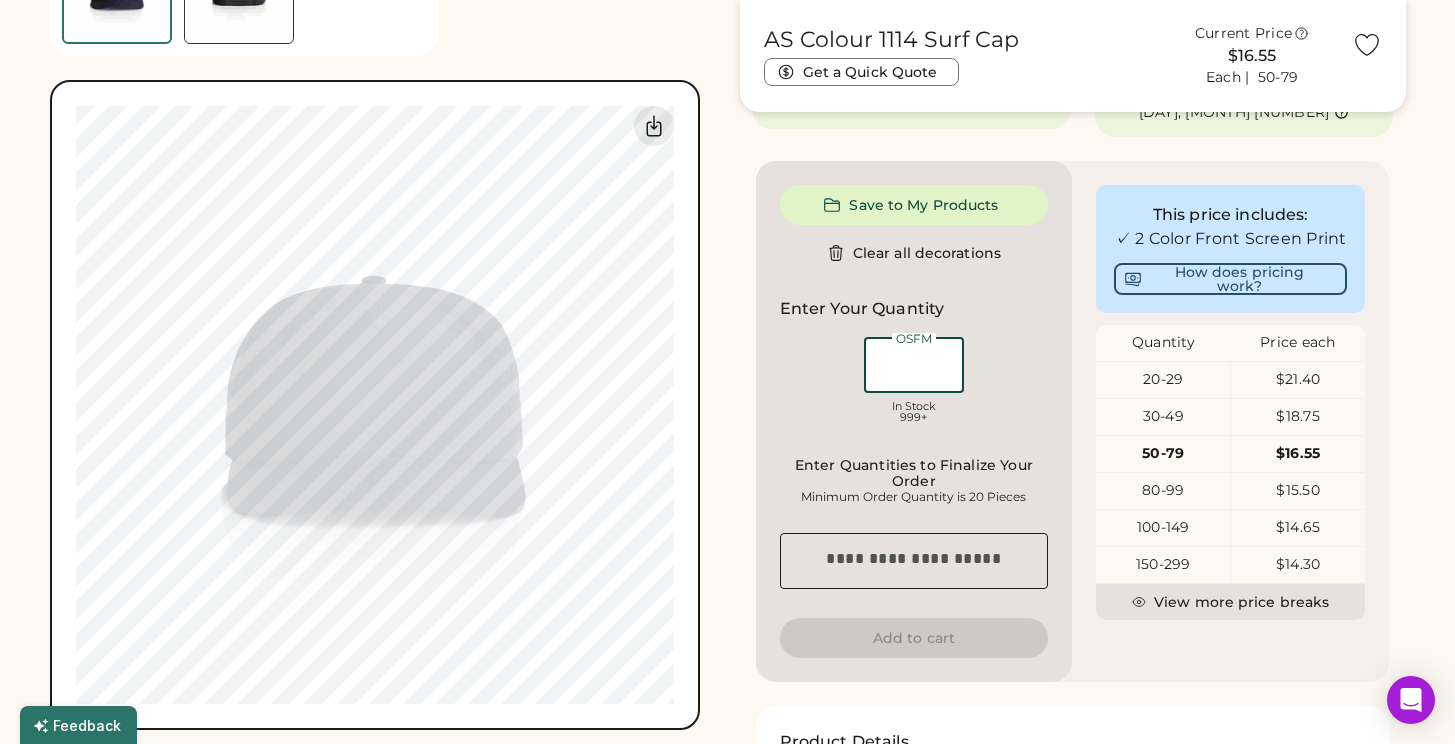 click at bounding box center [914, 365] 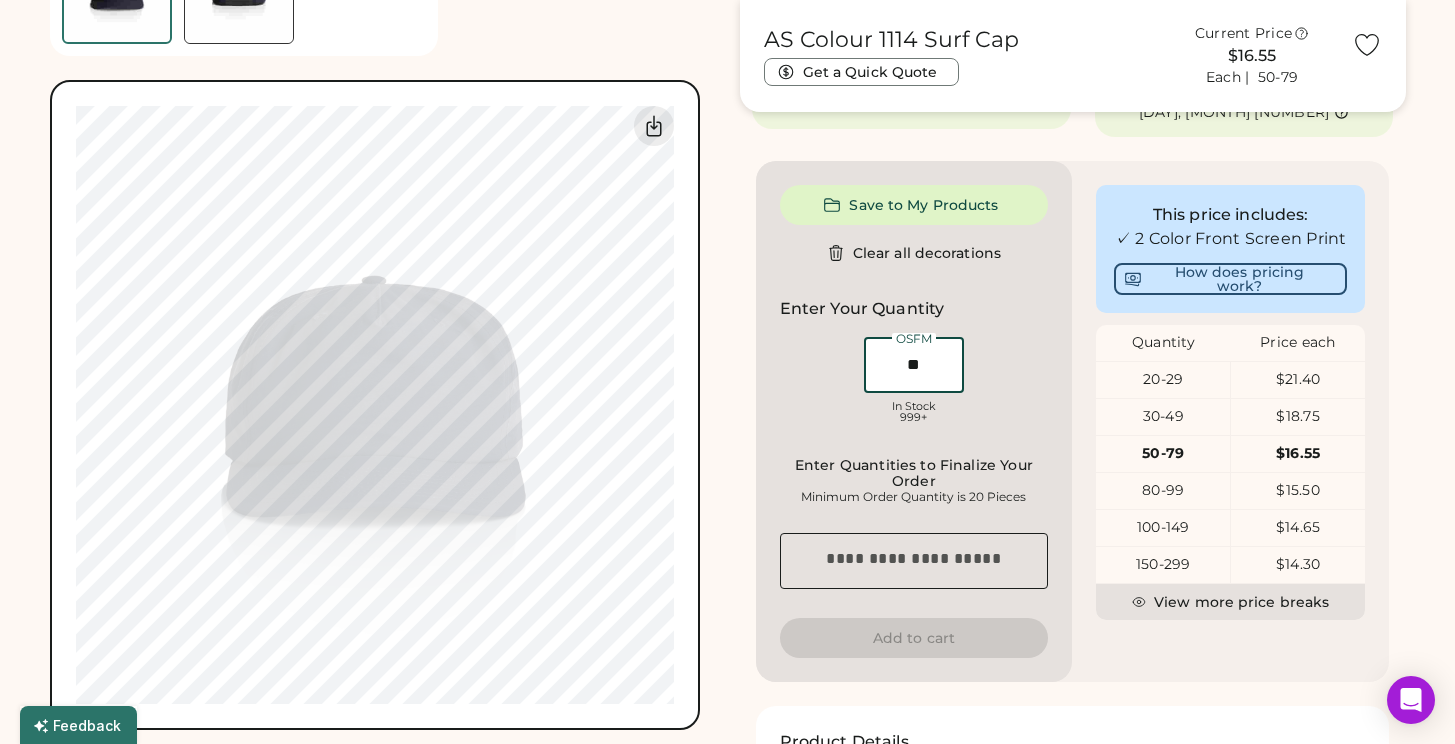 click on "Save to My Products    Clear all decorations Enter Your Quantity OSFM In Stock
999+ Enter Quantities to Finalize Your Order Minimum Order Quantity is 20 Pieces Special instructions Add to cart" at bounding box center [914, 421] 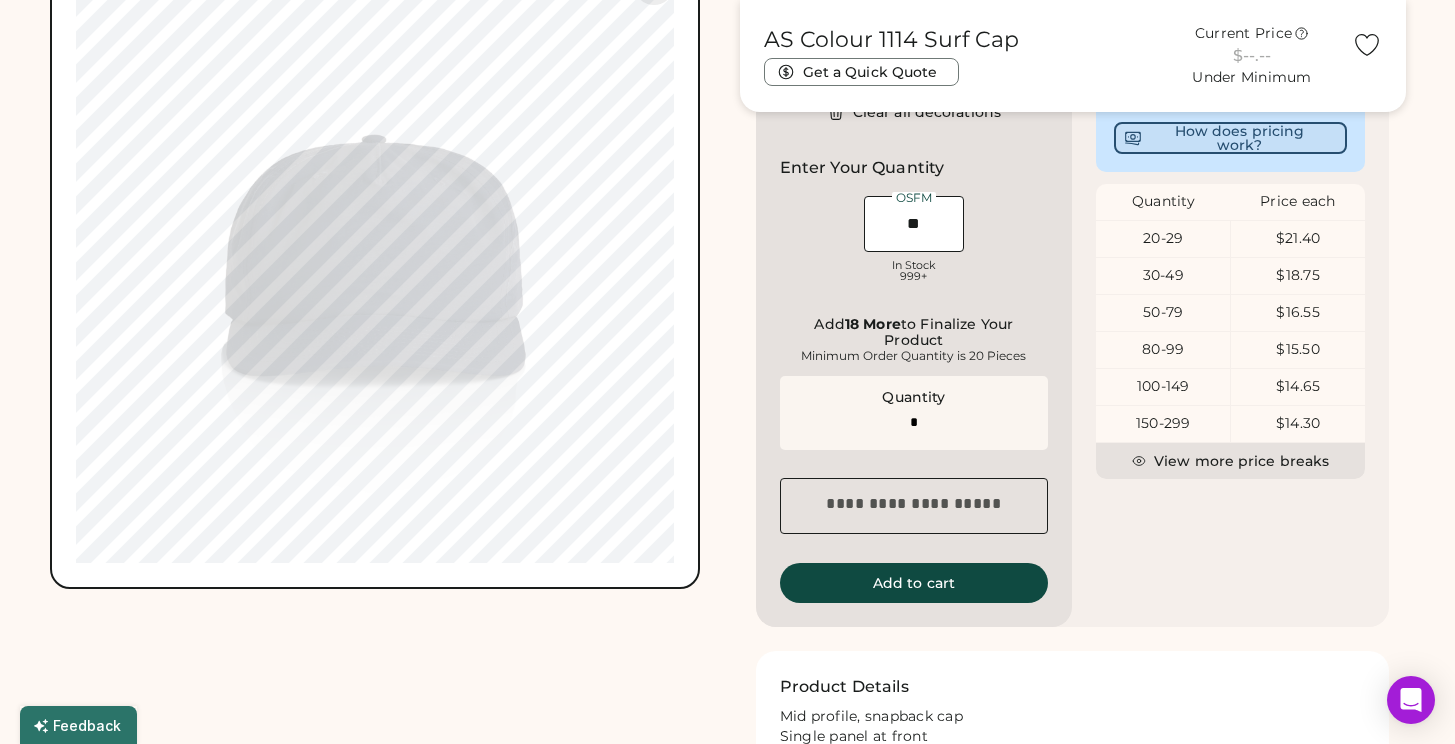 scroll, scrollTop: 868, scrollLeft: 0, axis: vertical 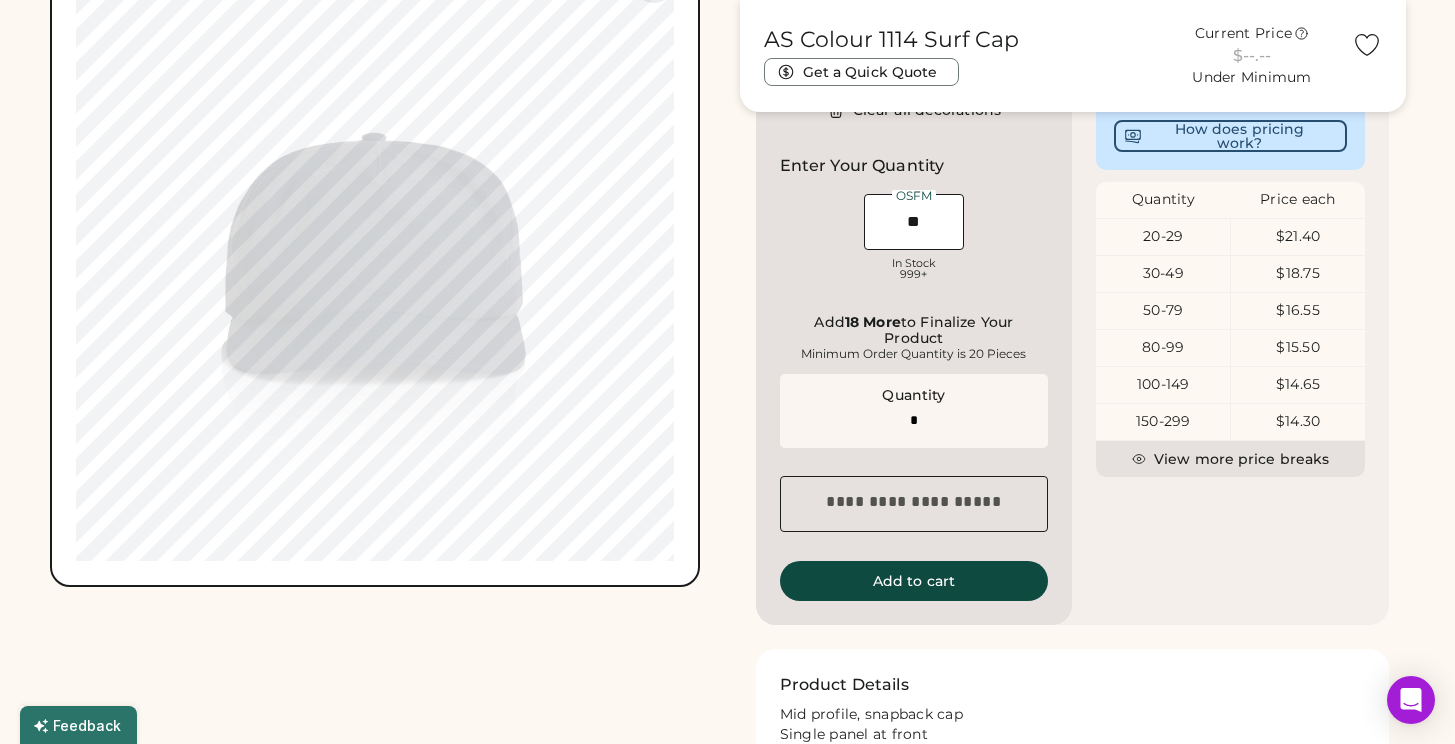 click at bounding box center (914, 222) 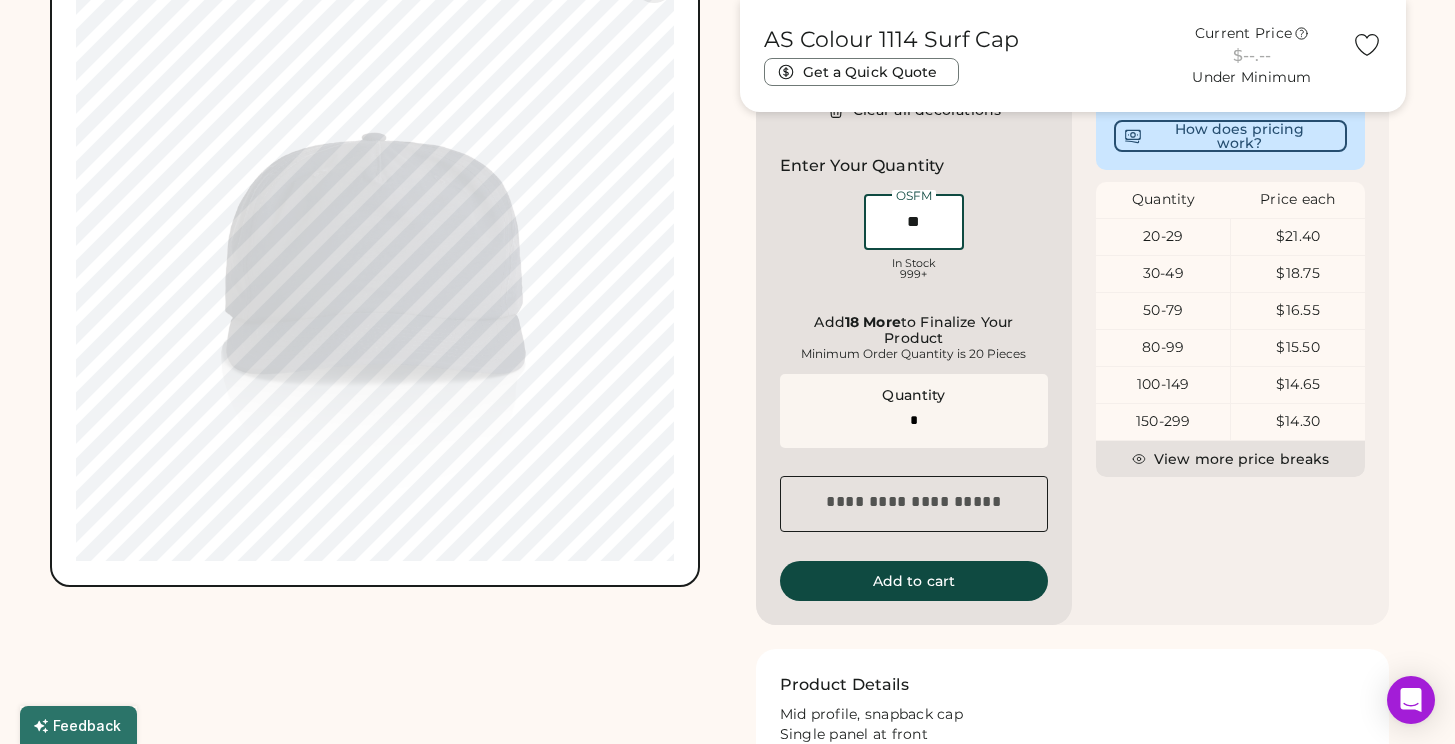 drag, startPoint x: 940, startPoint y: 216, endPoint x: 850, endPoint y: 212, distance: 90.088844 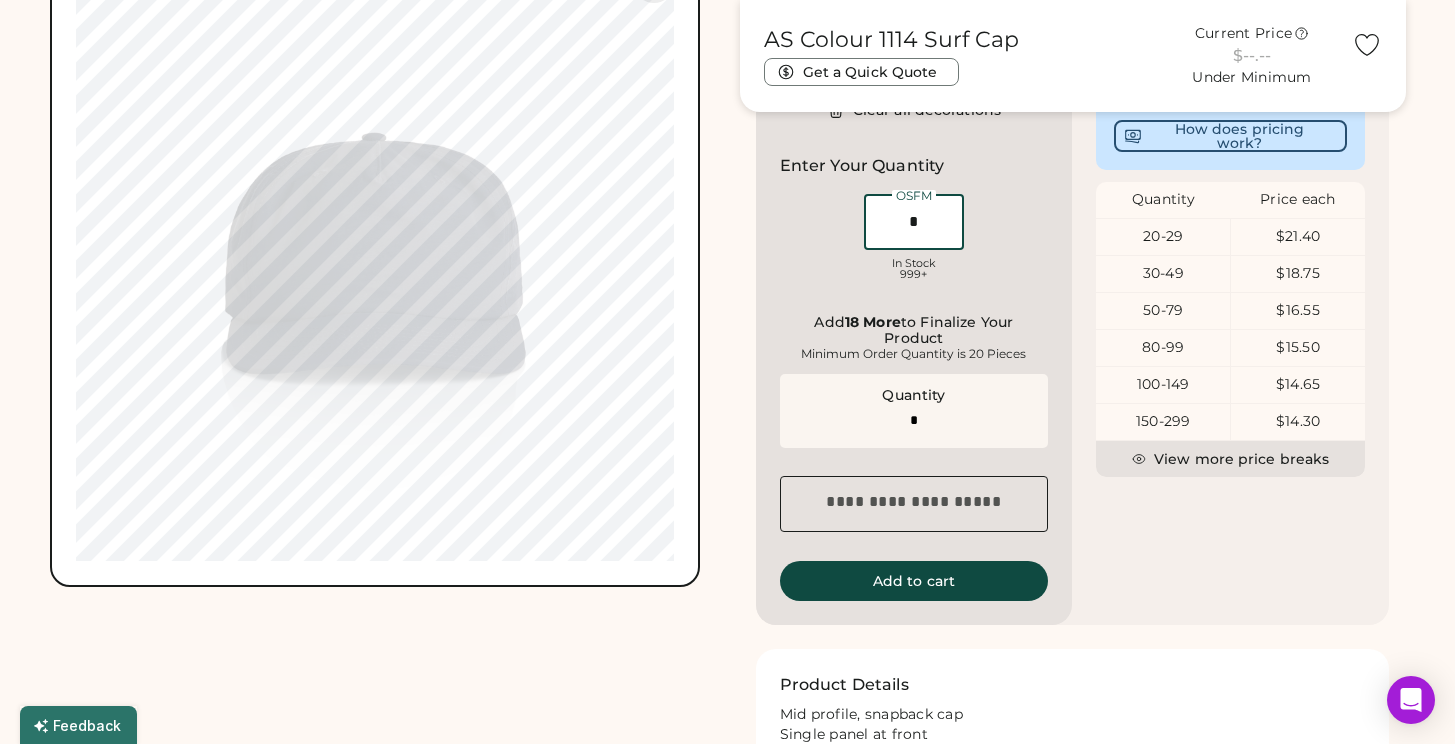 type on "**" 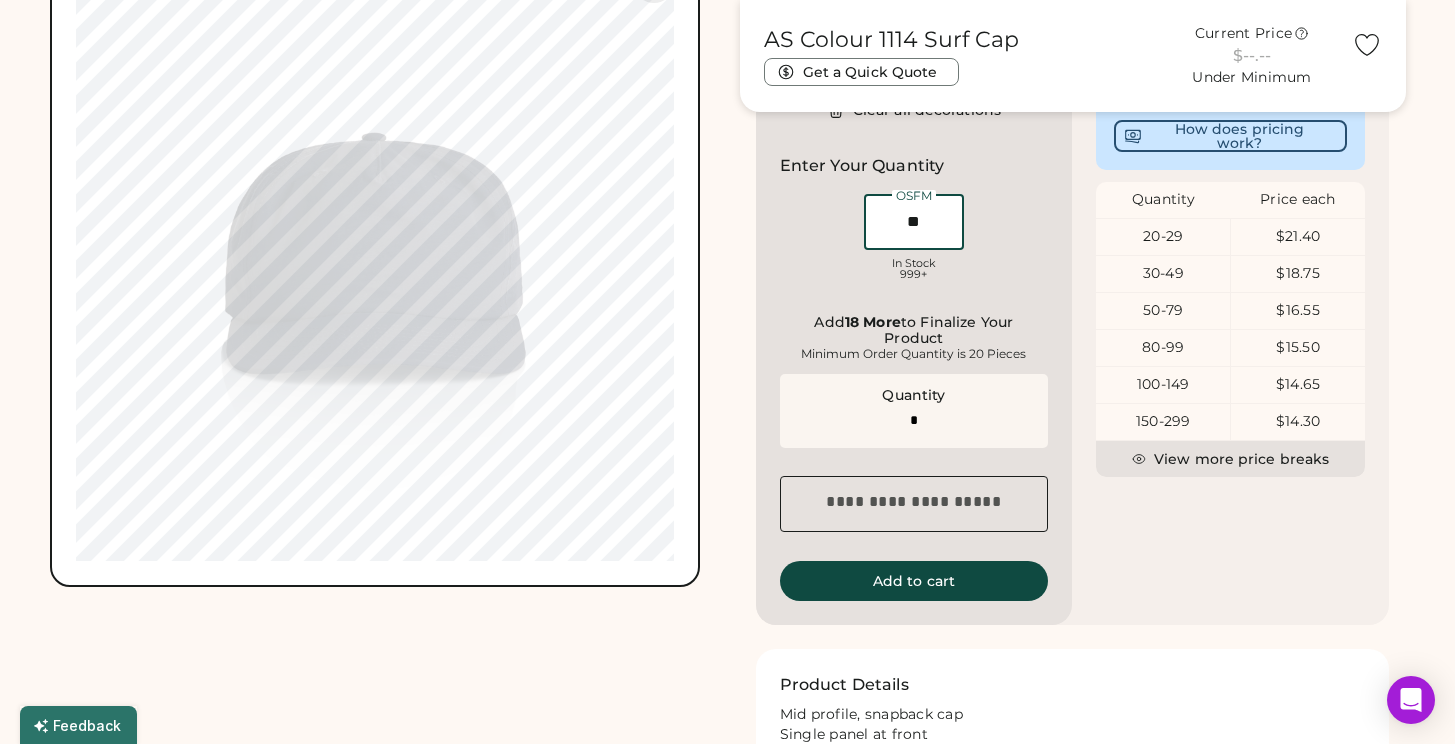 type on "**" 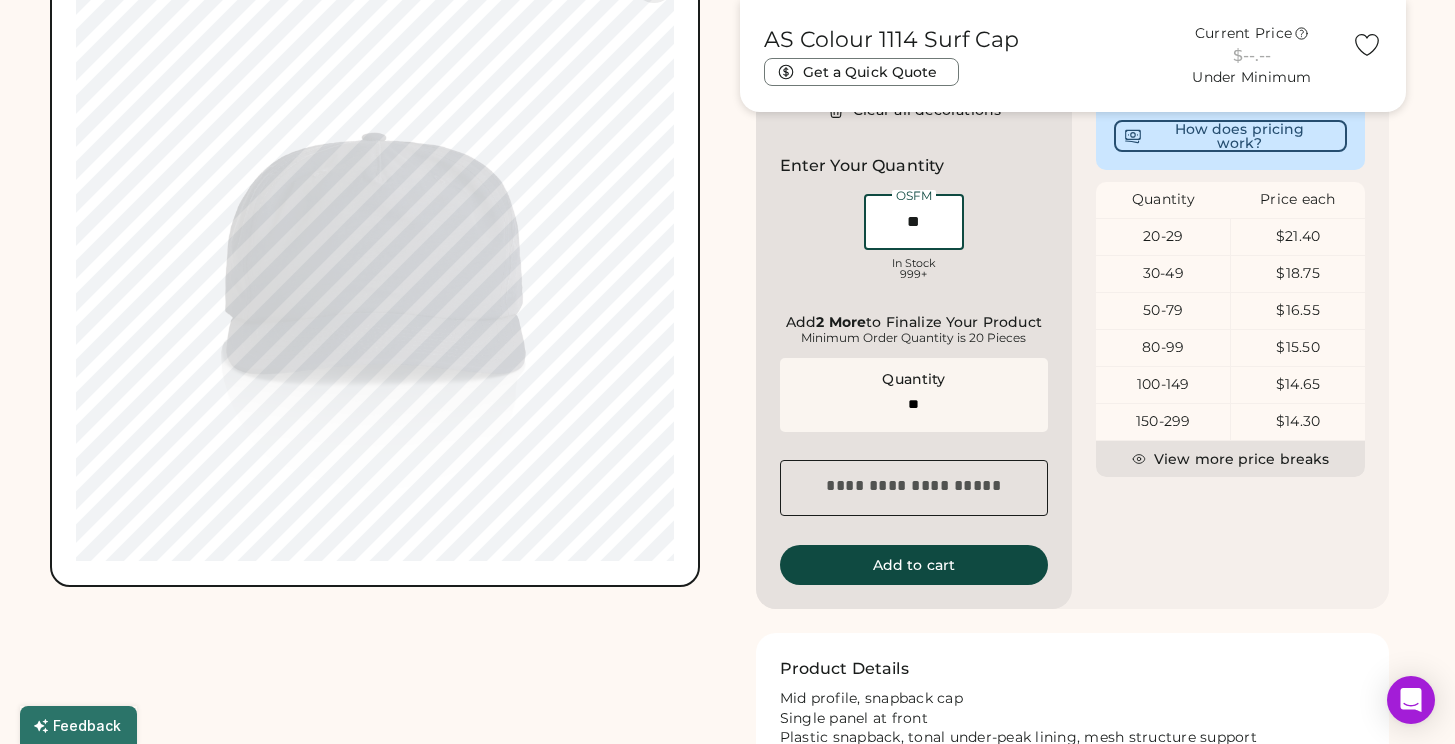 type on "*" 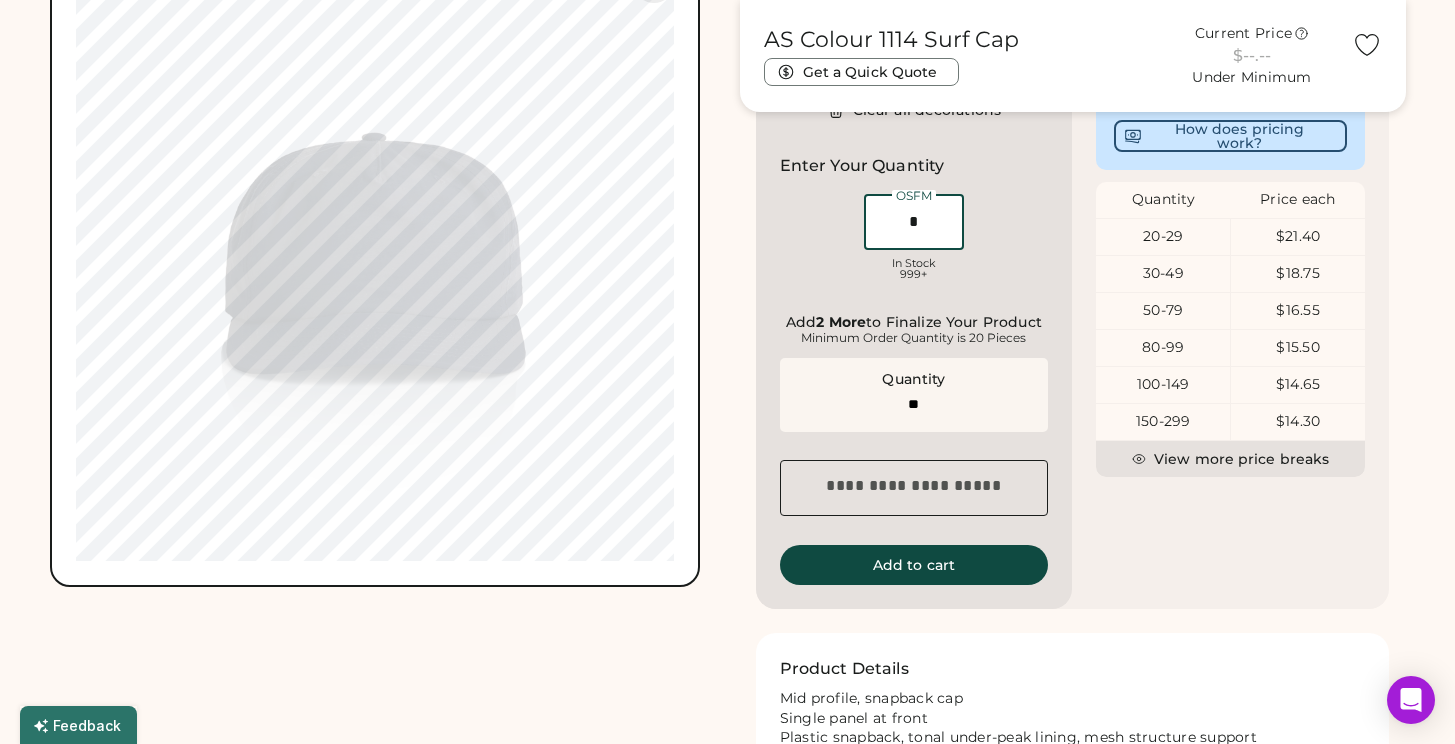 type 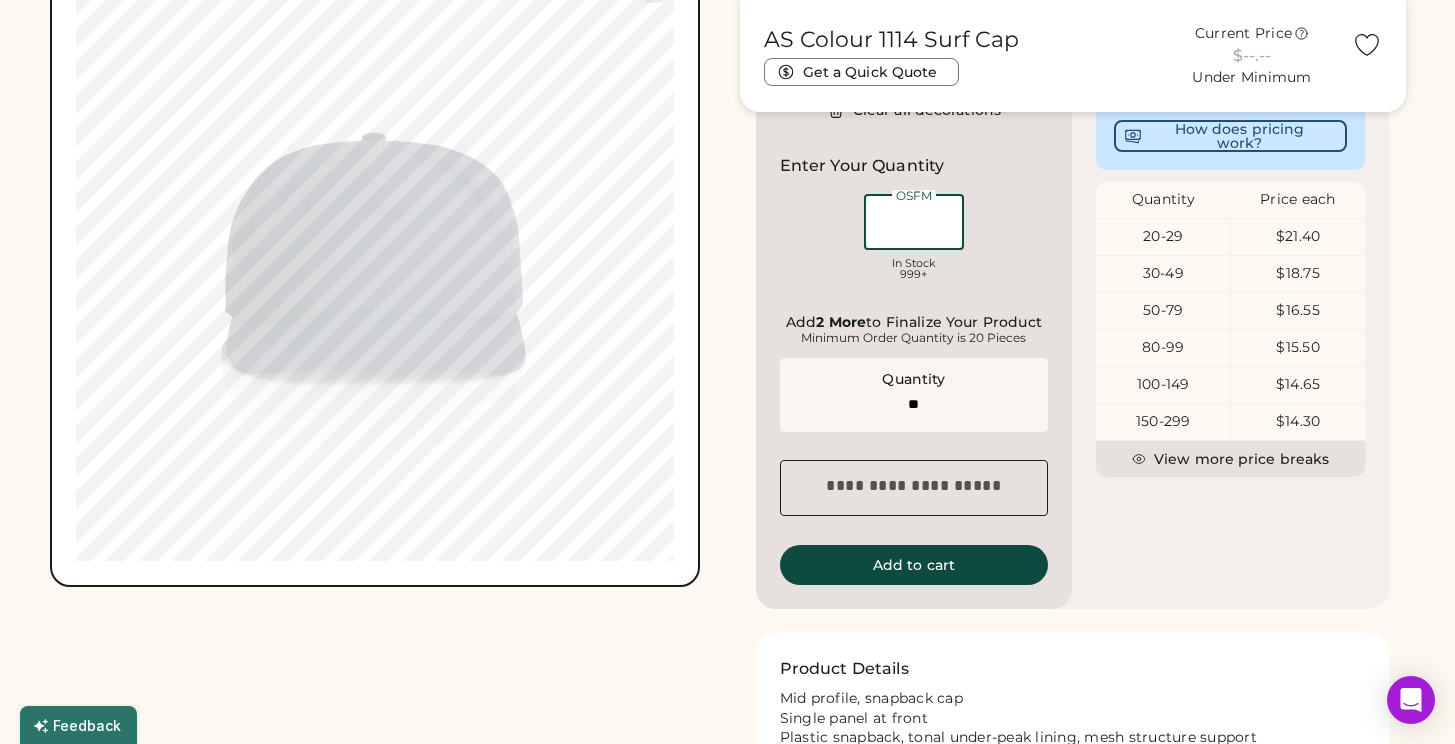 scroll, scrollTop: 0, scrollLeft: 0, axis: both 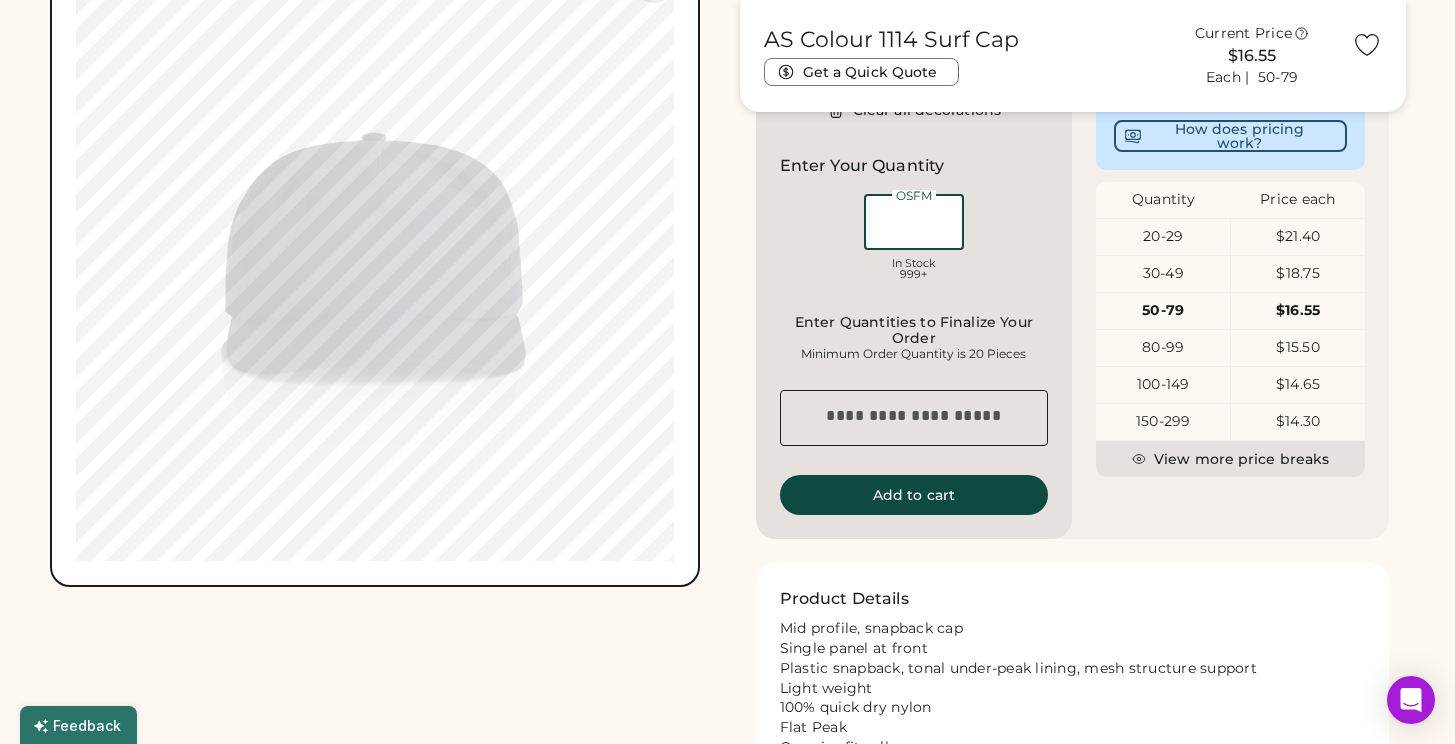 type 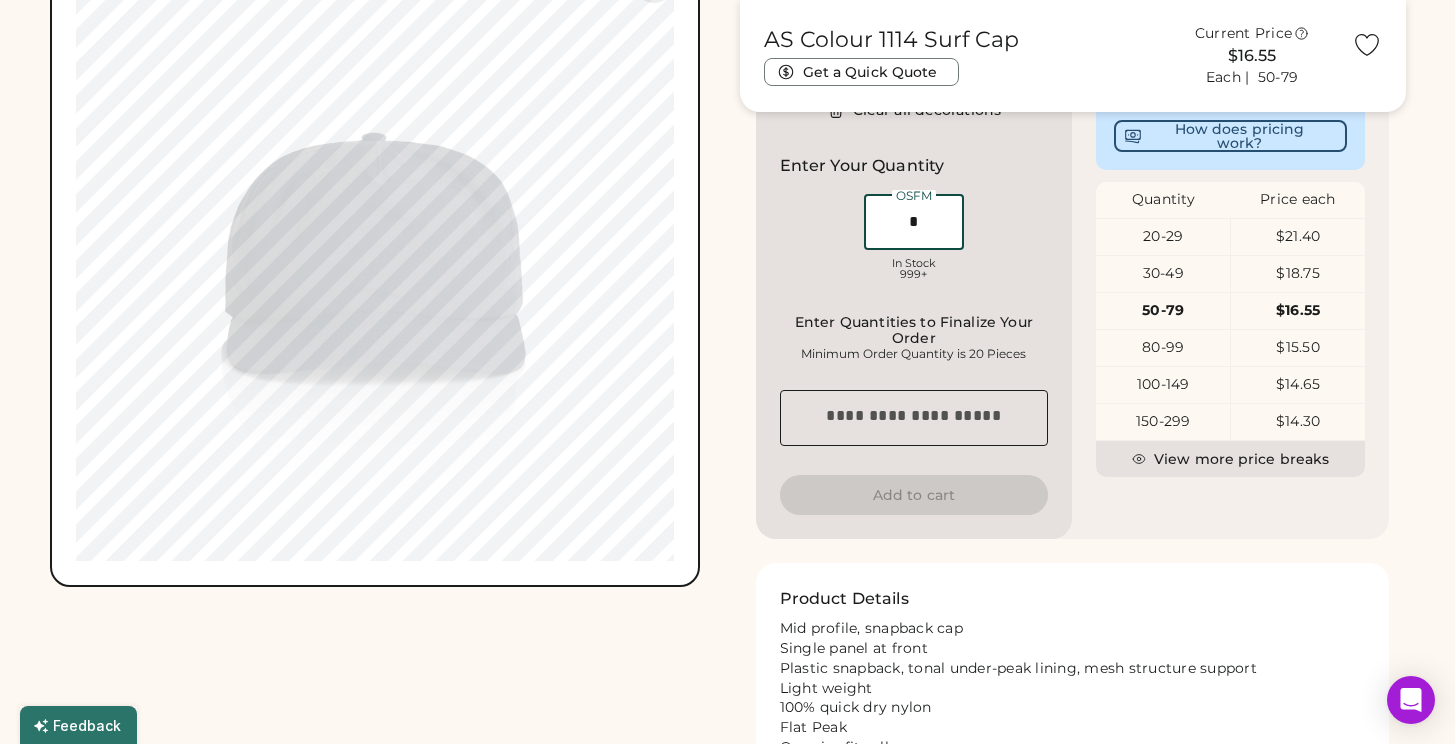 type on "*" 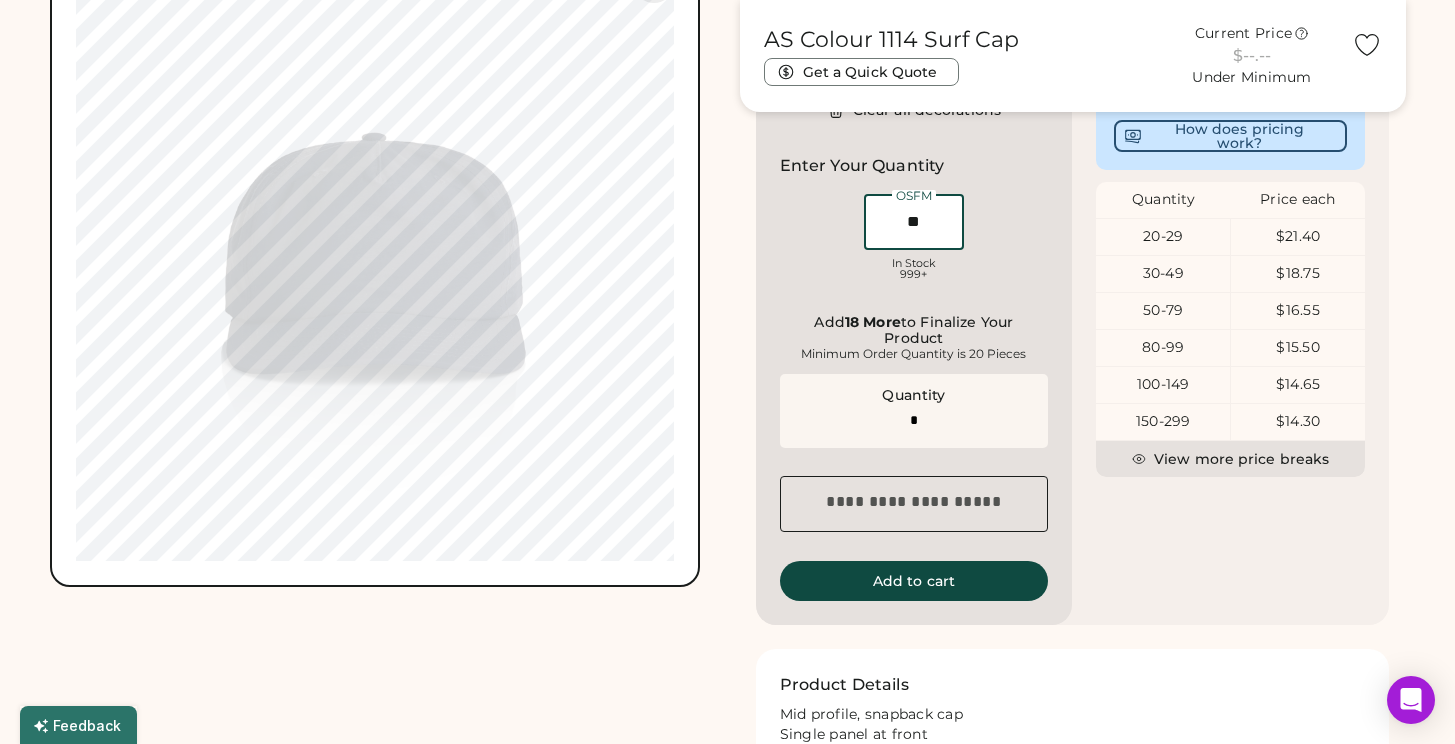 type on "**" 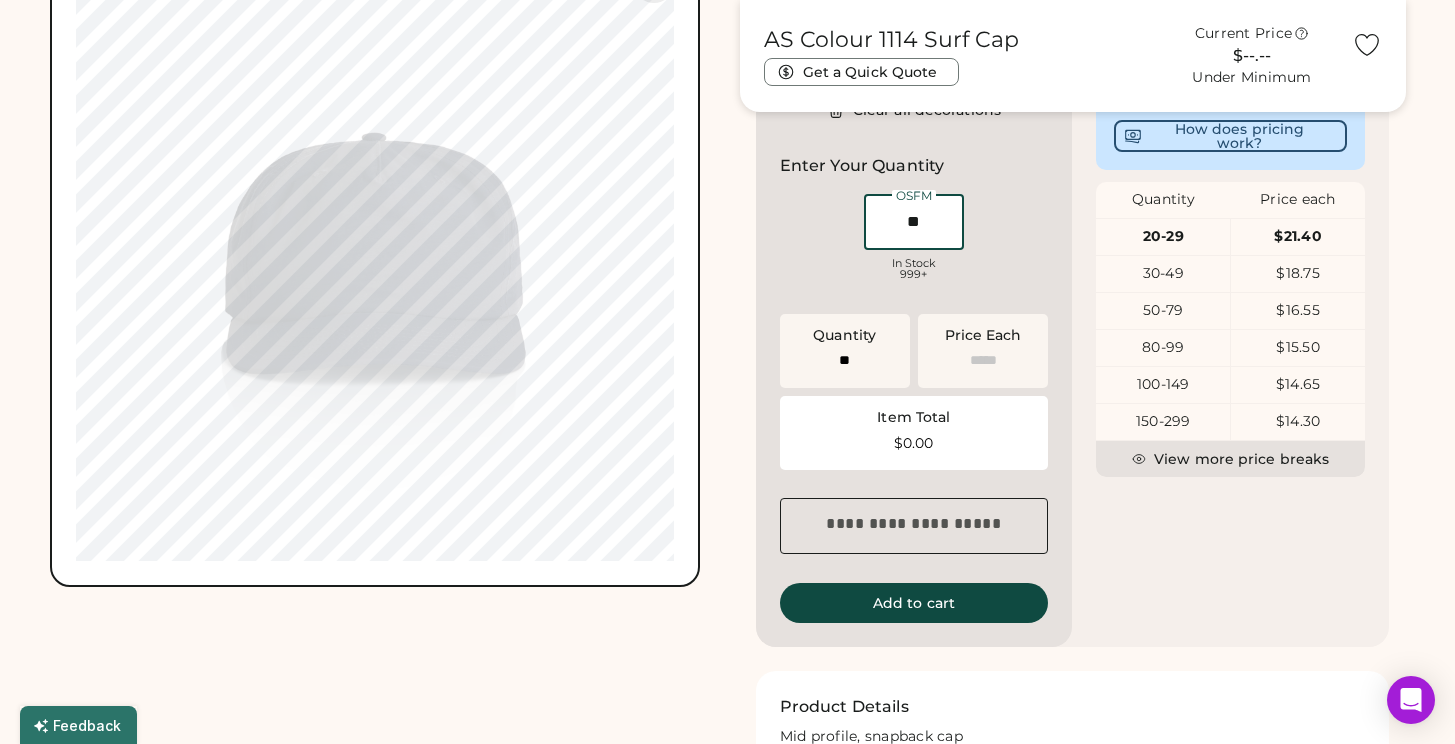 type on "******" 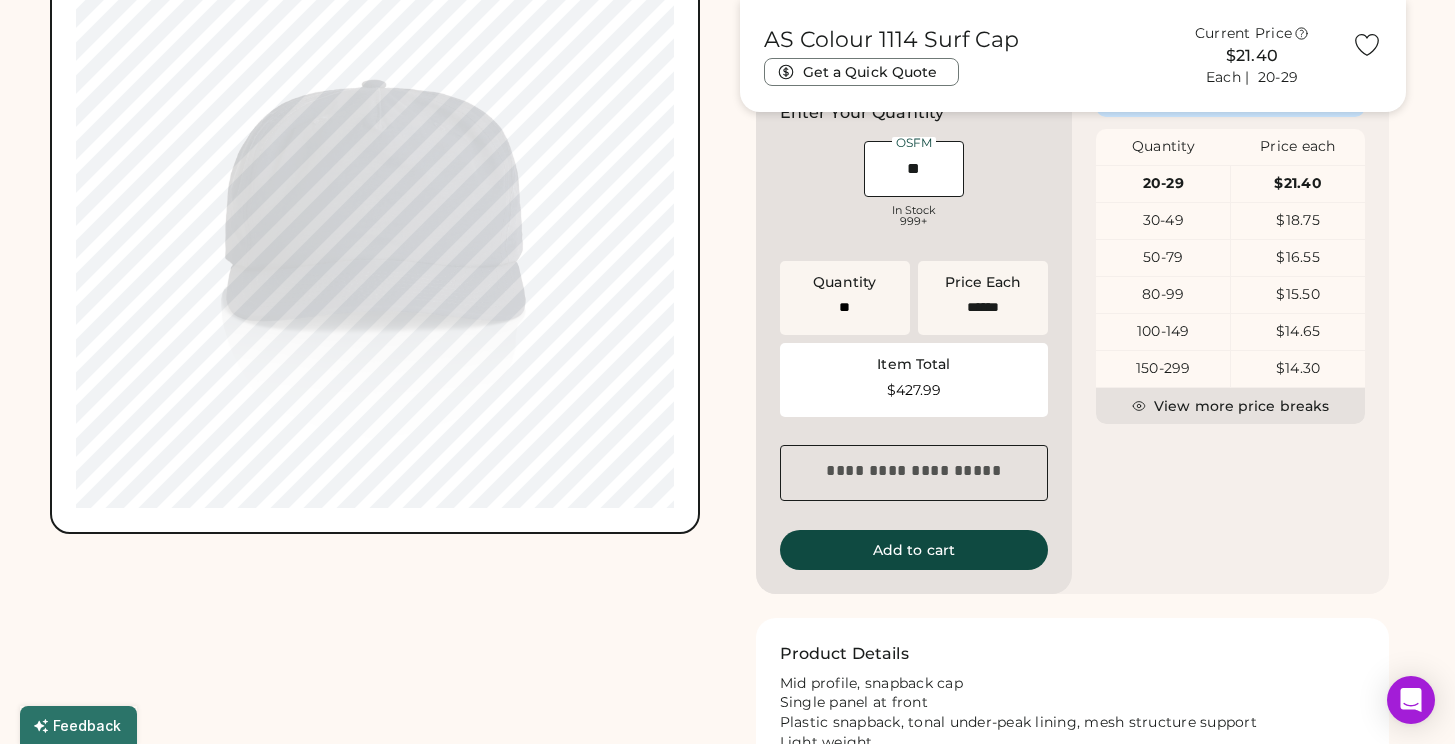 scroll, scrollTop: 914, scrollLeft: 0, axis: vertical 